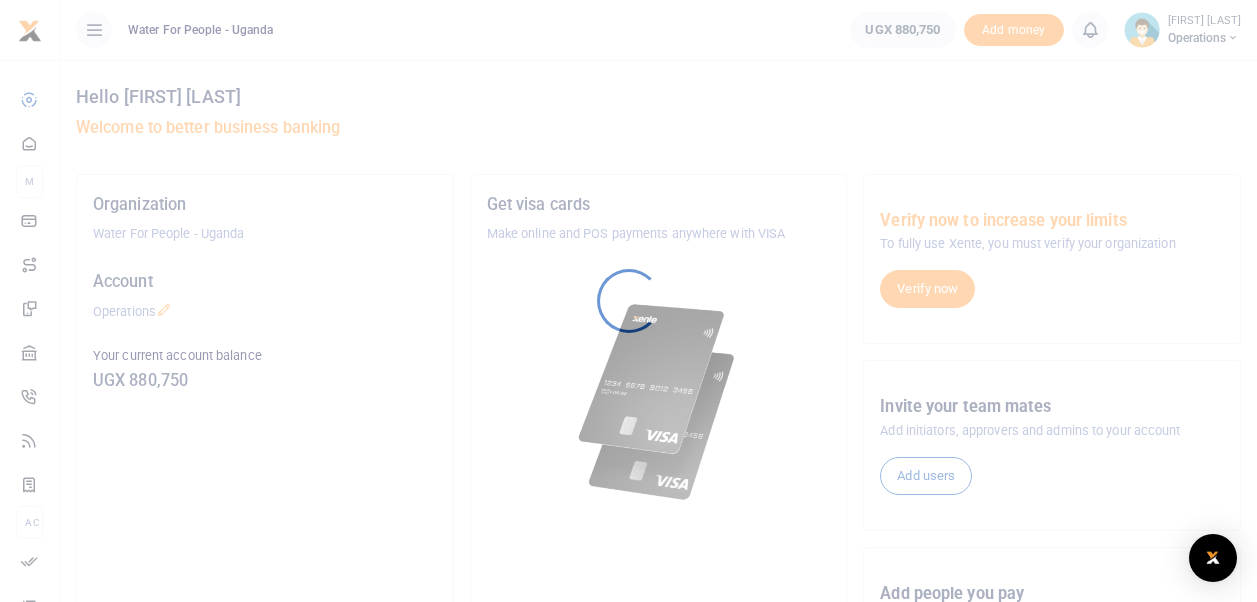 scroll, scrollTop: 0, scrollLeft: 0, axis: both 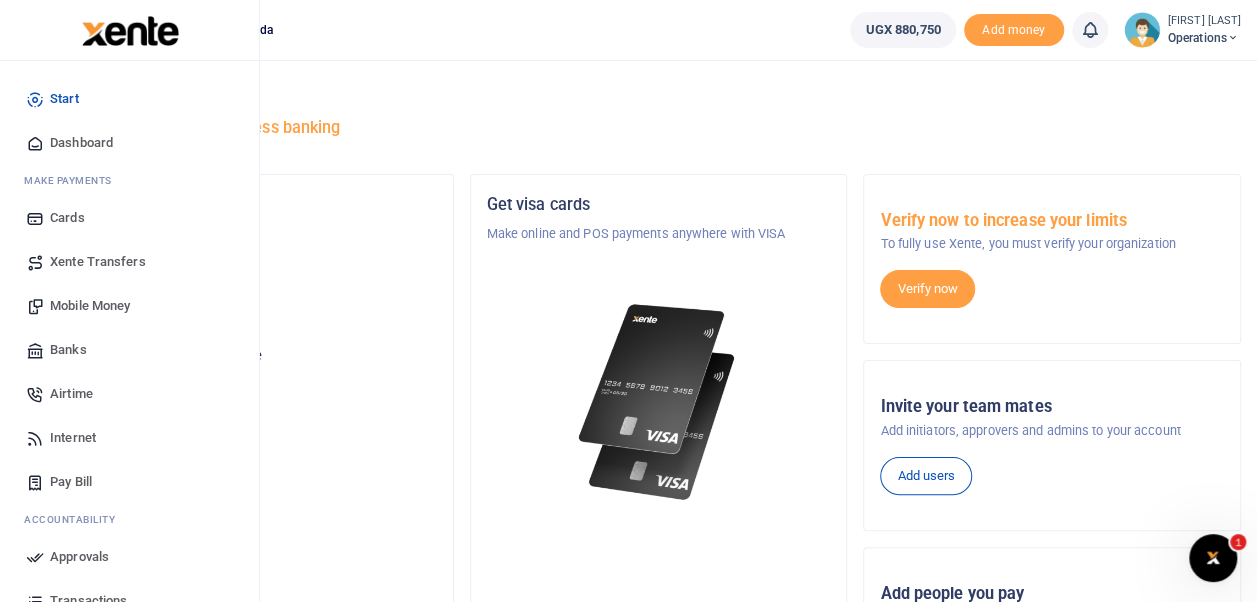 click on "Internet" at bounding box center (73, 438) 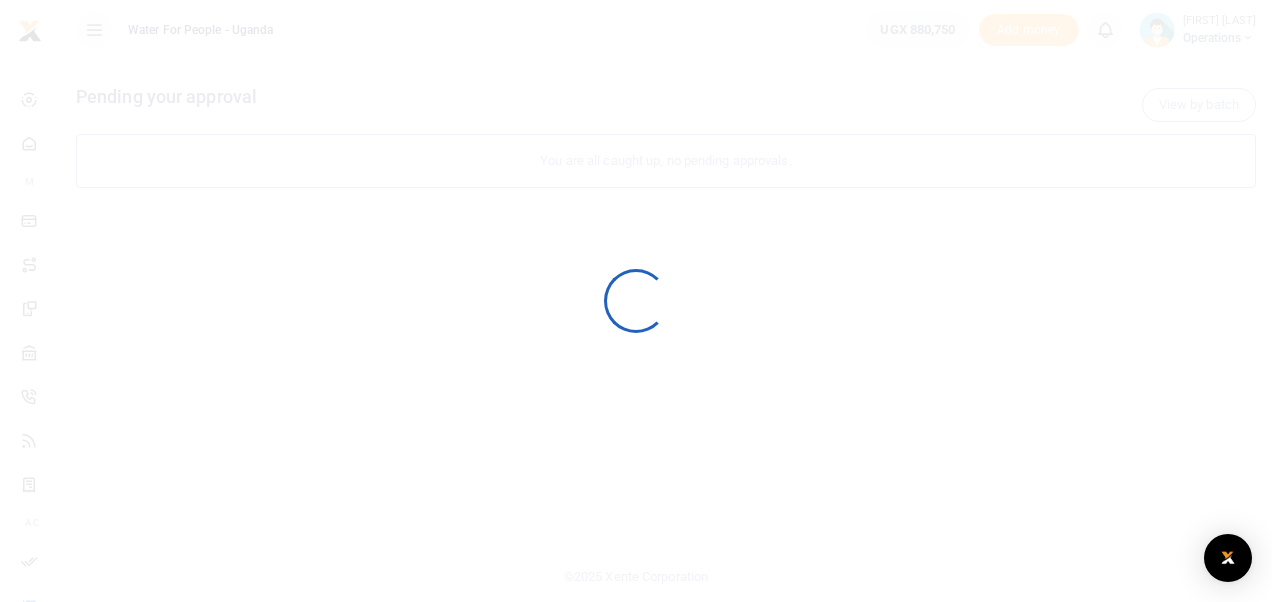 scroll, scrollTop: 0, scrollLeft: 0, axis: both 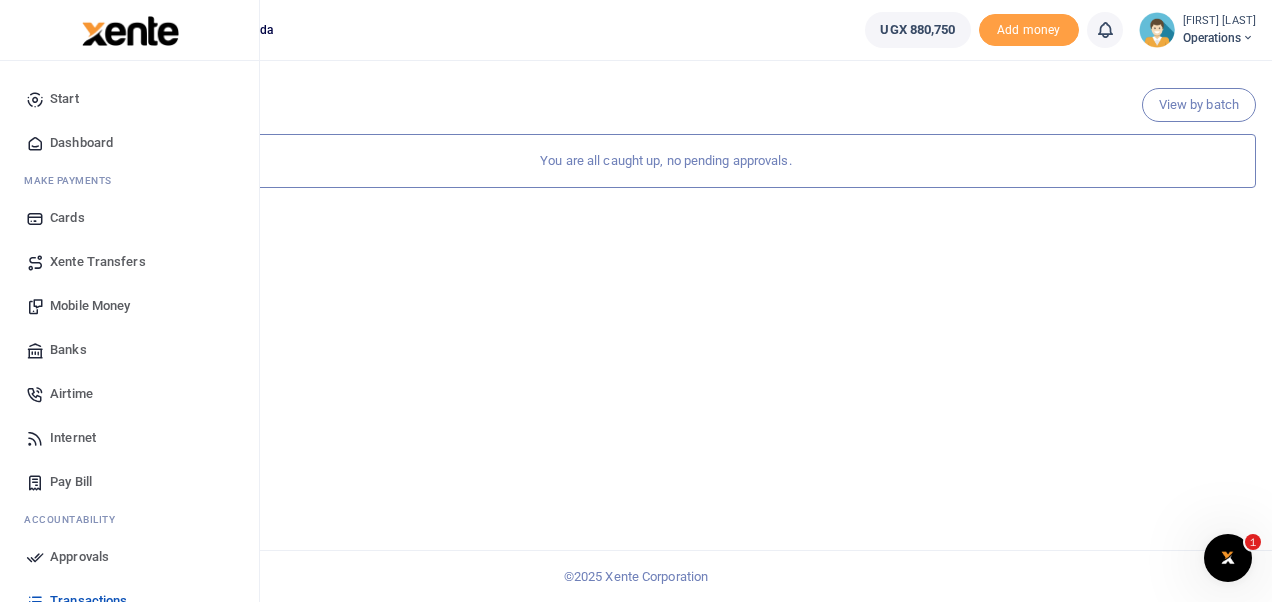 click on "Dashboard" at bounding box center (81, 143) 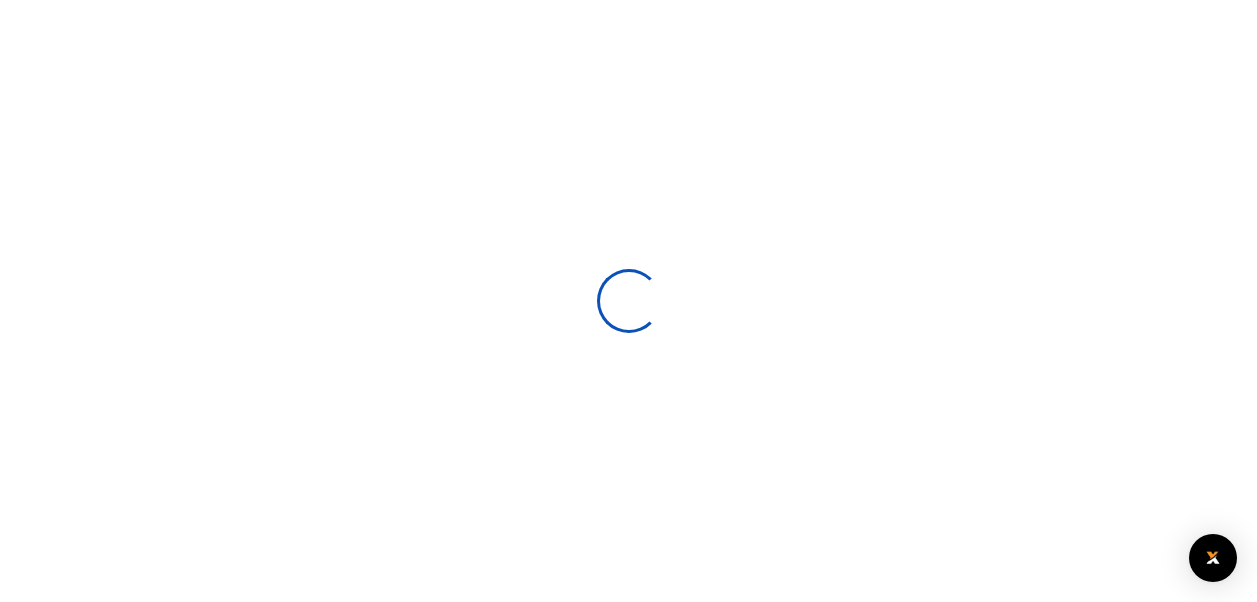 scroll, scrollTop: 0, scrollLeft: 0, axis: both 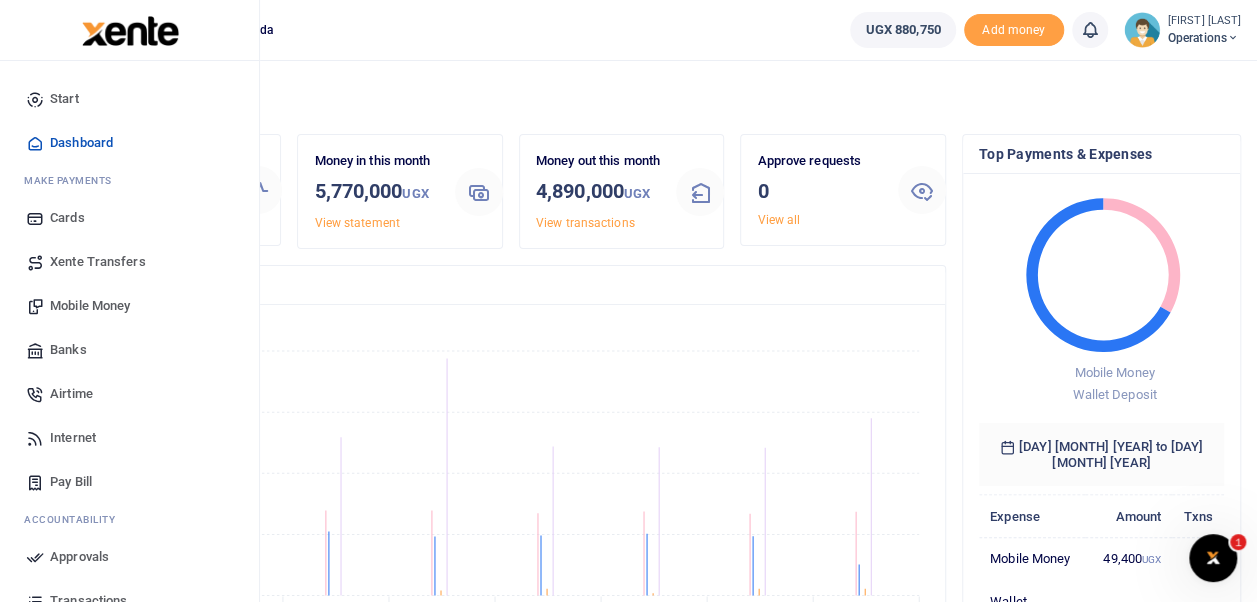 click on "Internet" at bounding box center (73, 438) 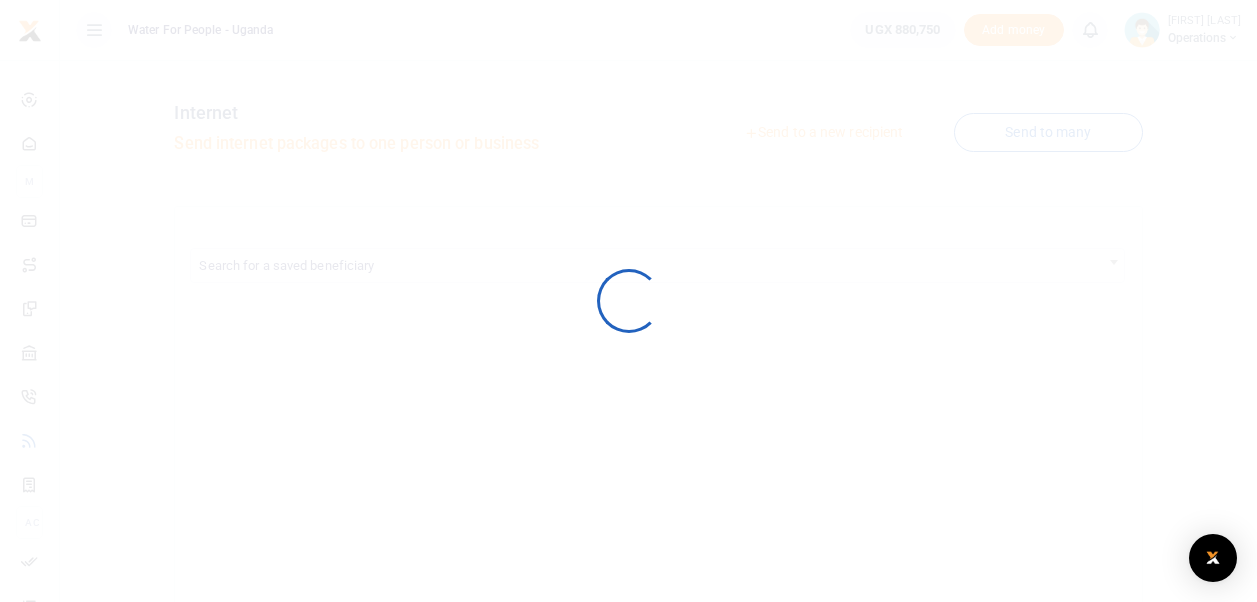 scroll, scrollTop: 0, scrollLeft: 0, axis: both 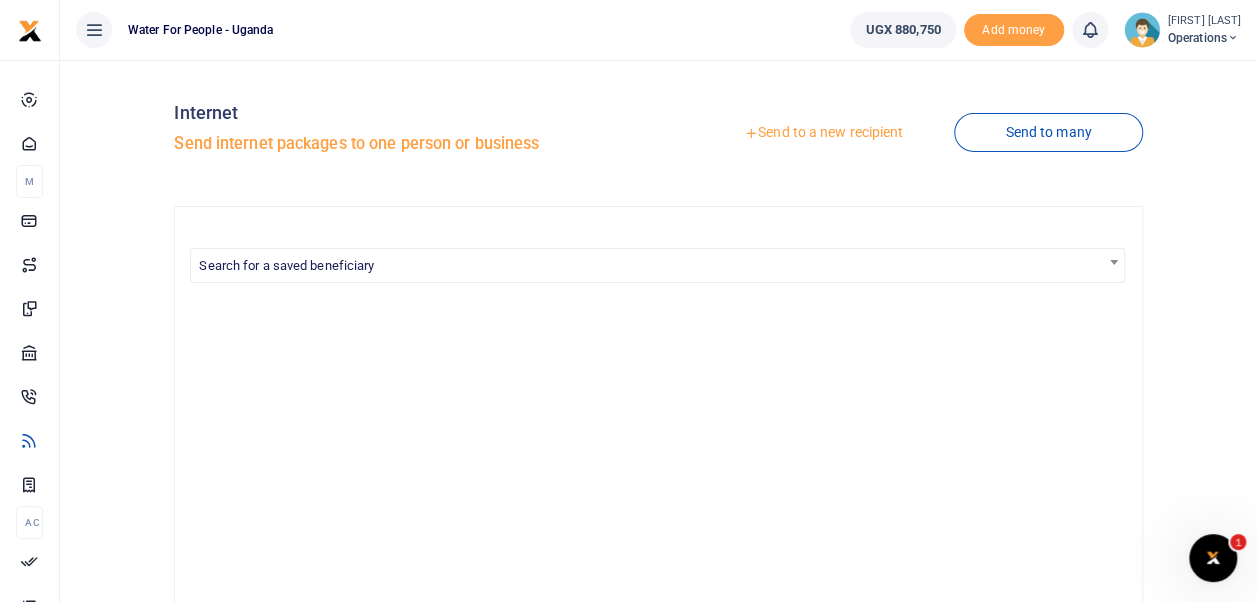 click on "Send to a new recipient" at bounding box center [823, 133] 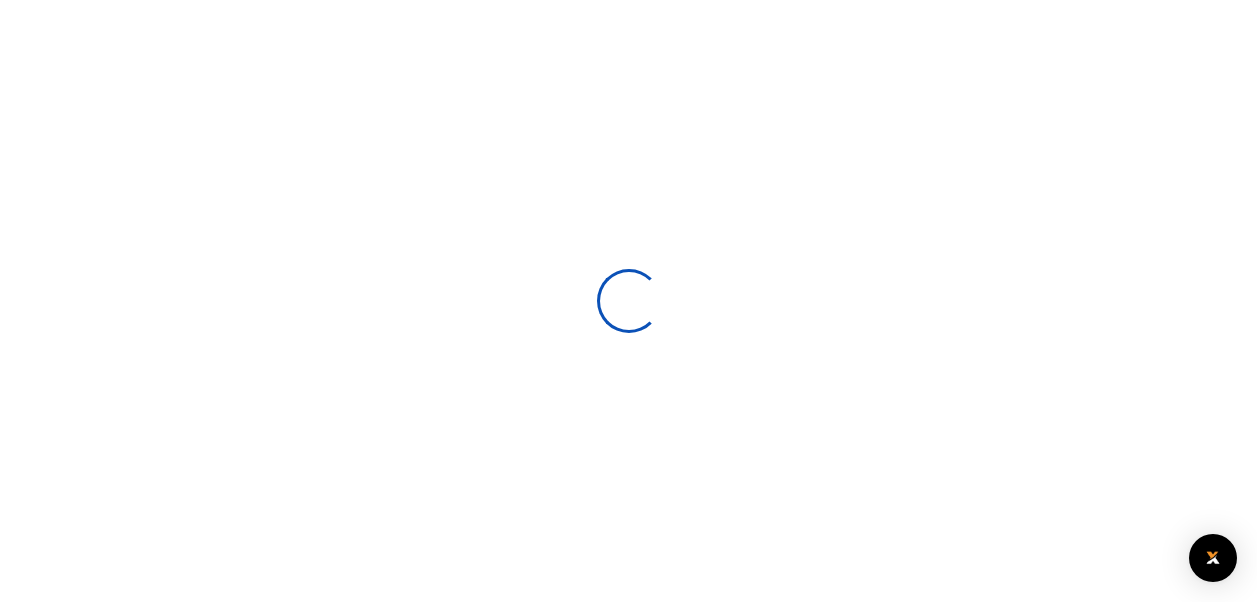 scroll, scrollTop: 0, scrollLeft: 0, axis: both 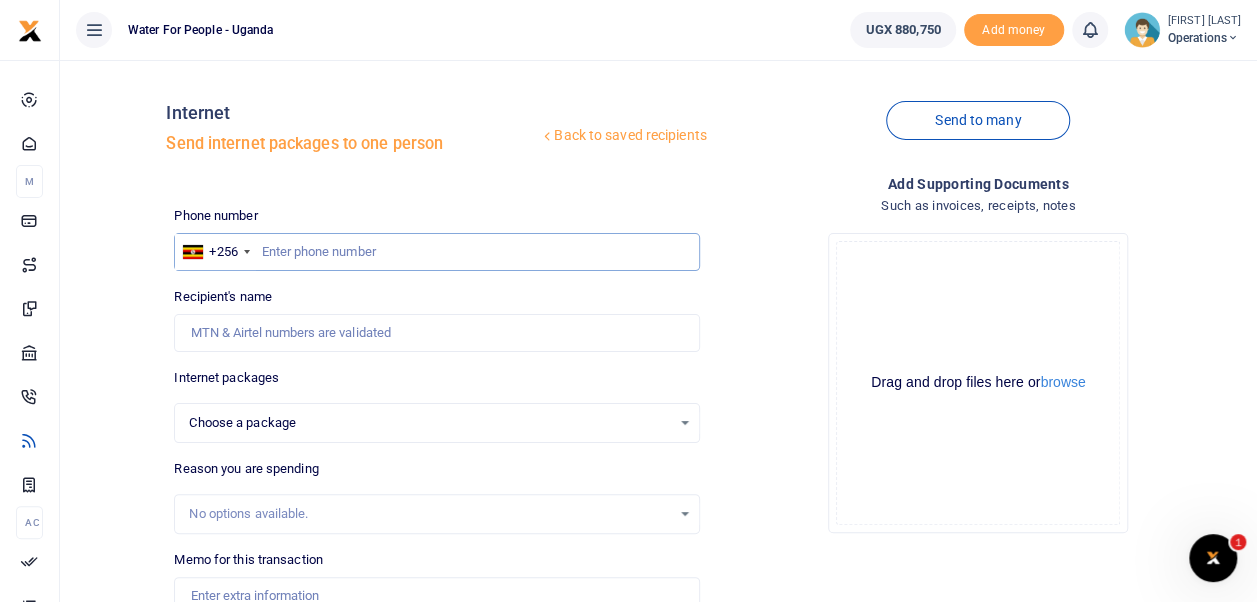 click at bounding box center (436, 252) 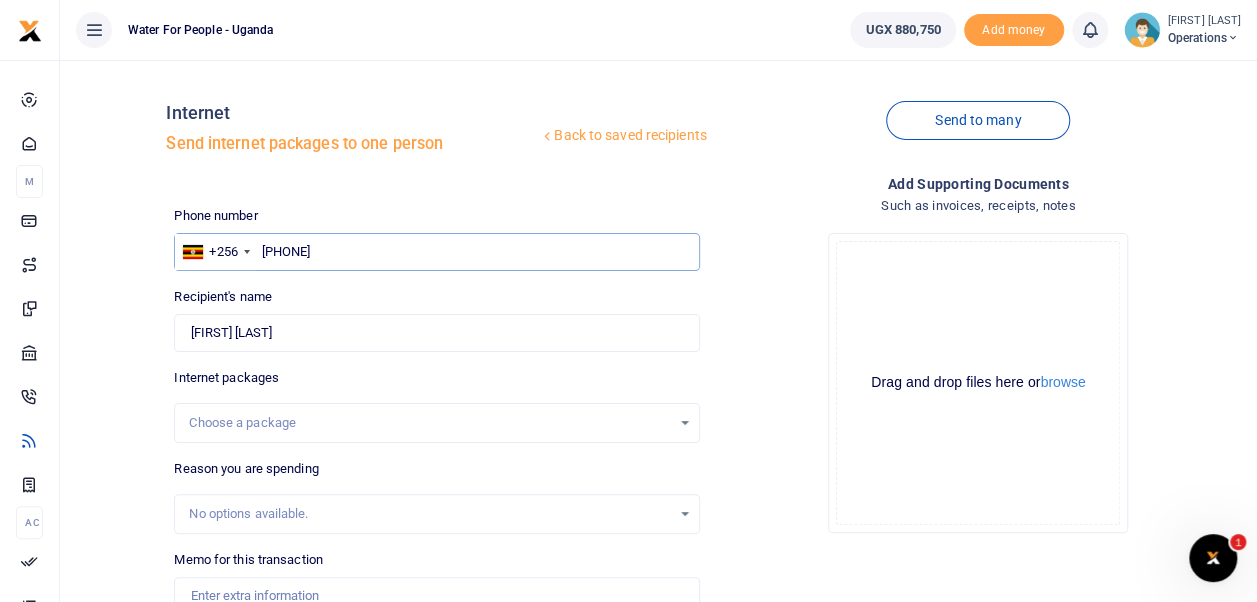 type on "703728771" 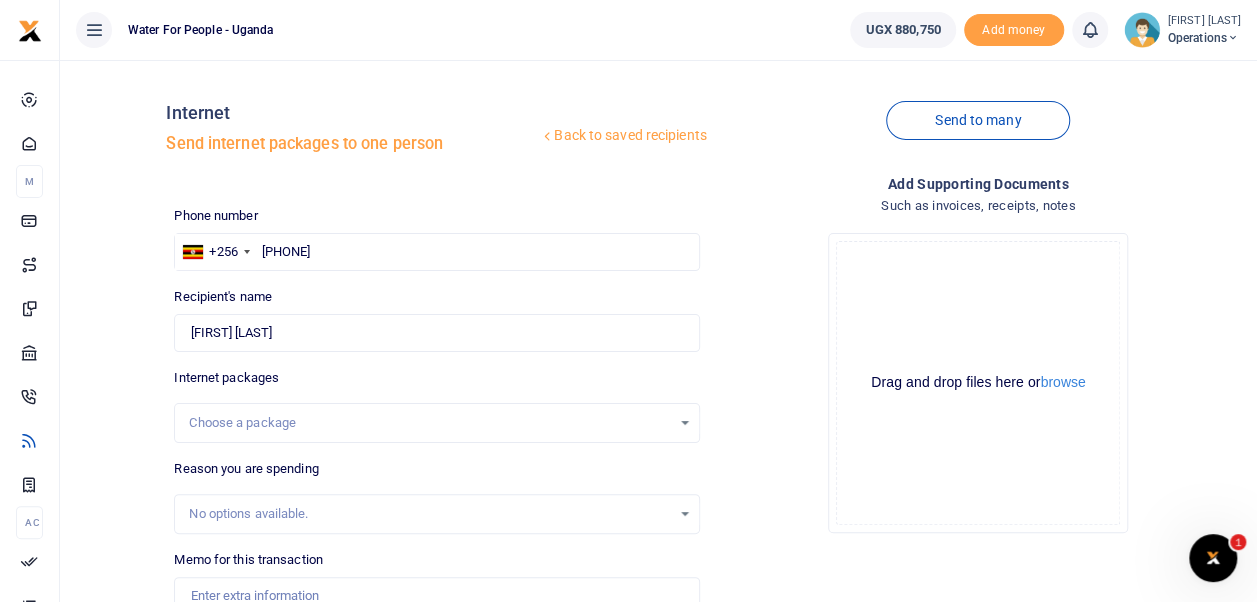 click on "Choose a package" at bounding box center [436, 423] 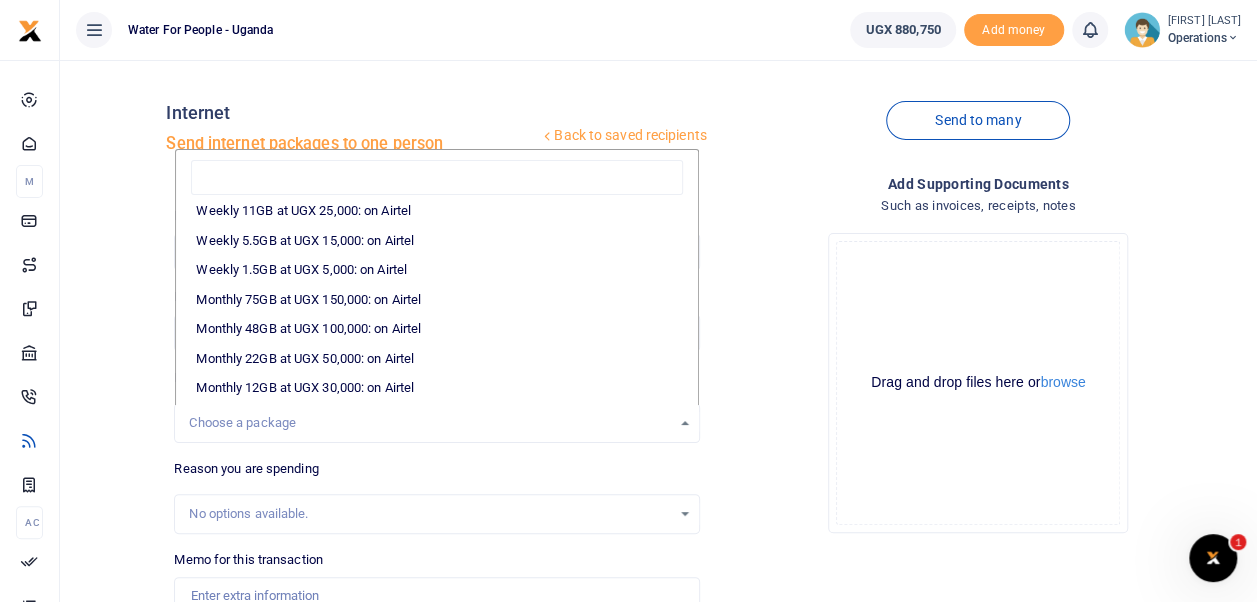 scroll, scrollTop: 200, scrollLeft: 0, axis: vertical 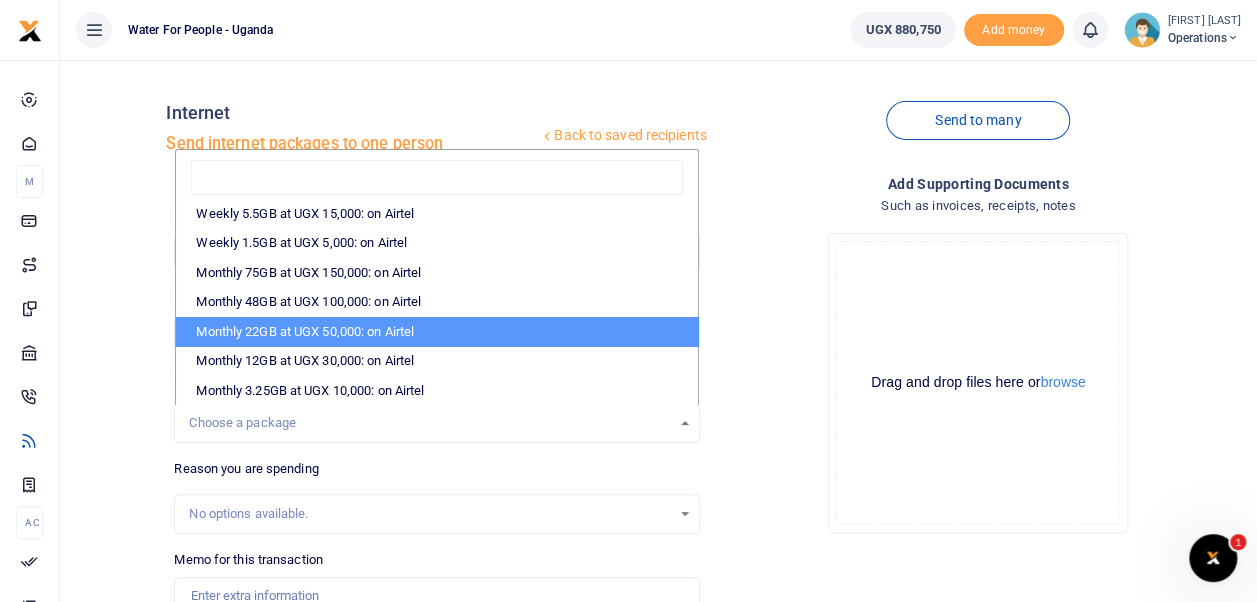click on "Monthly 22GB at UGX  50,000: on Airtel" at bounding box center (436, 332) 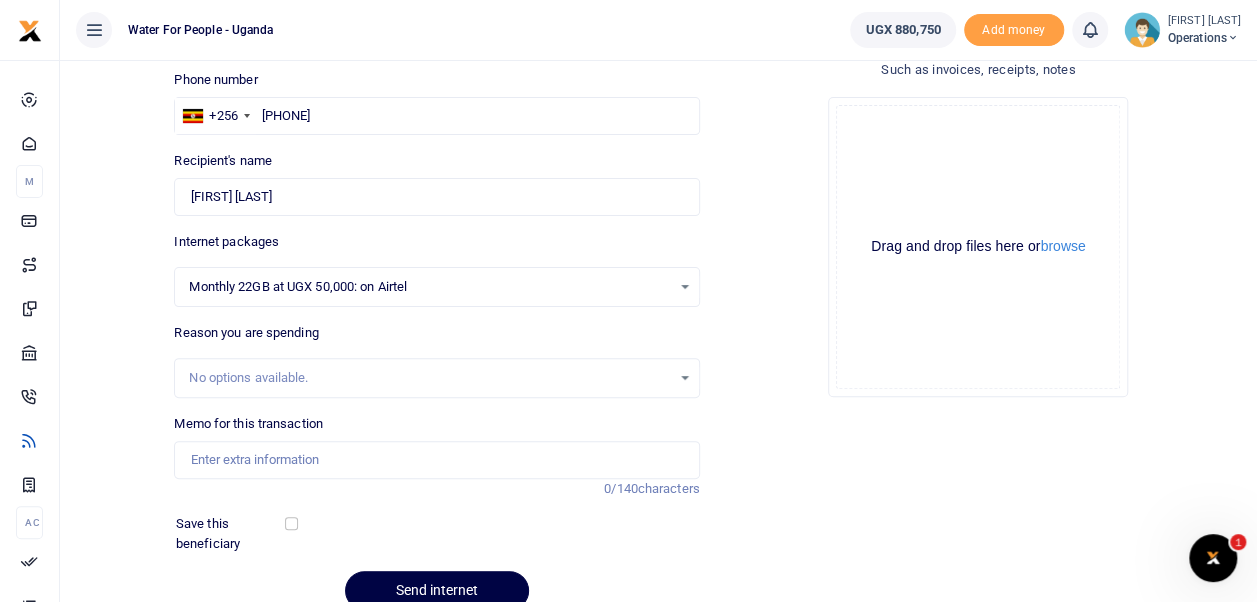 scroll, scrollTop: 160, scrollLeft: 0, axis: vertical 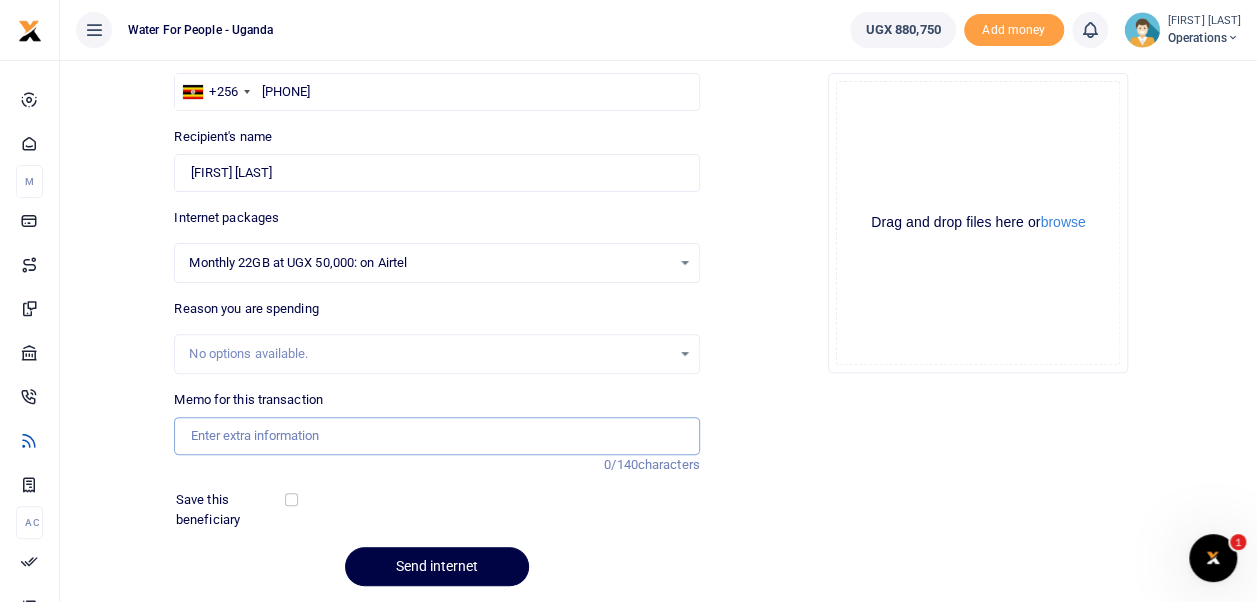 click on "Memo for this transaction" at bounding box center (436, 436) 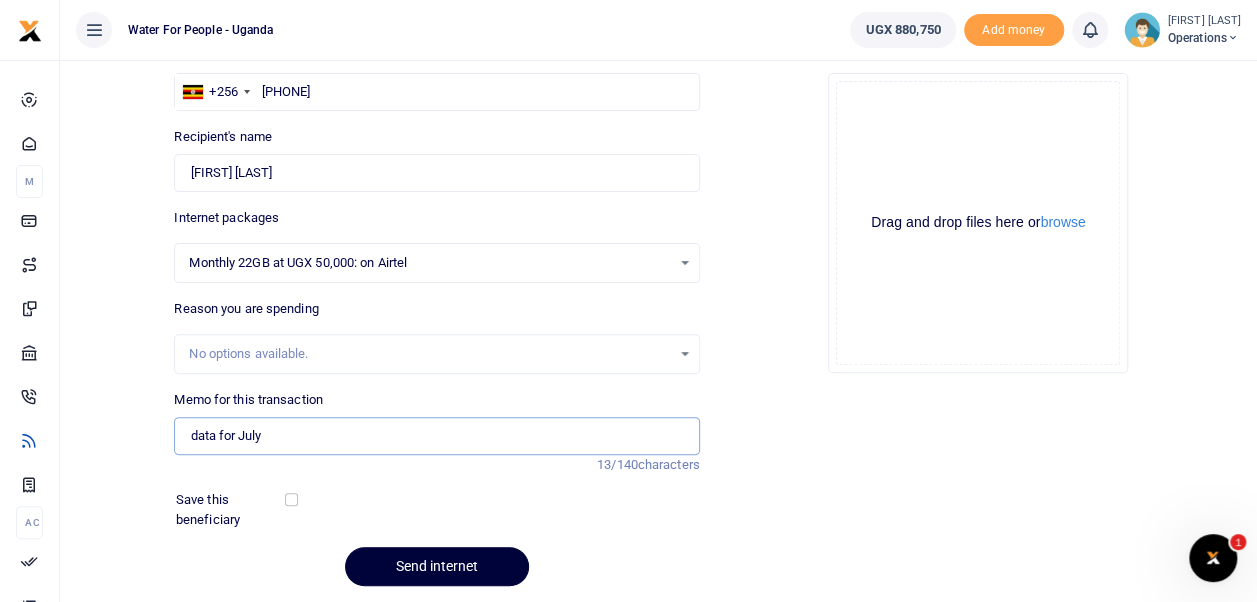 type on "data for July" 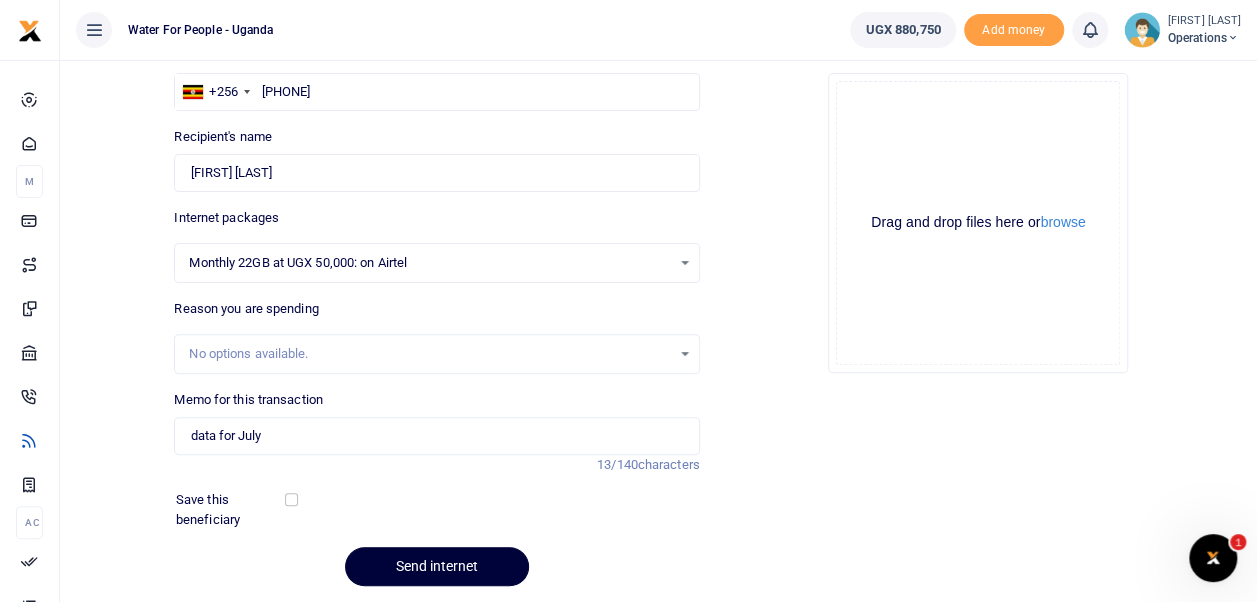 click on "Send internet" at bounding box center [437, 566] 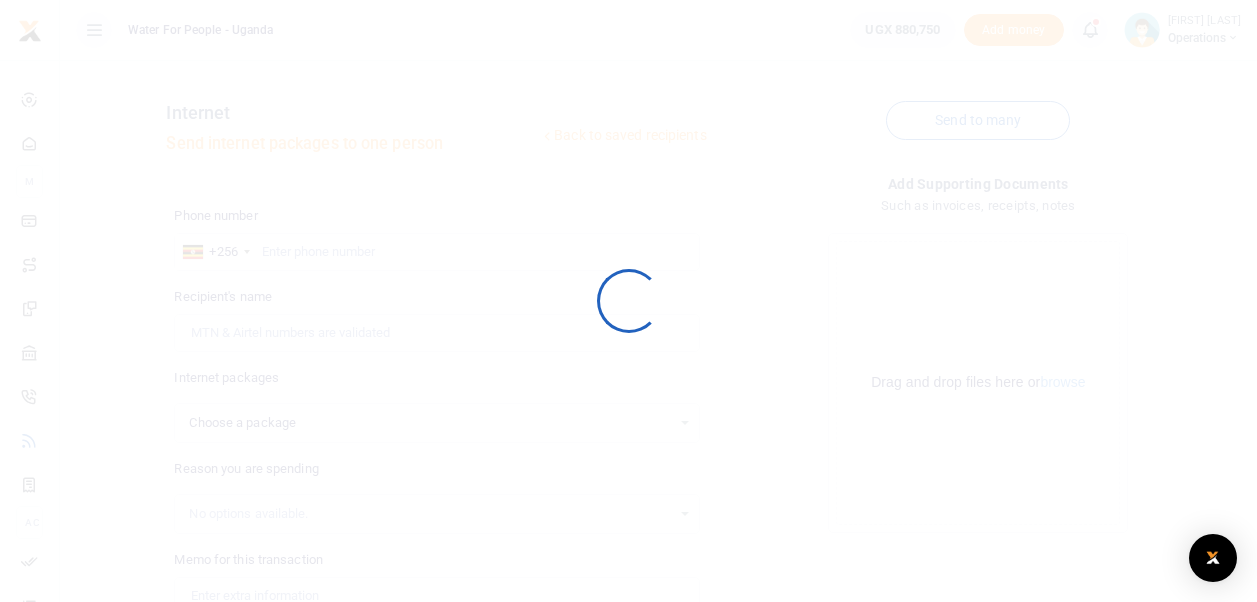 scroll, scrollTop: 160, scrollLeft: 0, axis: vertical 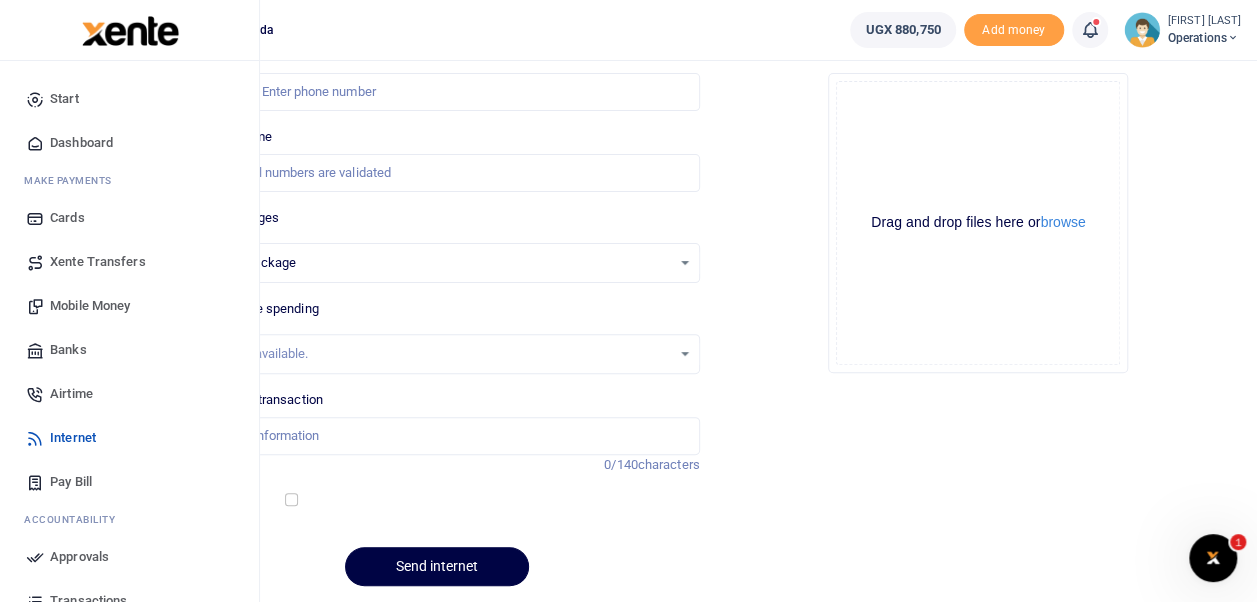 click on "Dashboard" at bounding box center (81, 143) 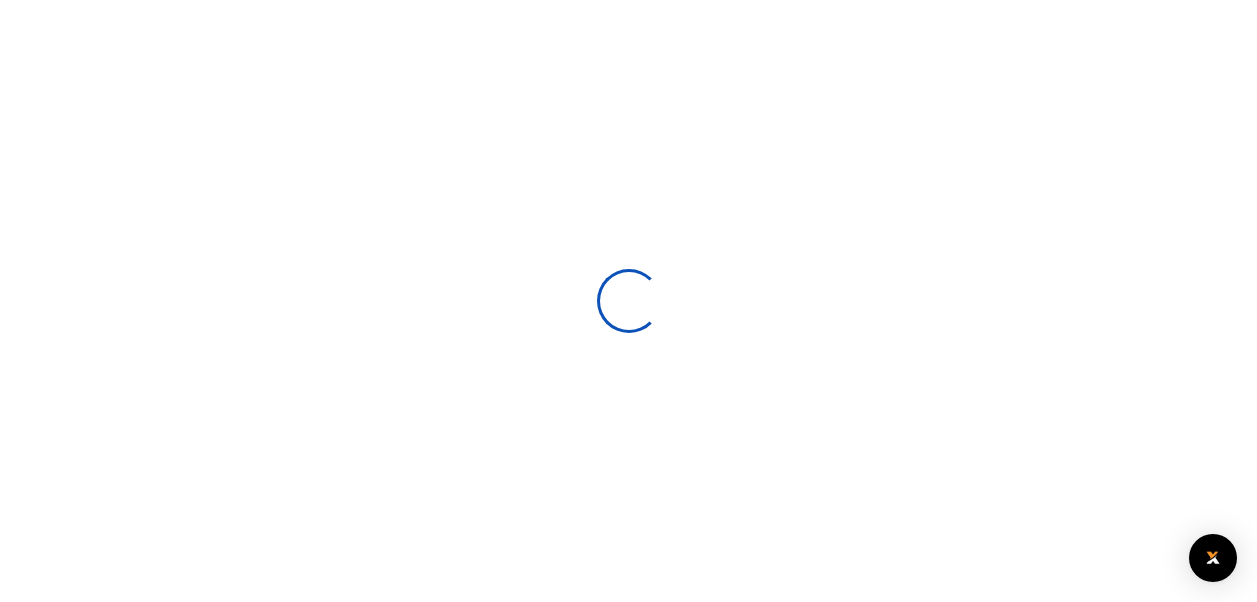 scroll, scrollTop: 0, scrollLeft: 0, axis: both 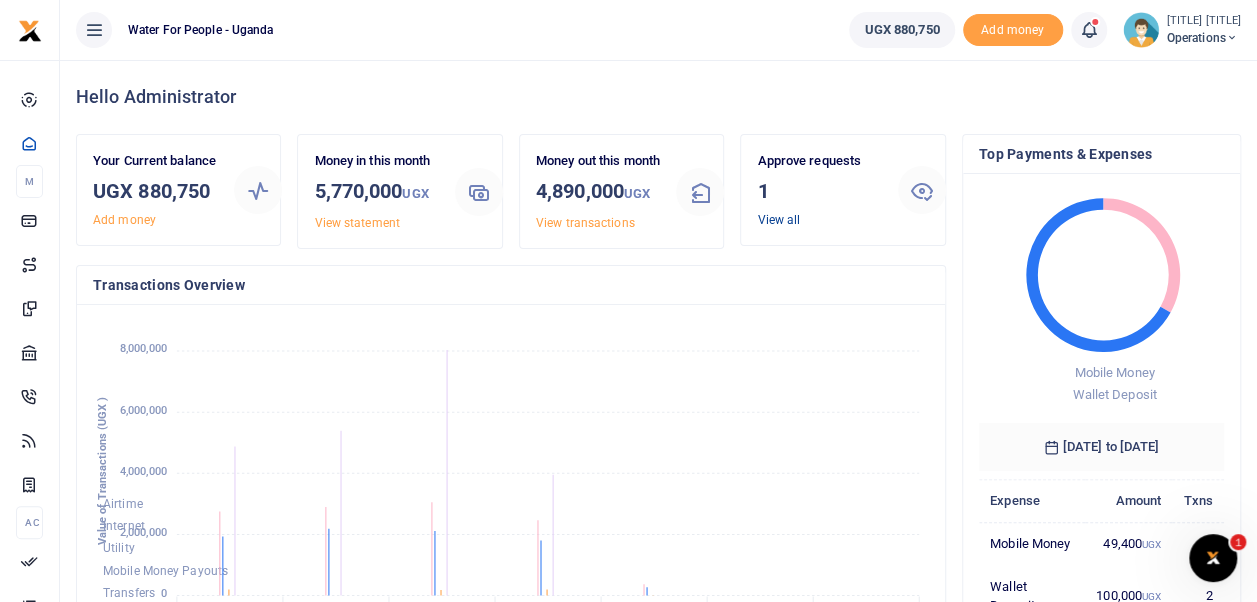 click on "View all" at bounding box center [778, 220] 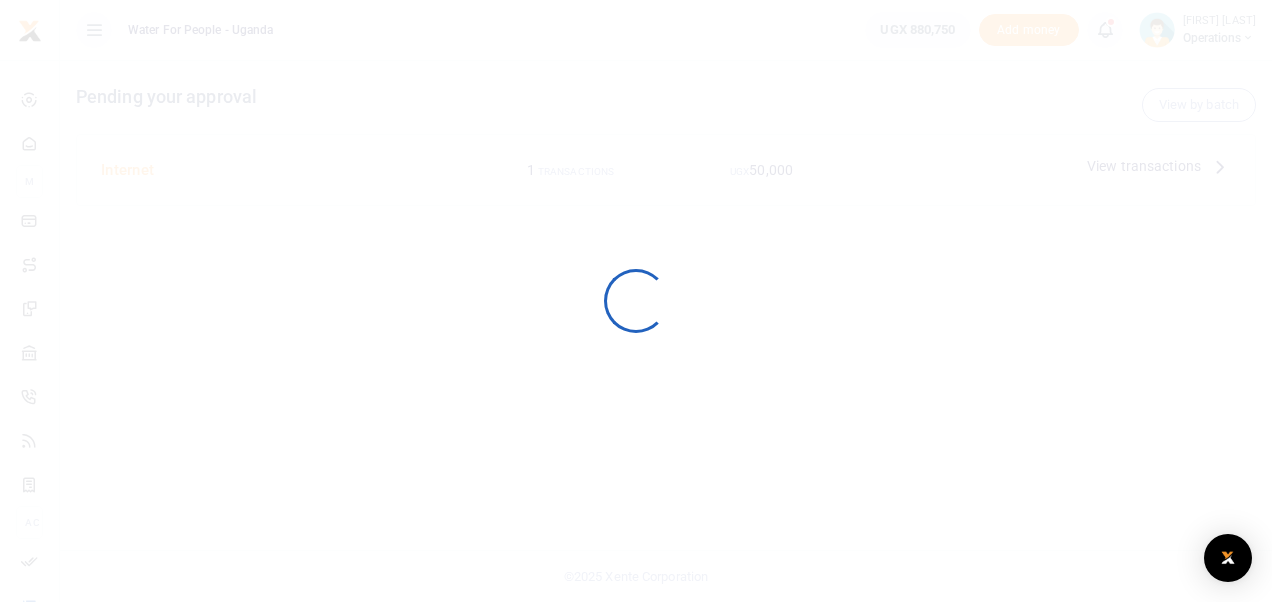 scroll, scrollTop: 0, scrollLeft: 0, axis: both 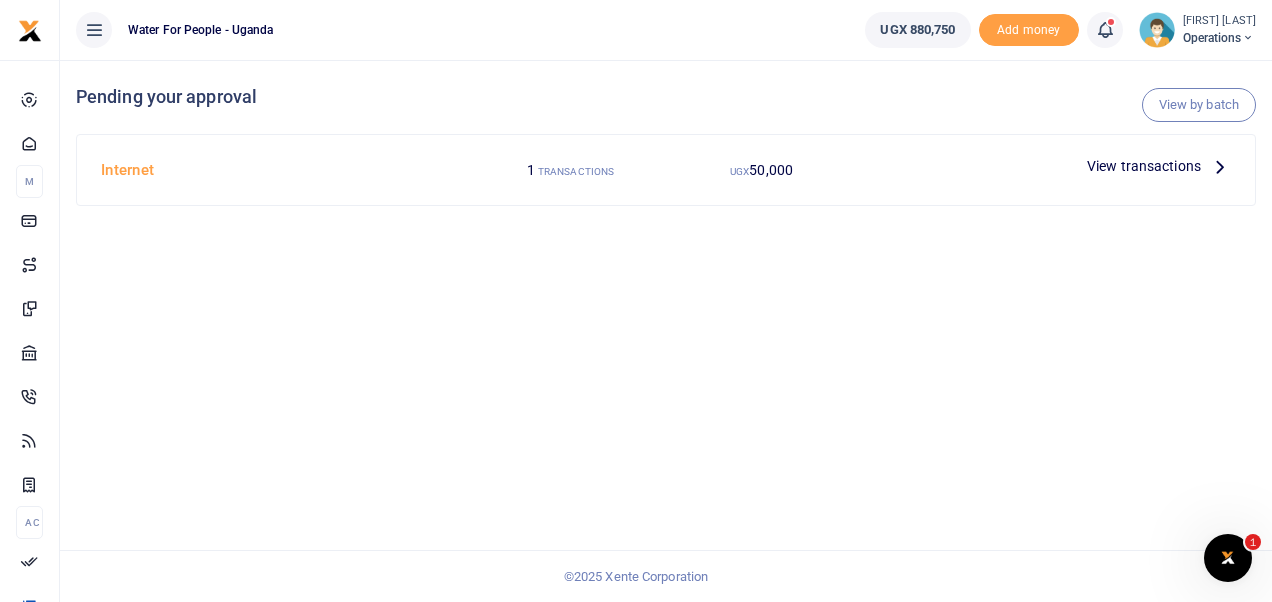 click at bounding box center [1220, 166] 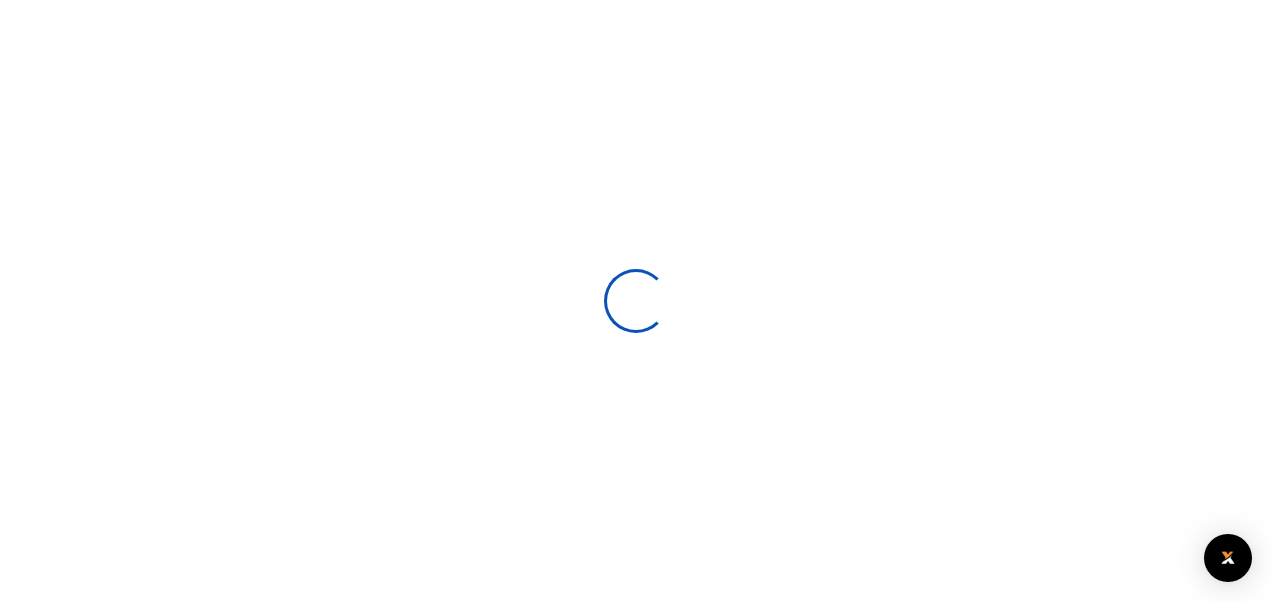 scroll, scrollTop: 0, scrollLeft: 0, axis: both 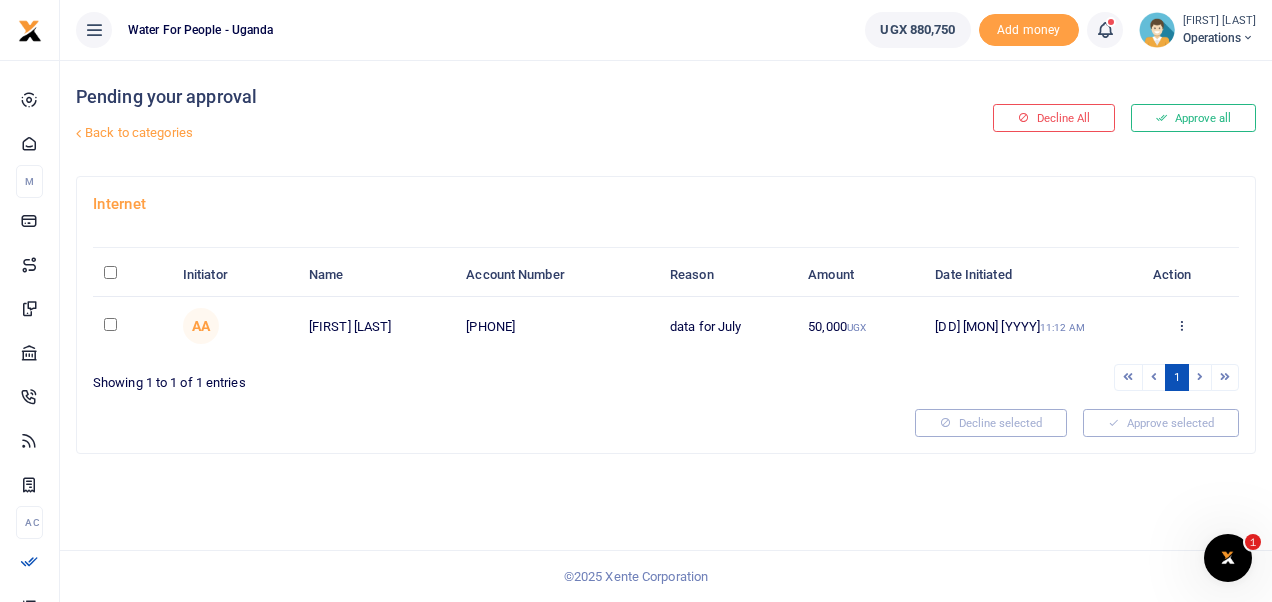 click at bounding box center [110, 272] 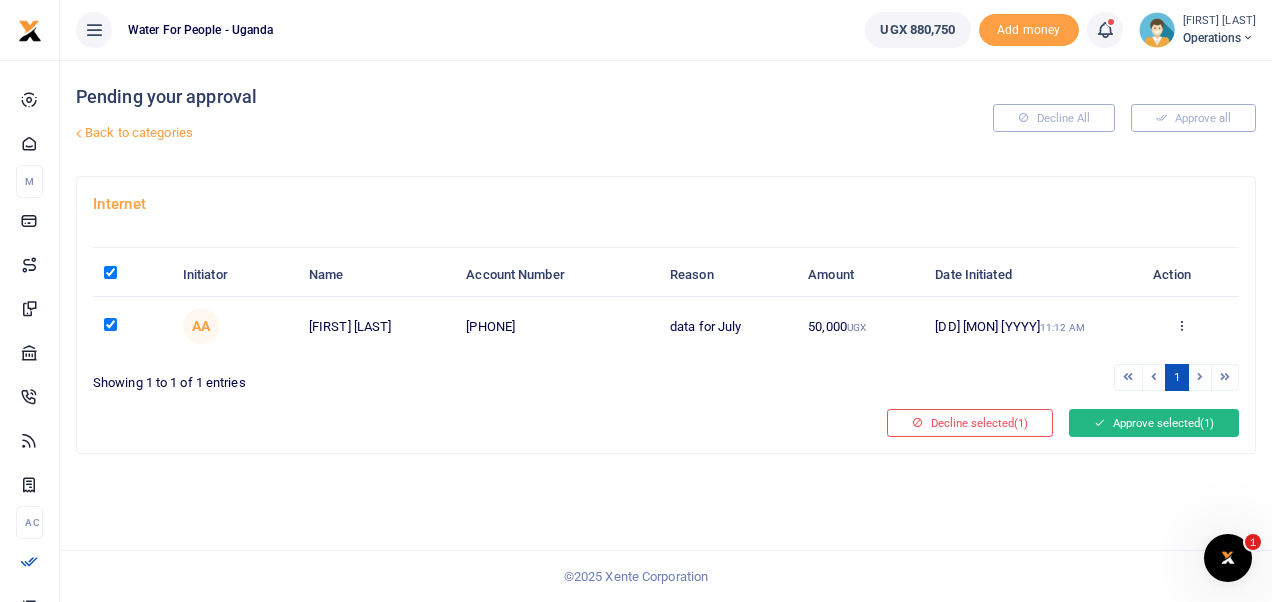 click on "Approve selected  (1)" at bounding box center (1154, 423) 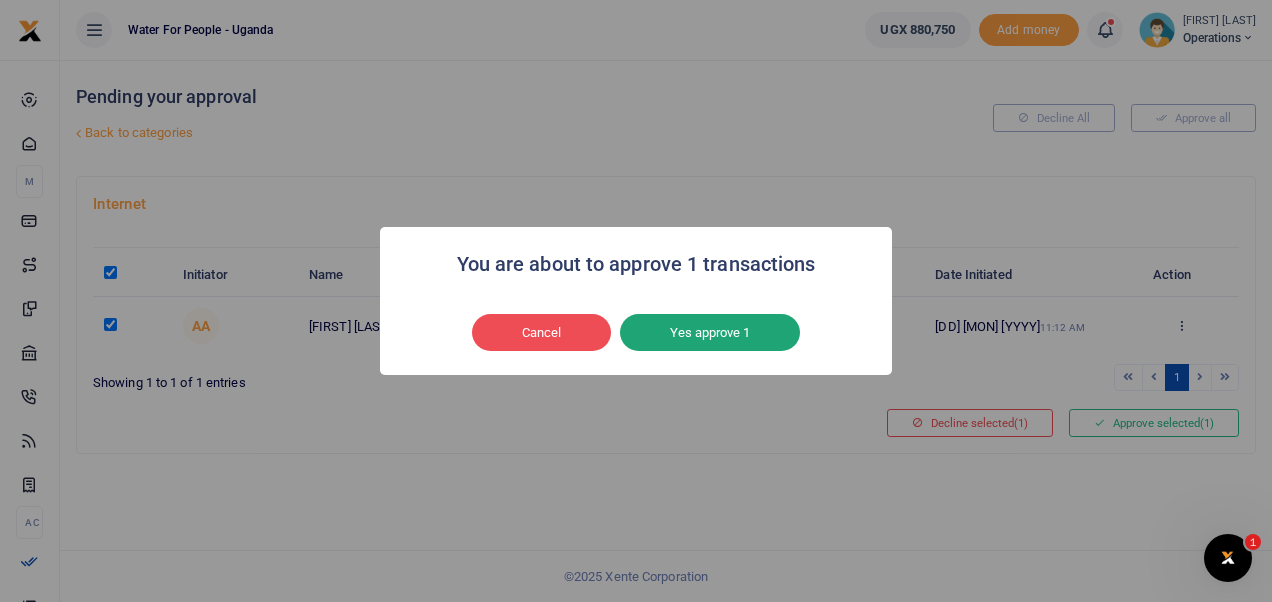click on "Yes approve 1" at bounding box center [710, 333] 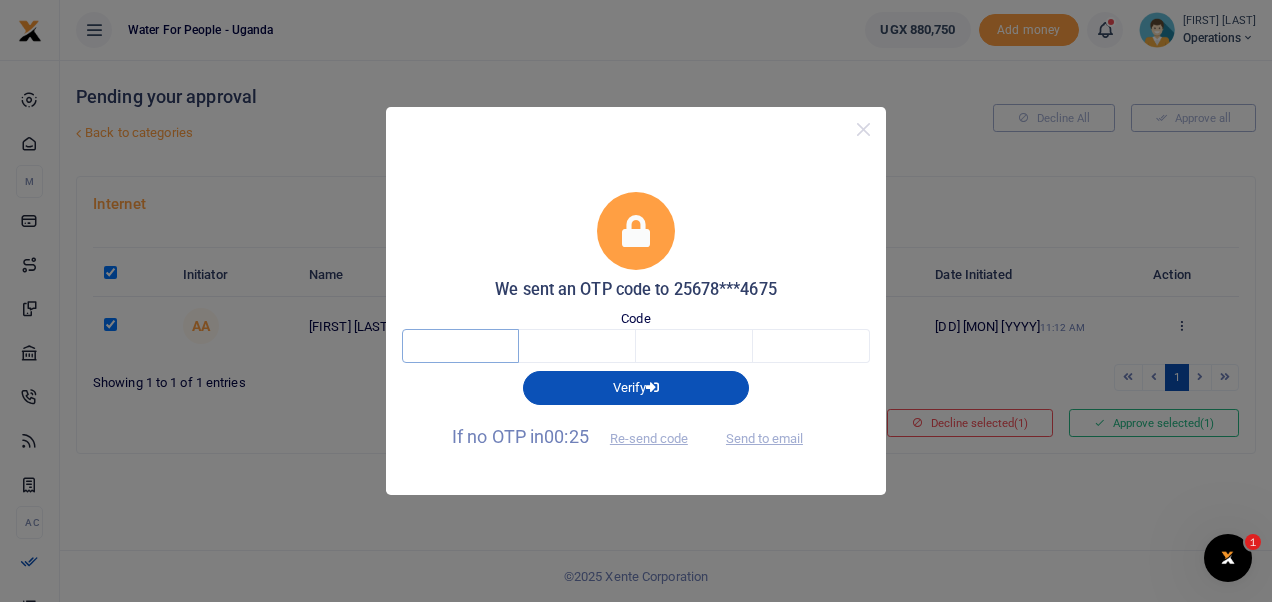 click at bounding box center (460, 346) 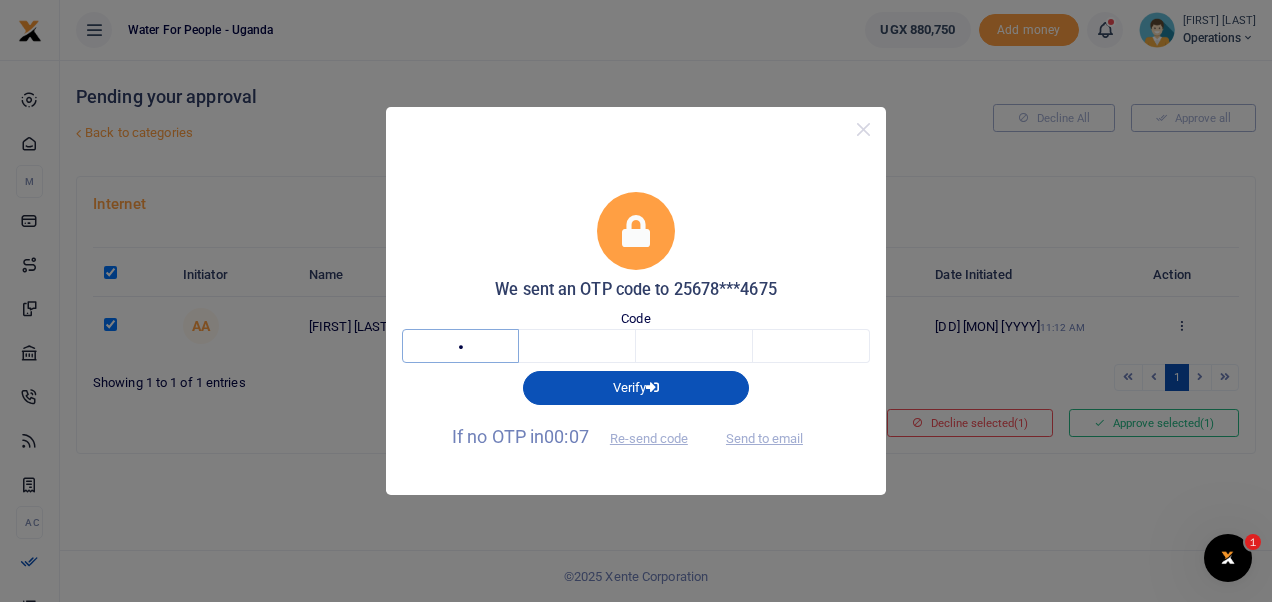 type on "1" 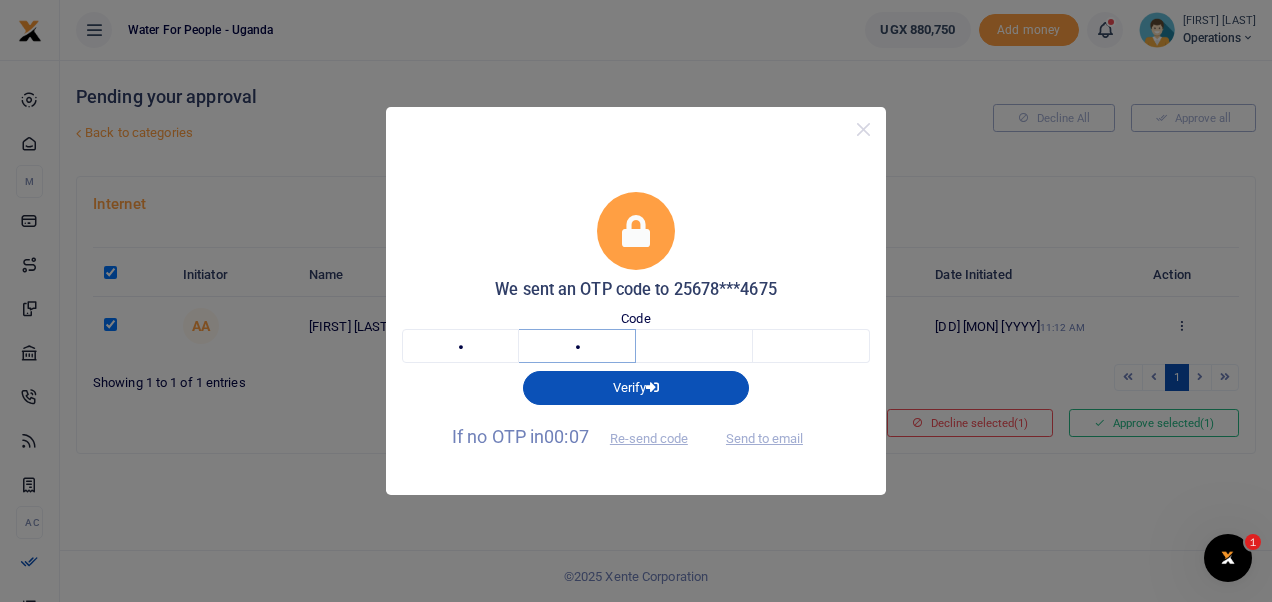 type on "0" 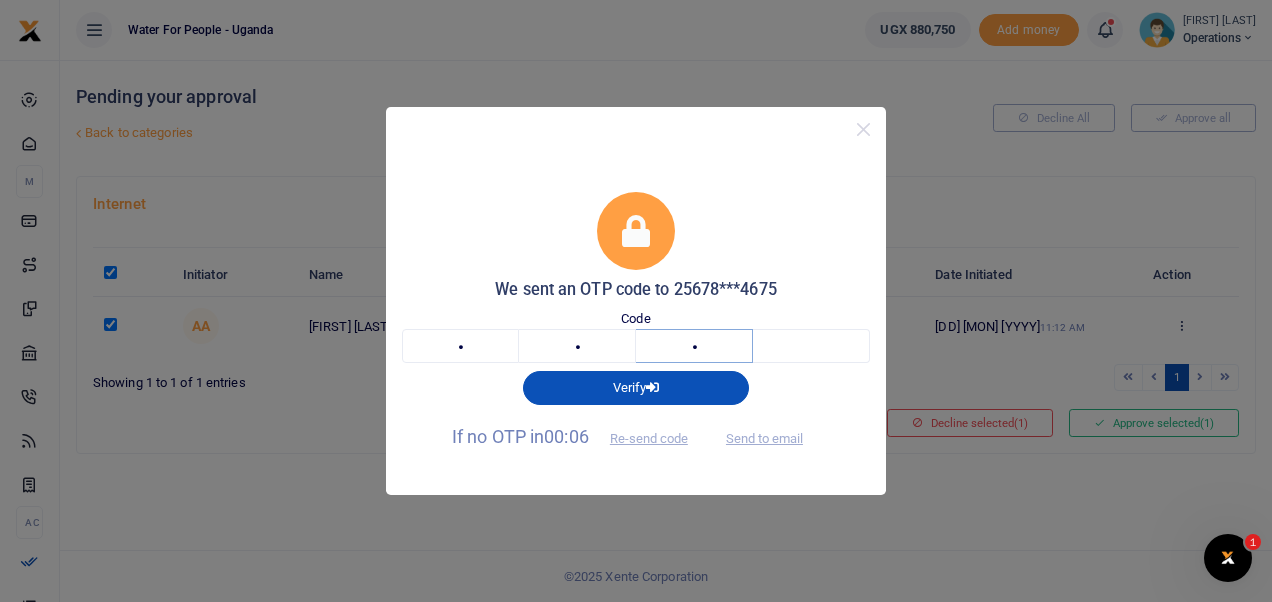 type on "4" 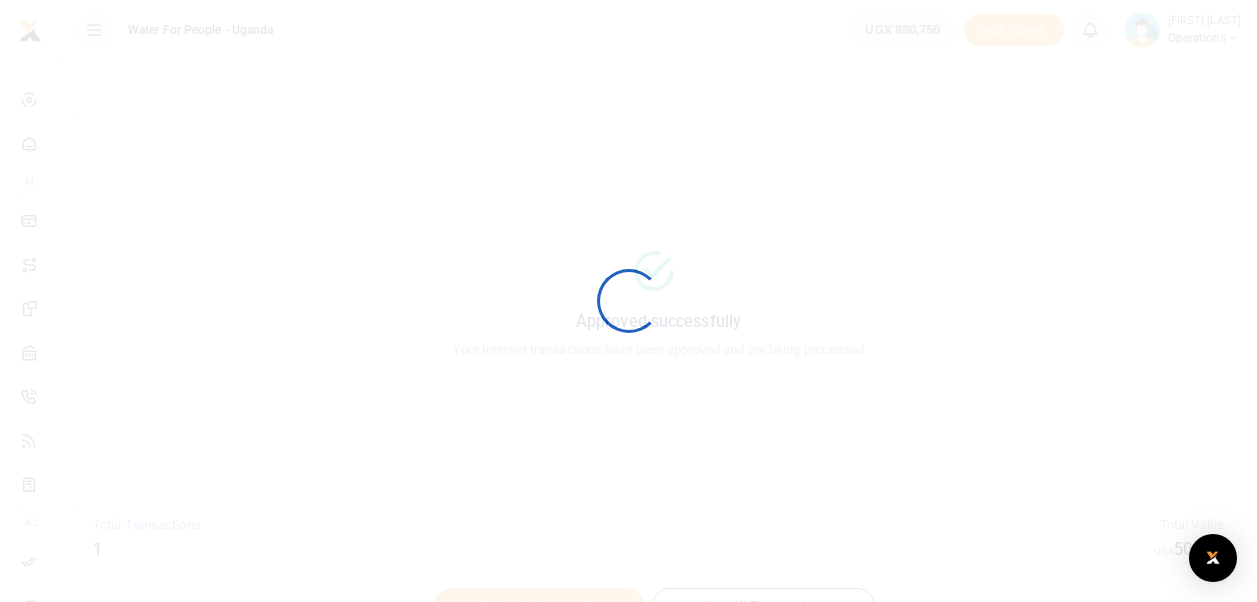 scroll, scrollTop: 0, scrollLeft: 0, axis: both 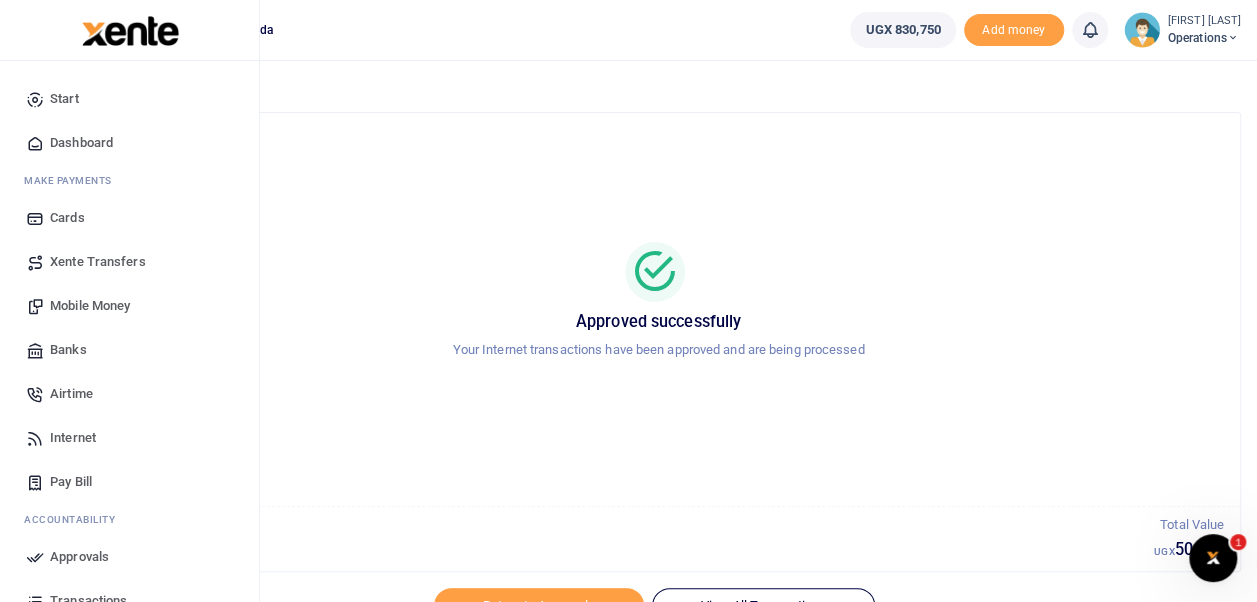 click on "Dashboard" at bounding box center [81, 143] 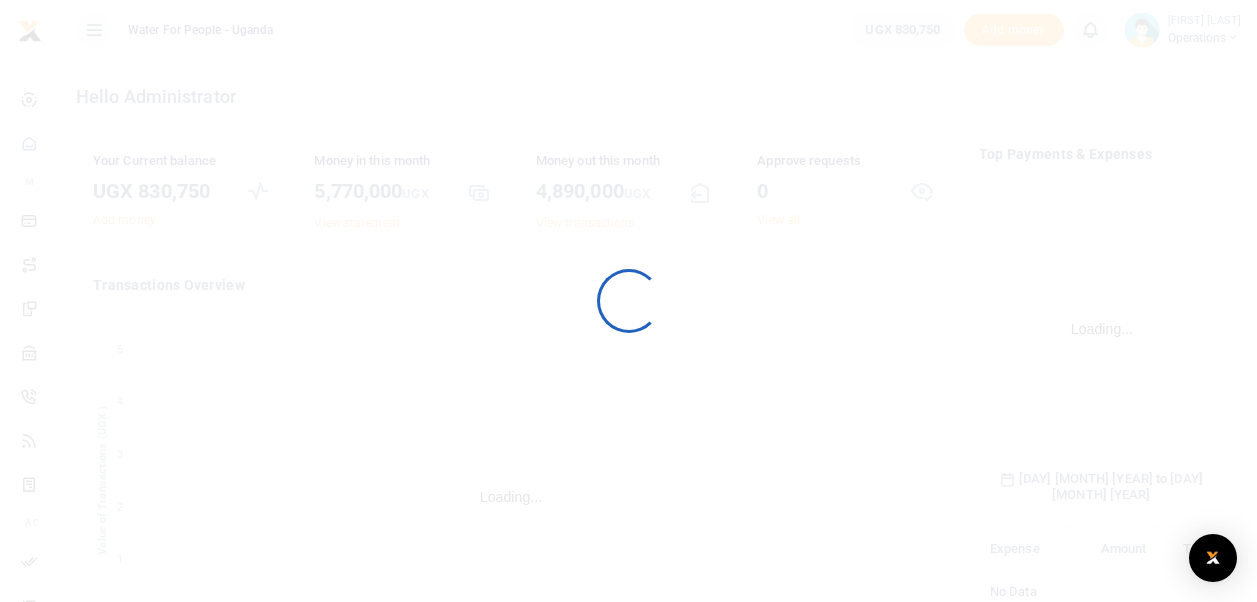 scroll, scrollTop: 0, scrollLeft: 0, axis: both 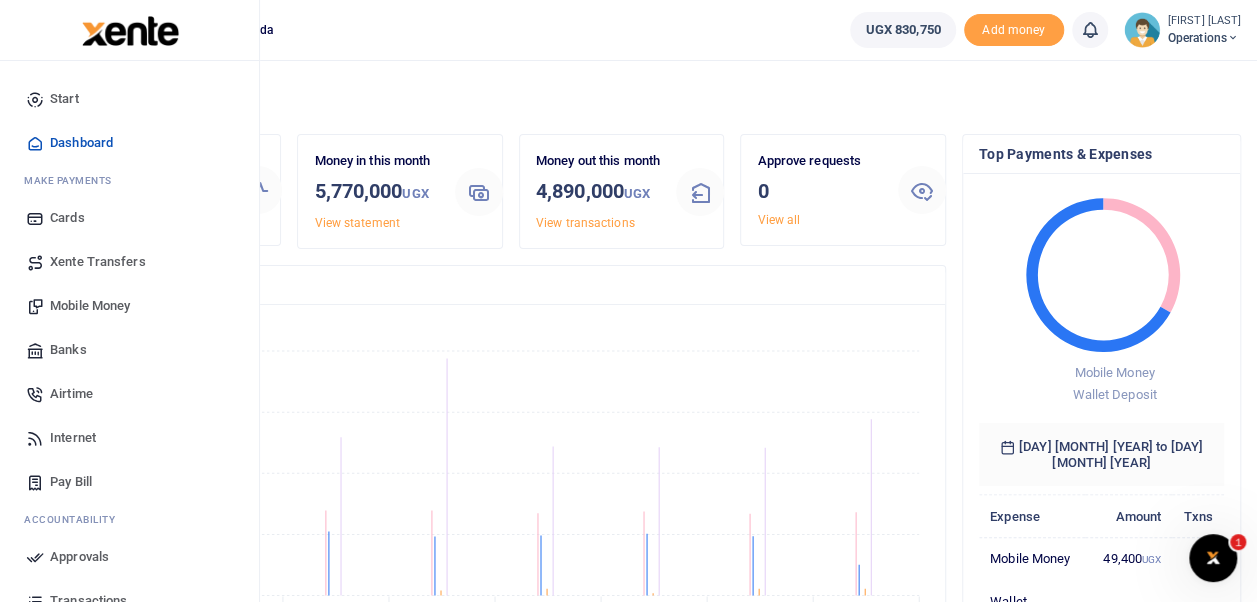 click on "Internet" at bounding box center [73, 438] 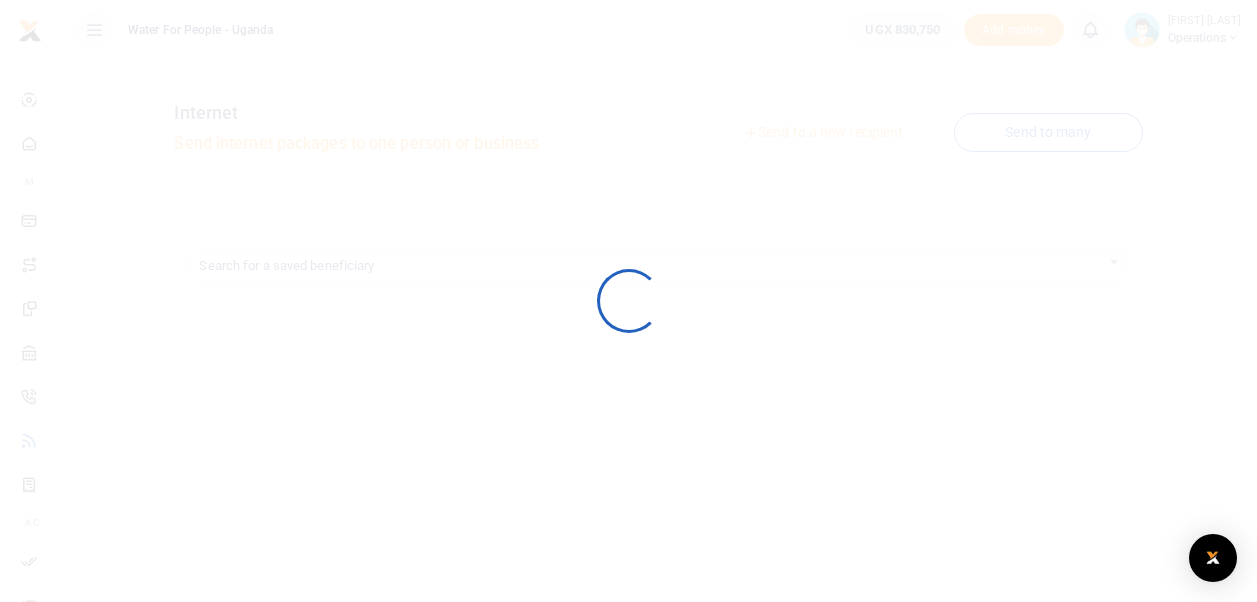 scroll, scrollTop: 0, scrollLeft: 0, axis: both 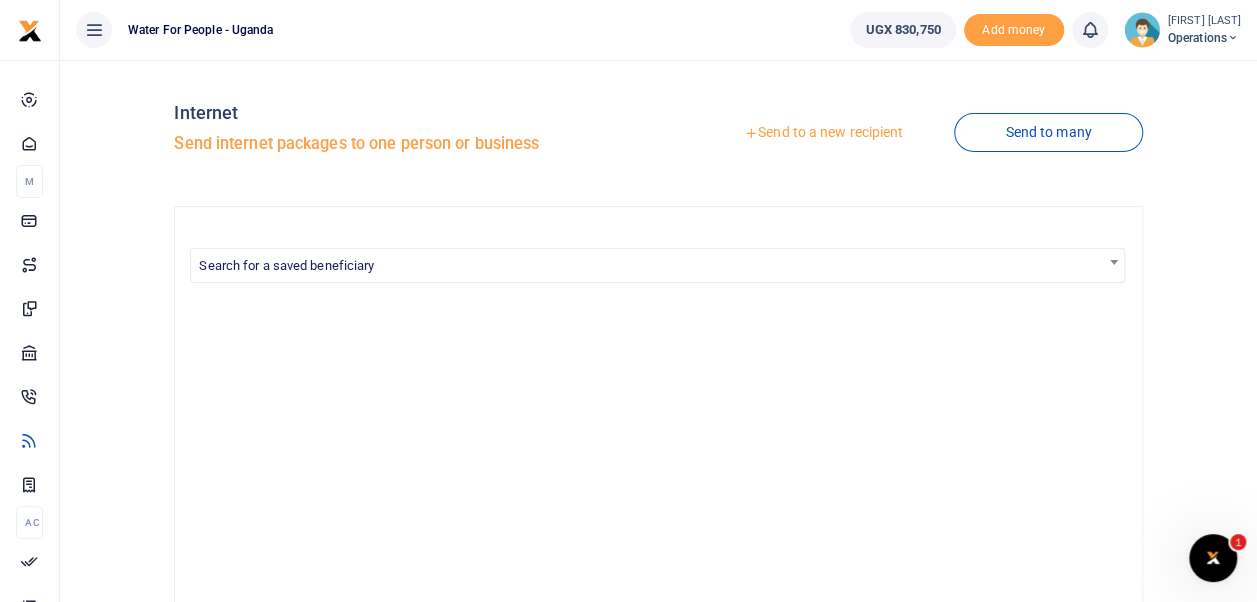 click on "Send to many" at bounding box center [1048, 132] 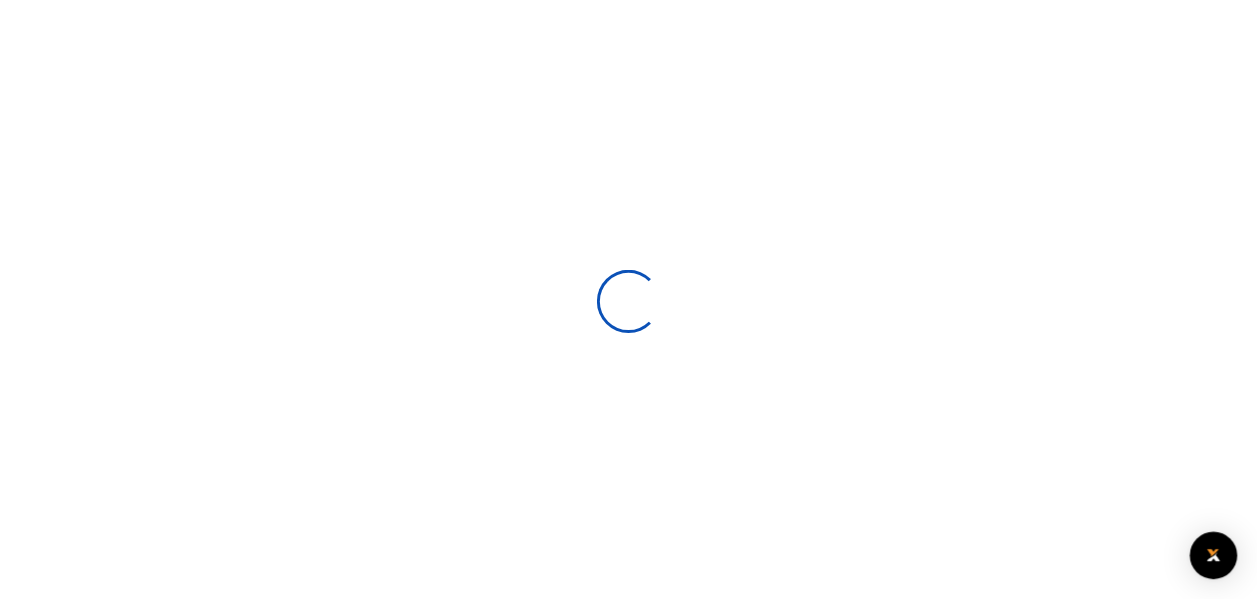 scroll, scrollTop: 0, scrollLeft: 0, axis: both 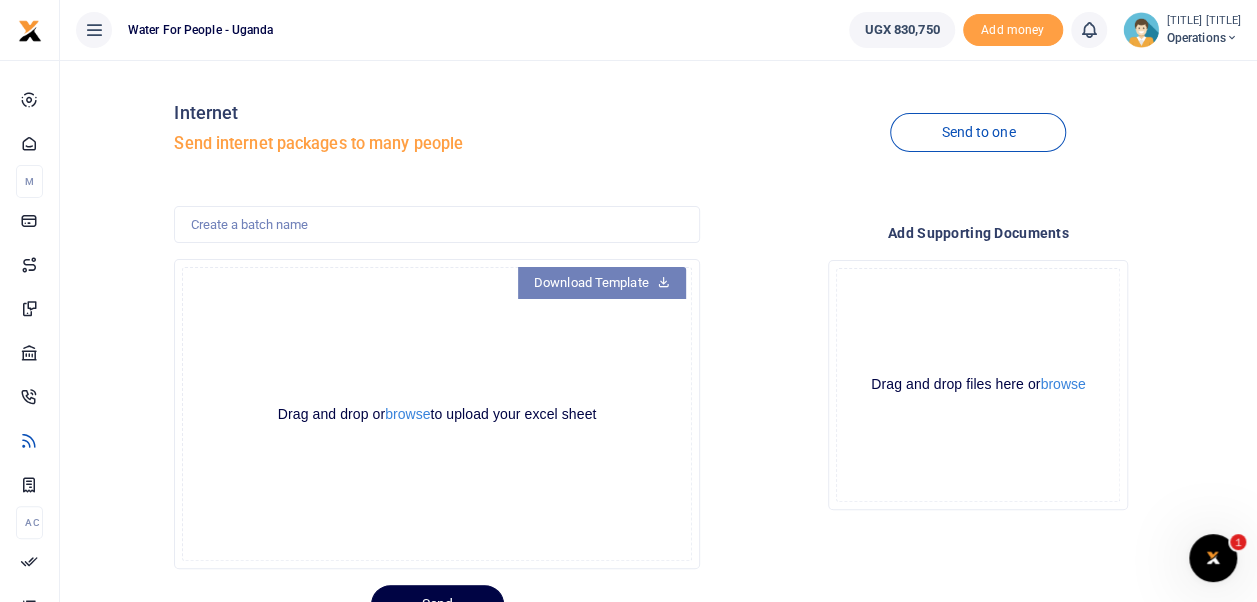 click on "Download Template" at bounding box center (602, 283) 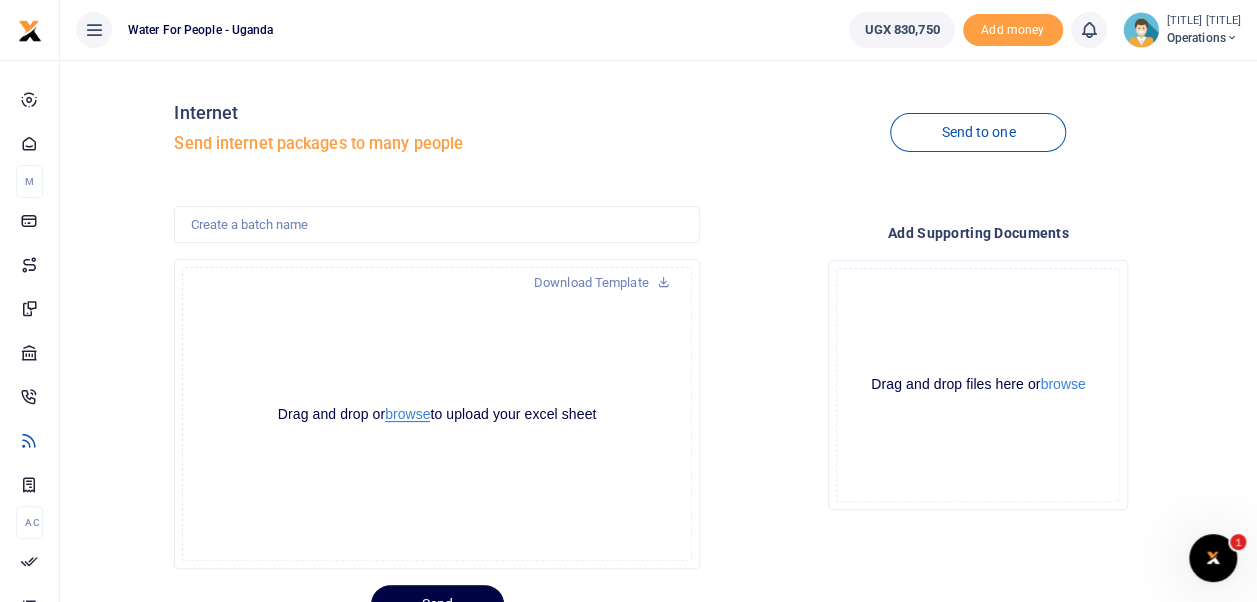 click on "browse" at bounding box center (407, 414) 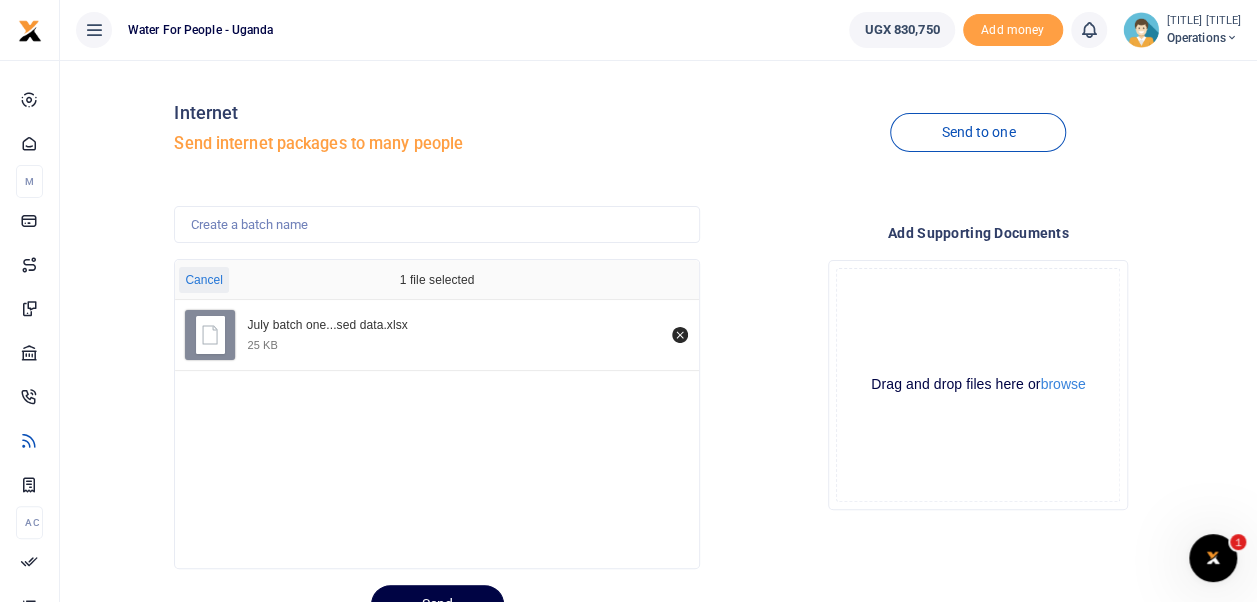 scroll, scrollTop: 89, scrollLeft: 0, axis: vertical 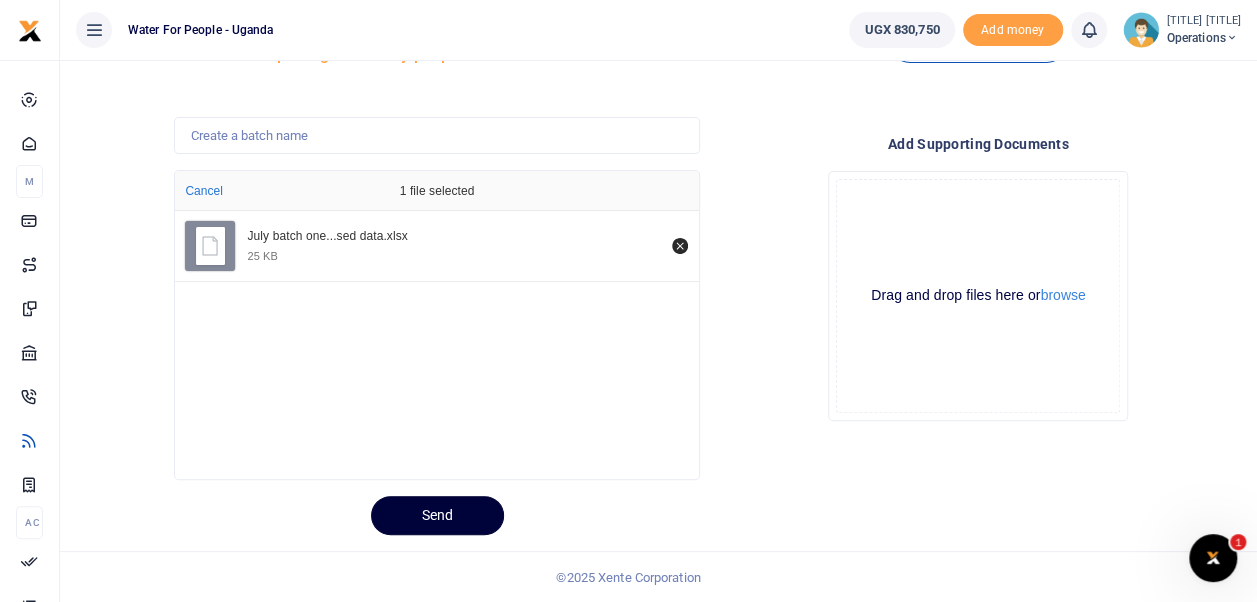 click on "Send" at bounding box center (437, 515) 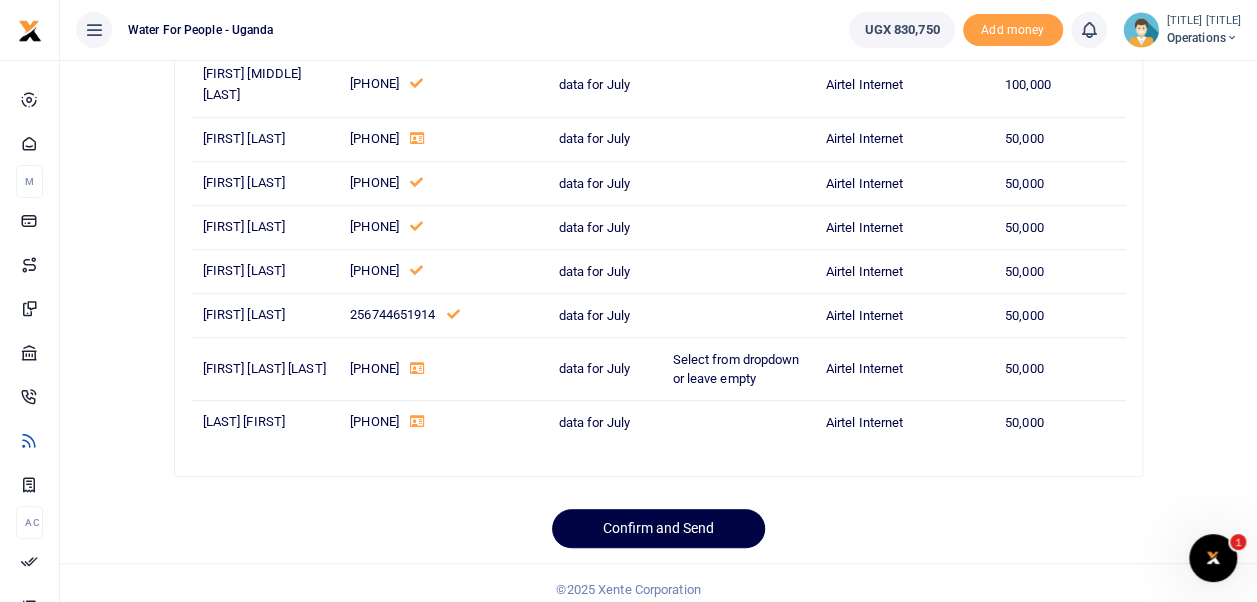 scroll, scrollTop: 437, scrollLeft: 0, axis: vertical 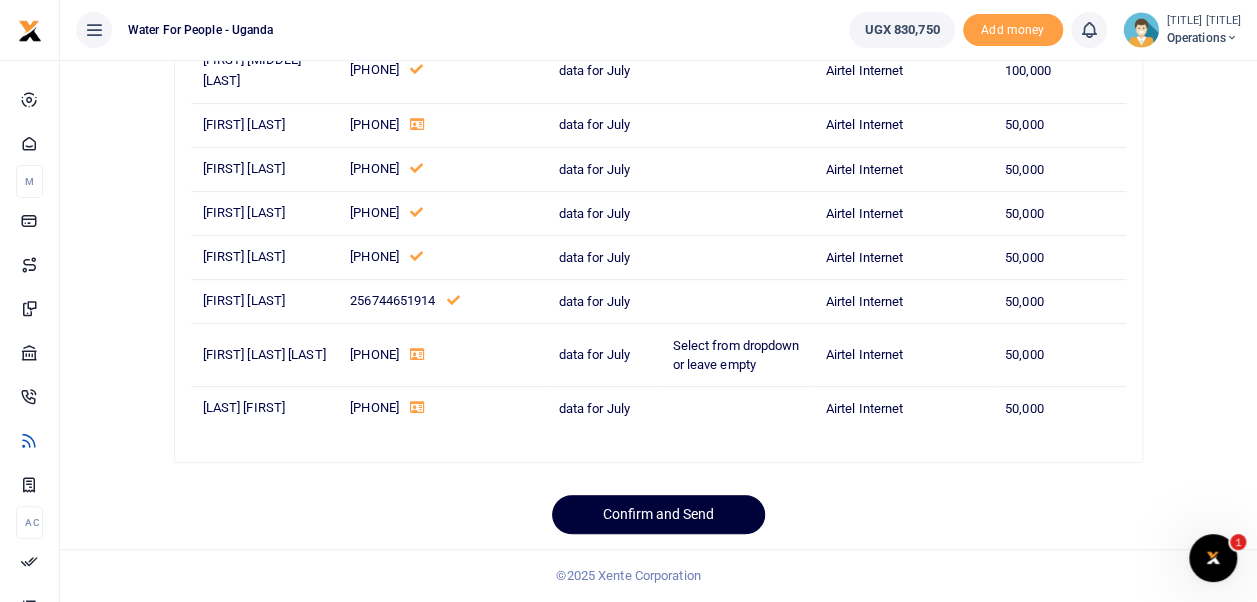 click on "Confirm and Send" at bounding box center (658, 514) 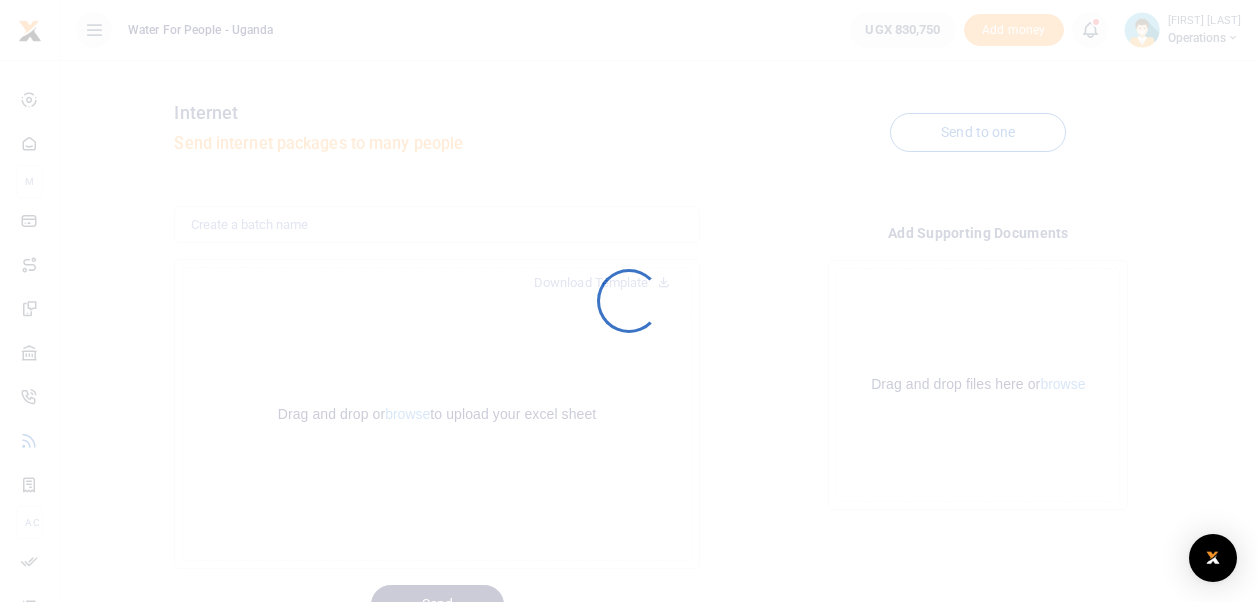 scroll, scrollTop: 89, scrollLeft: 0, axis: vertical 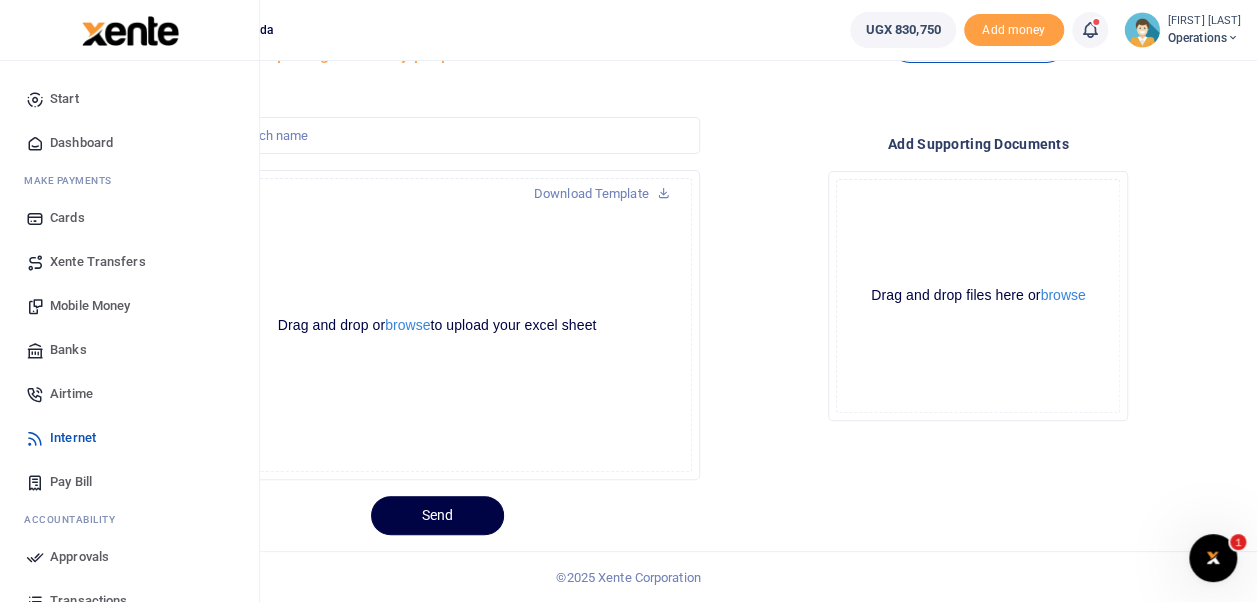 click on "Dashboard" at bounding box center [81, 143] 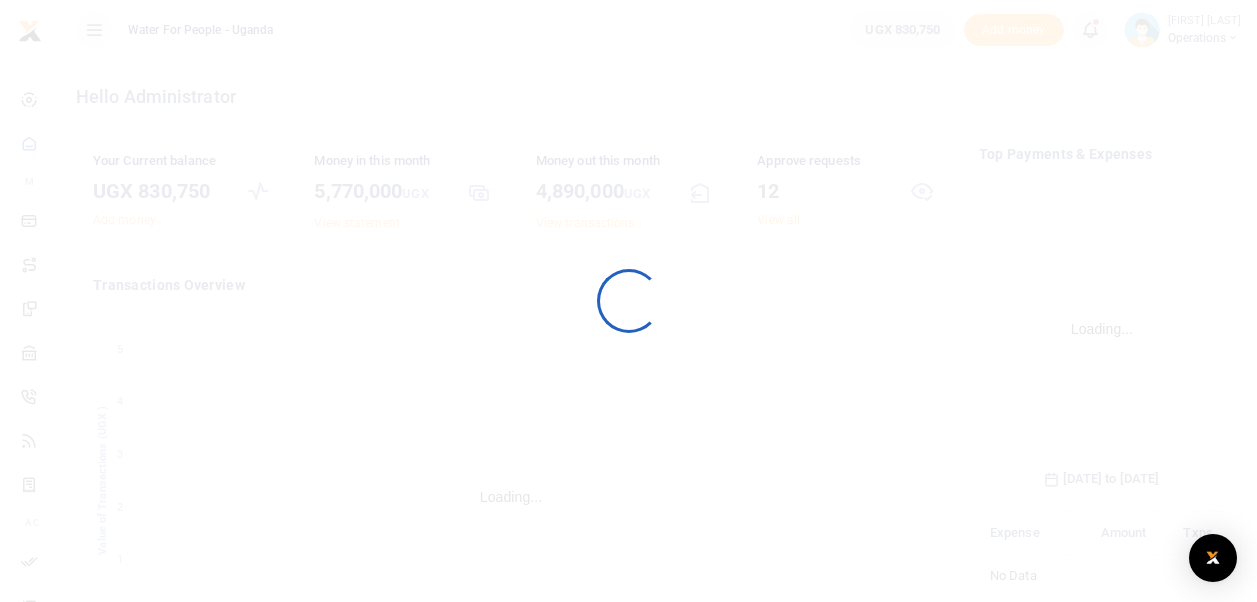 scroll, scrollTop: 0, scrollLeft: 0, axis: both 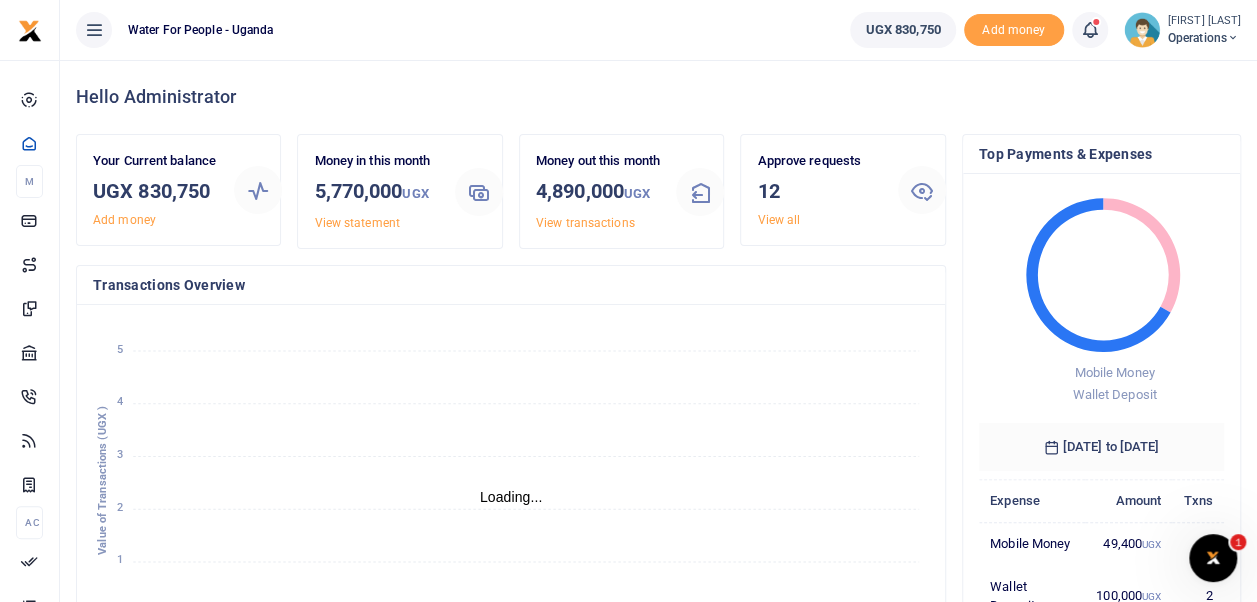 click on "View all" at bounding box center [778, 220] 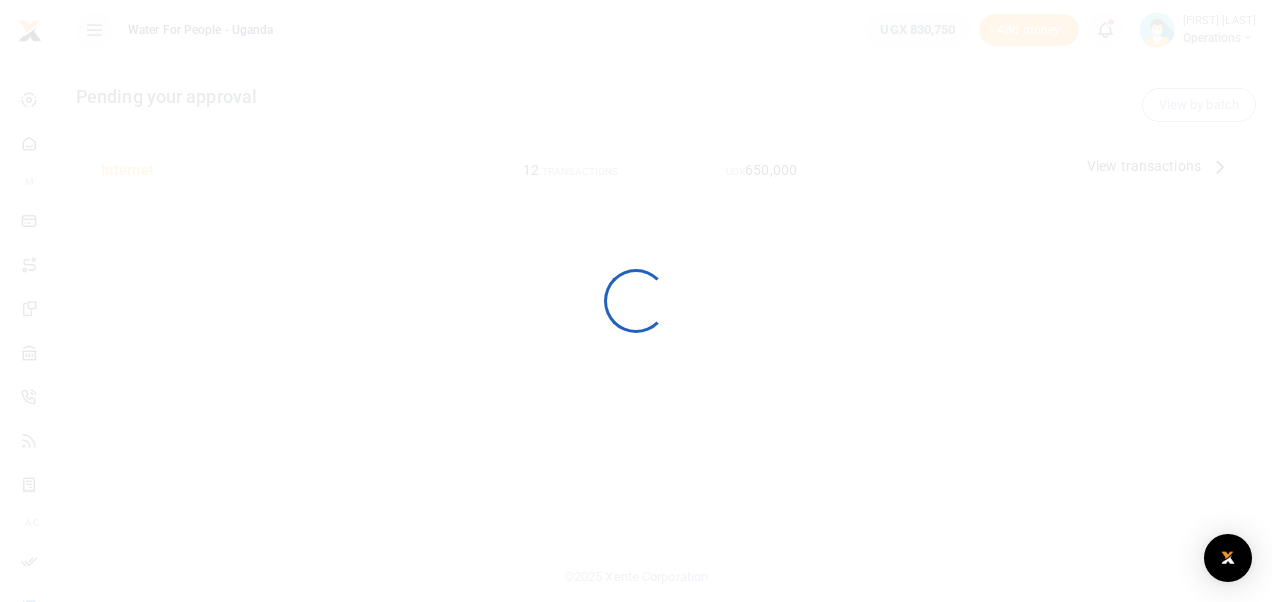 scroll, scrollTop: 0, scrollLeft: 0, axis: both 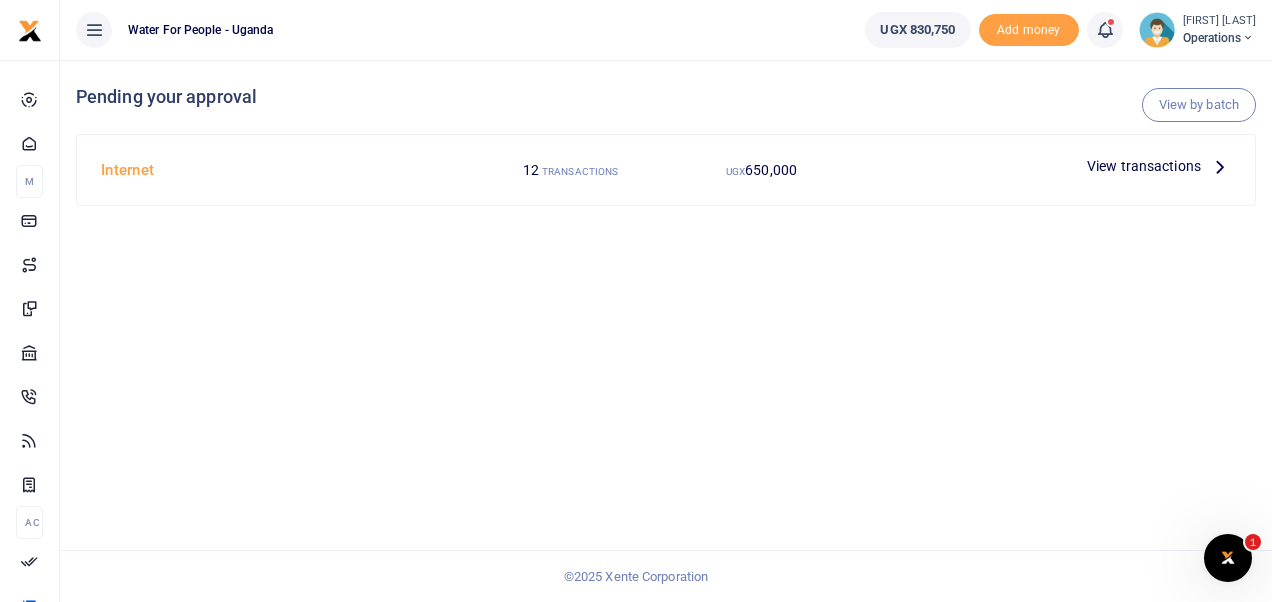 click at bounding box center [1220, 166] 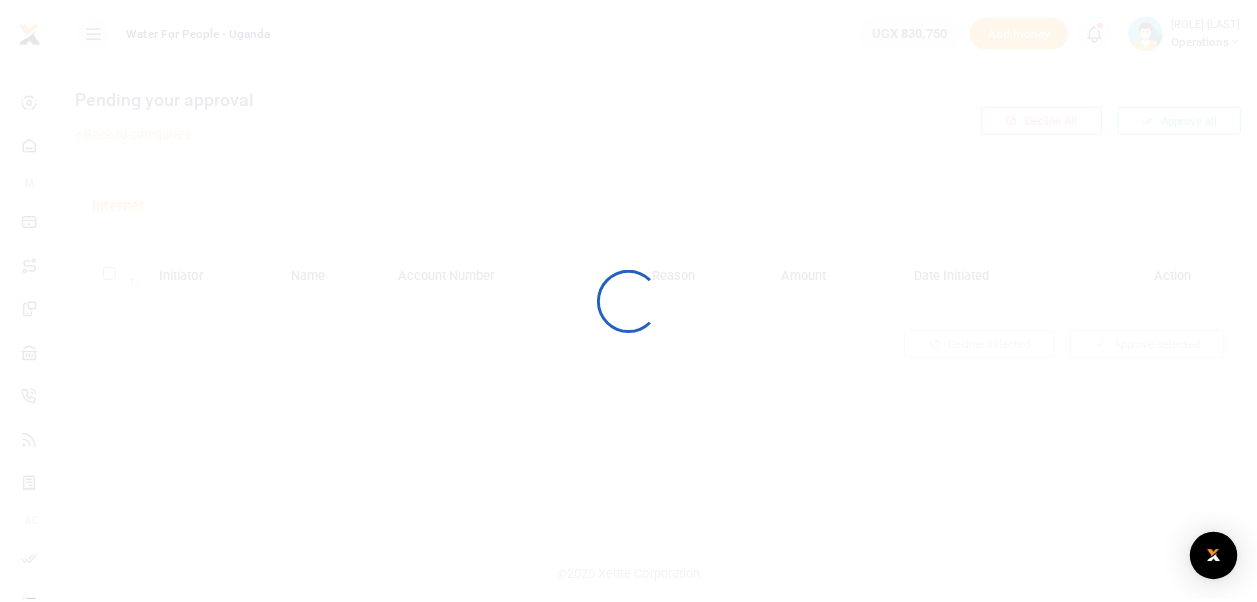 scroll, scrollTop: 0, scrollLeft: 0, axis: both 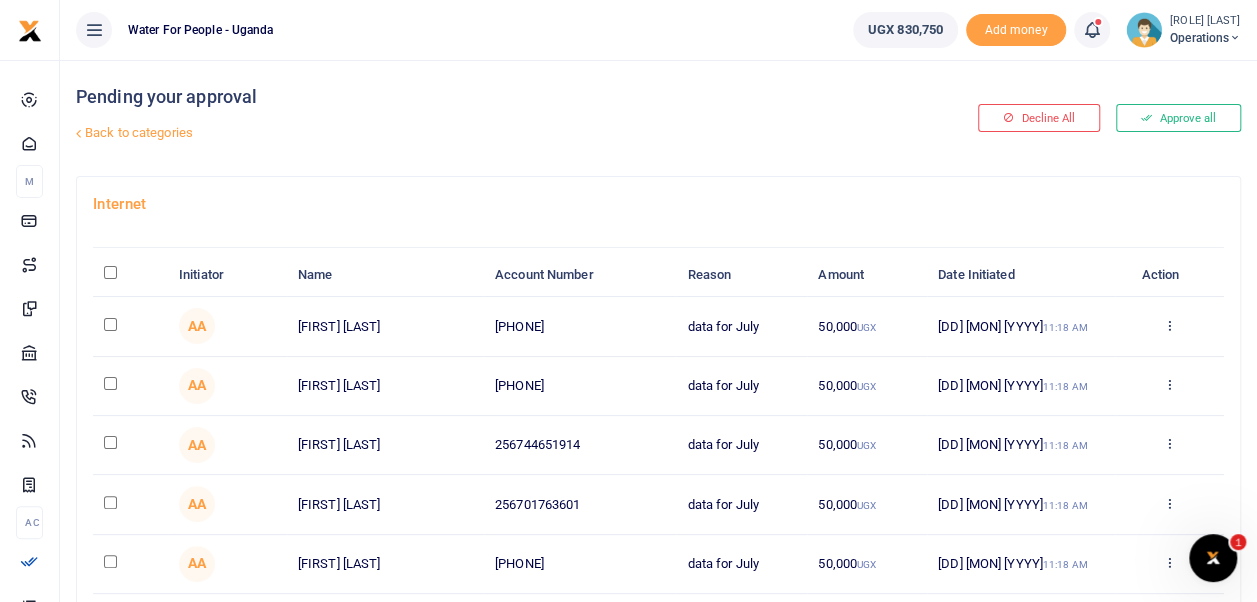 click at bounding box center (110, 272) 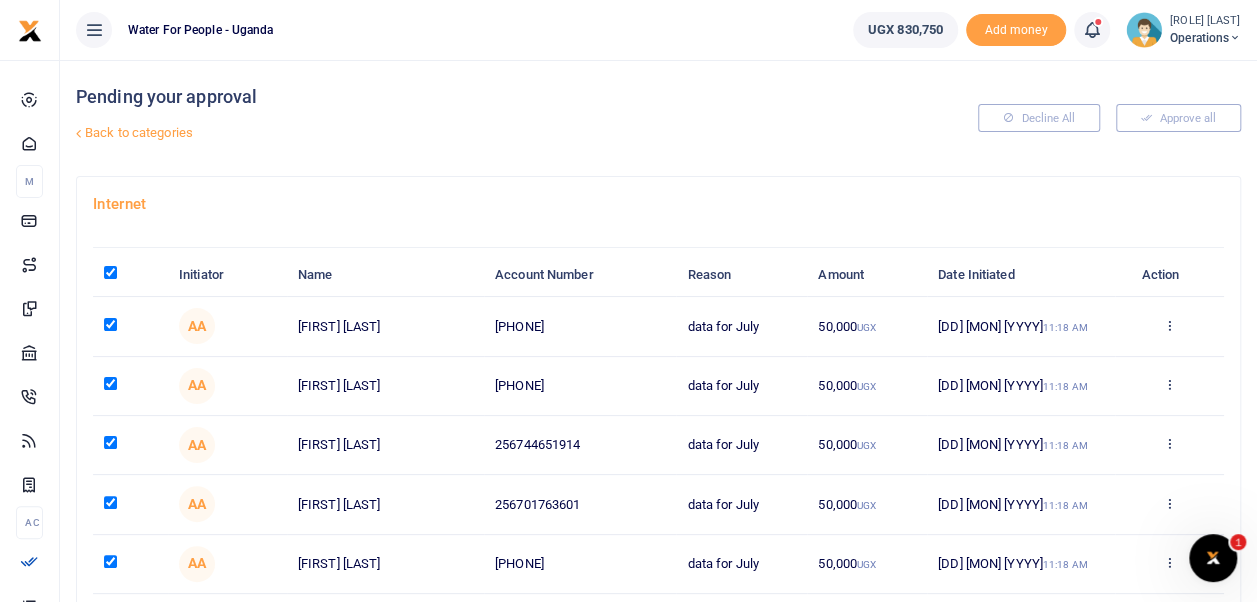 scroll, scrollTop: 448, scrollLeft: 0, axis: vertical 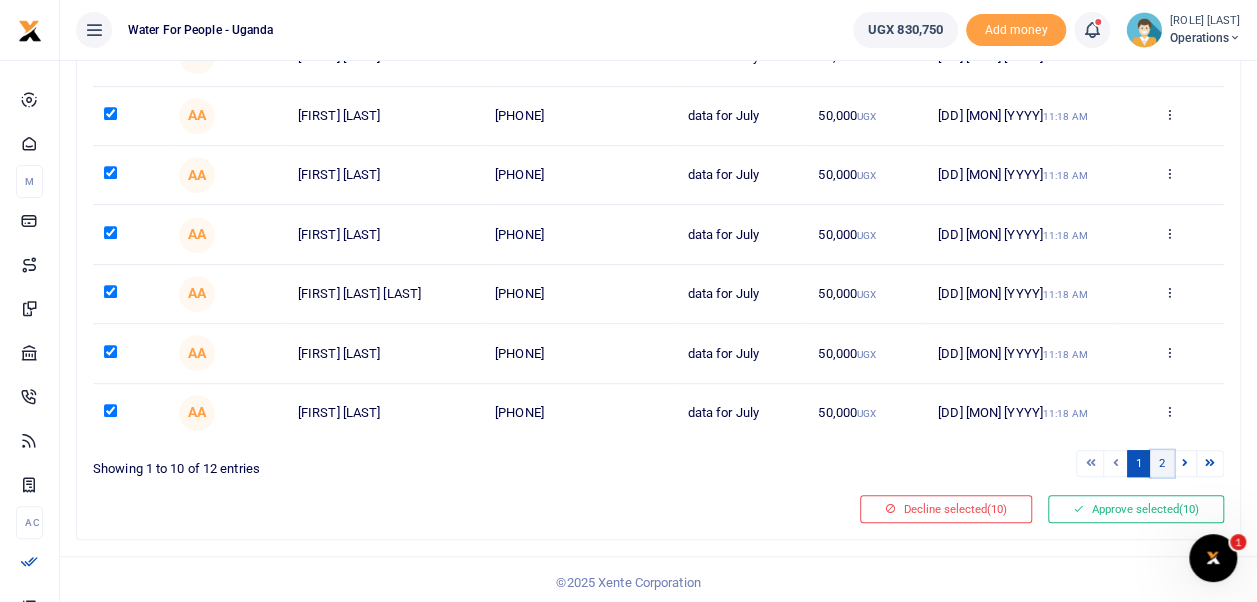 click on "2" at bounding box center [1090, 463] 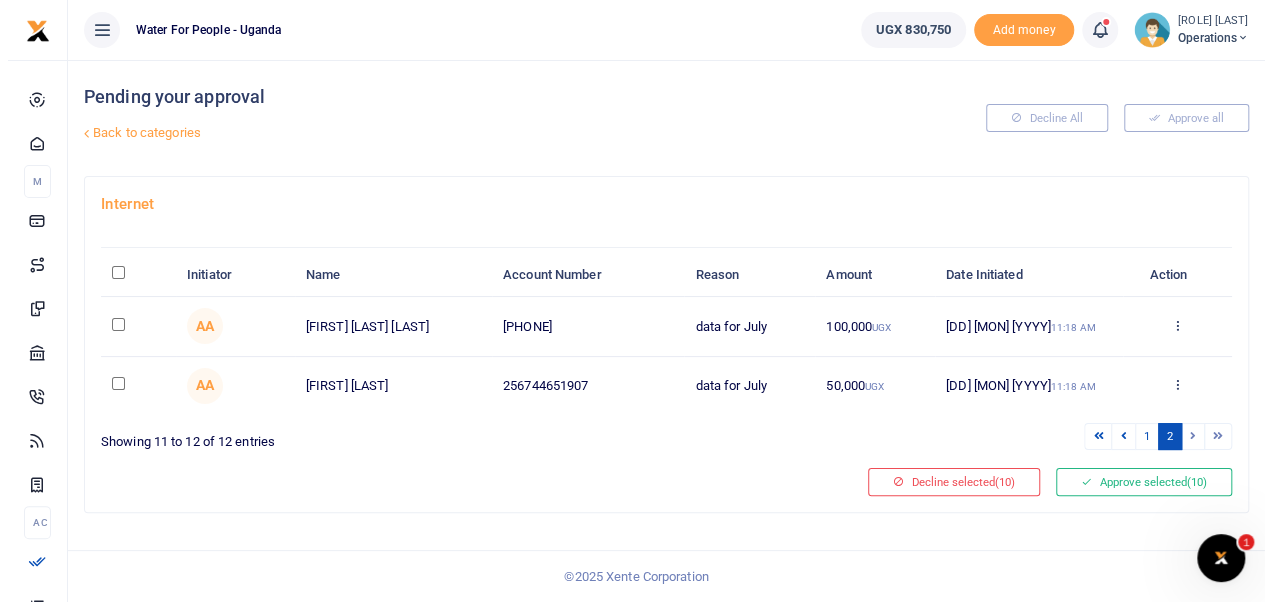 scroll, scrollTop: 0, scrollLeft: 0, axis: both 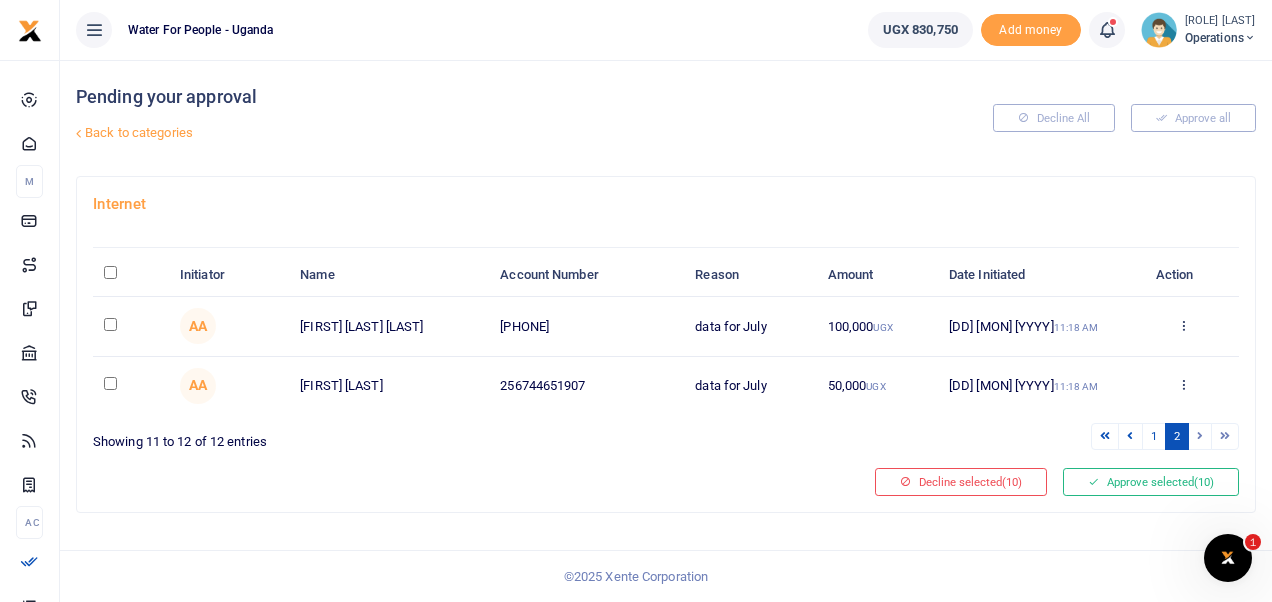 click at bounding box center (110, 272) 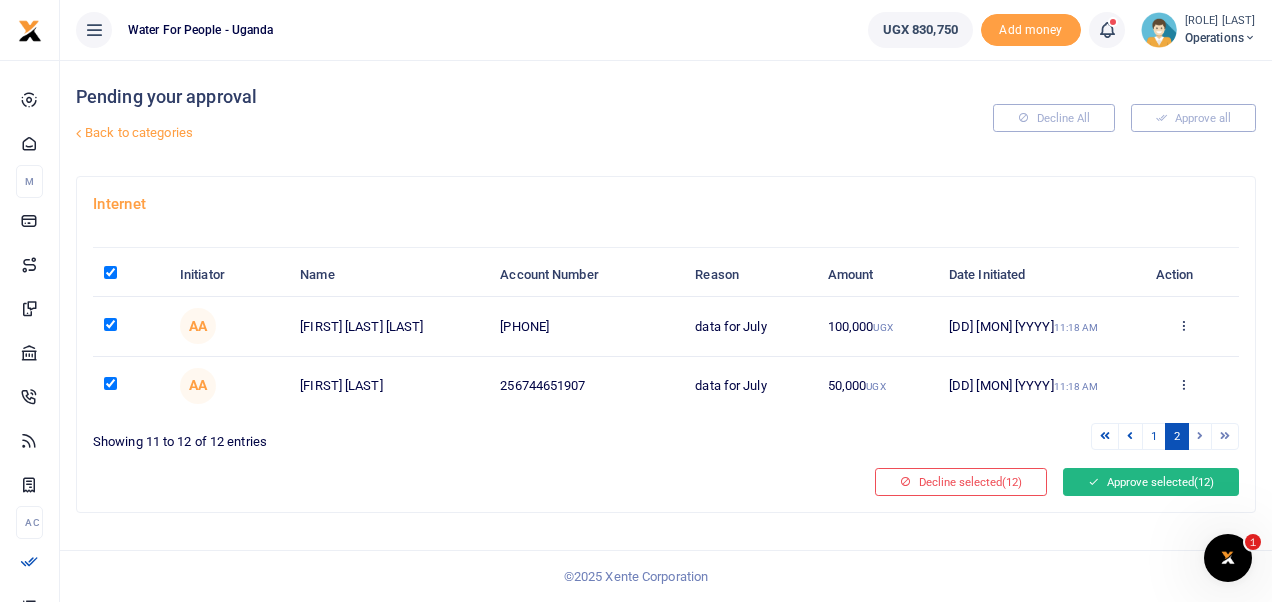 click on "Approve selected  (12)" at bounding box center (1151, 482) 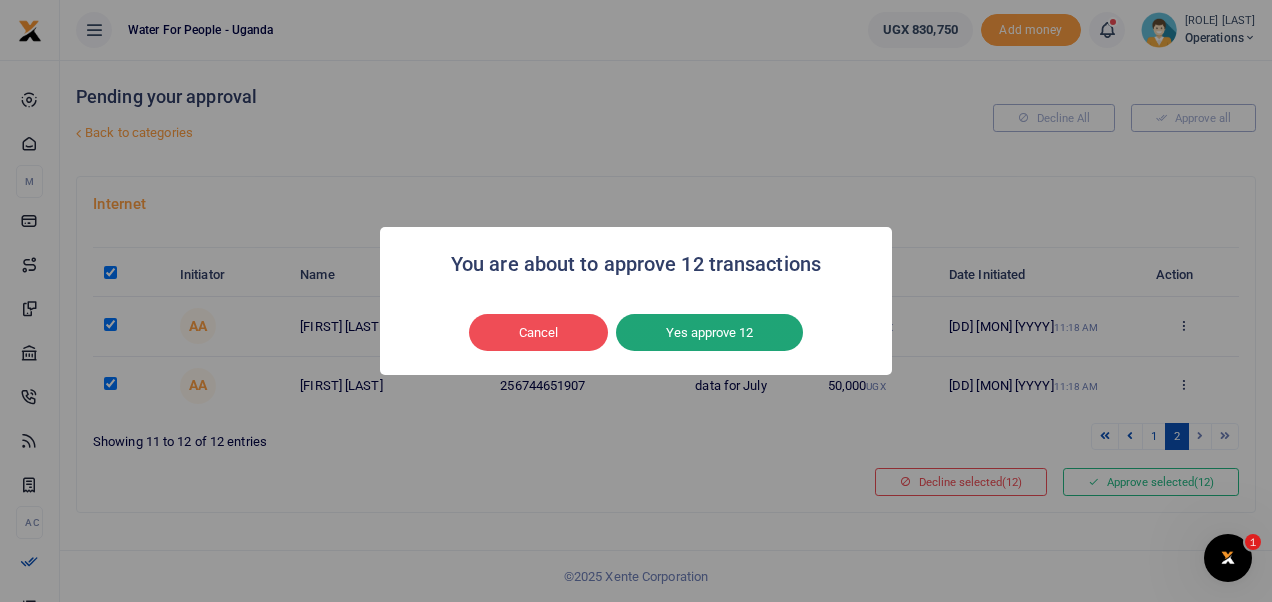 click on "Yes approve 12" at bounding box center (709, 333) 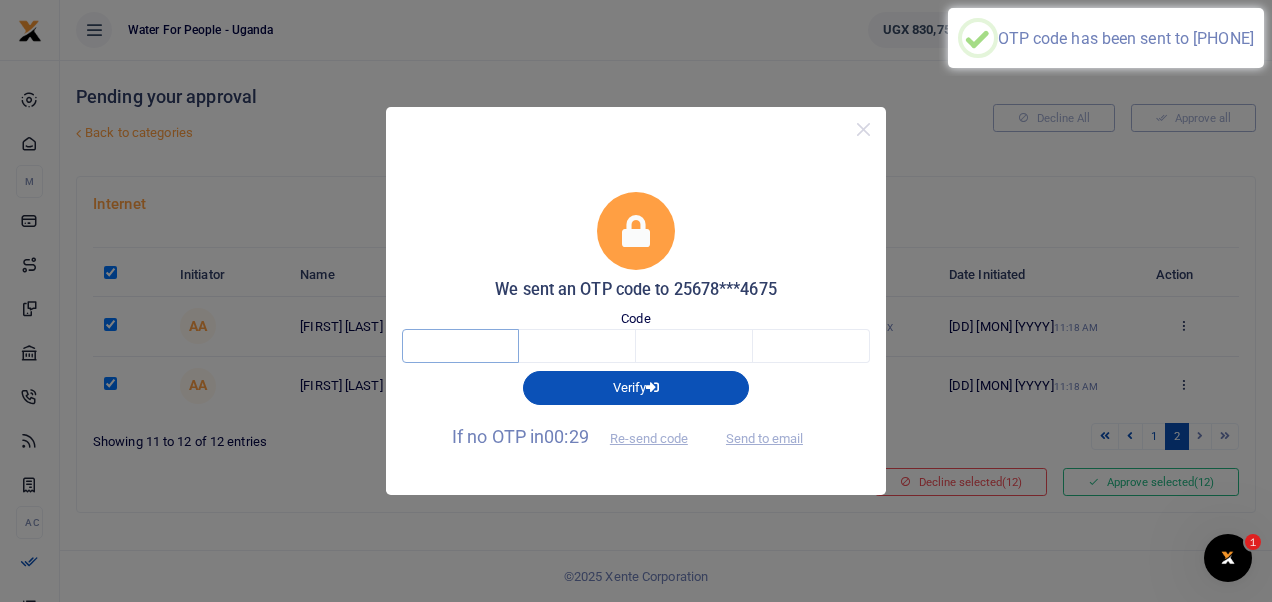 click at bounding box center (460, 346) 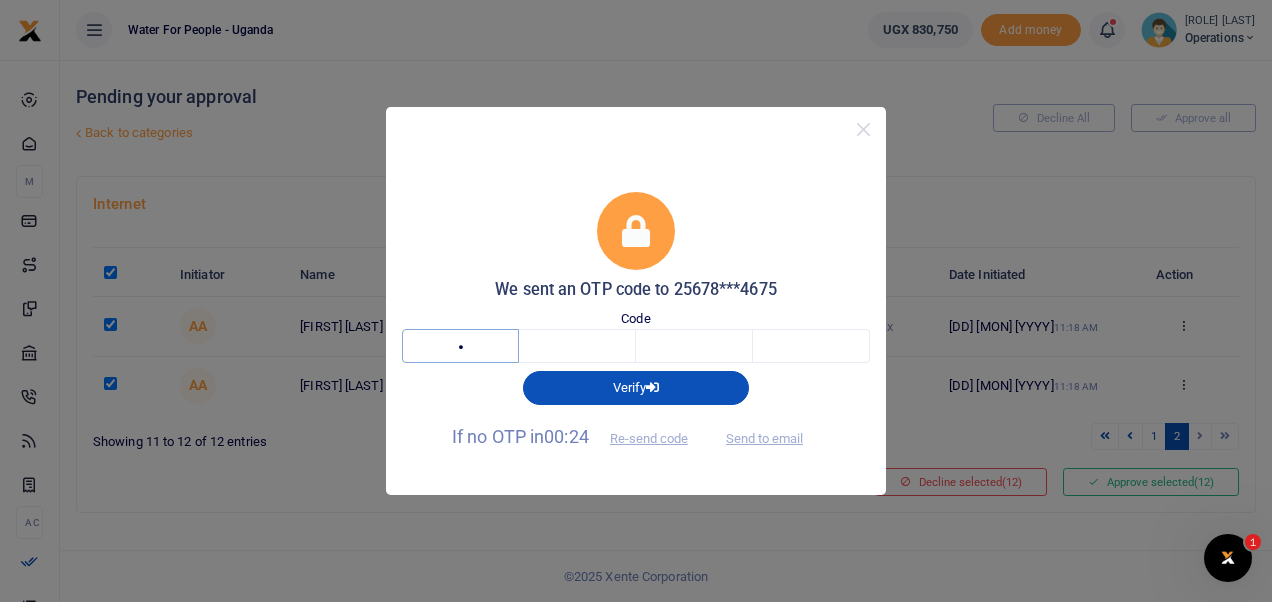 type on "2" 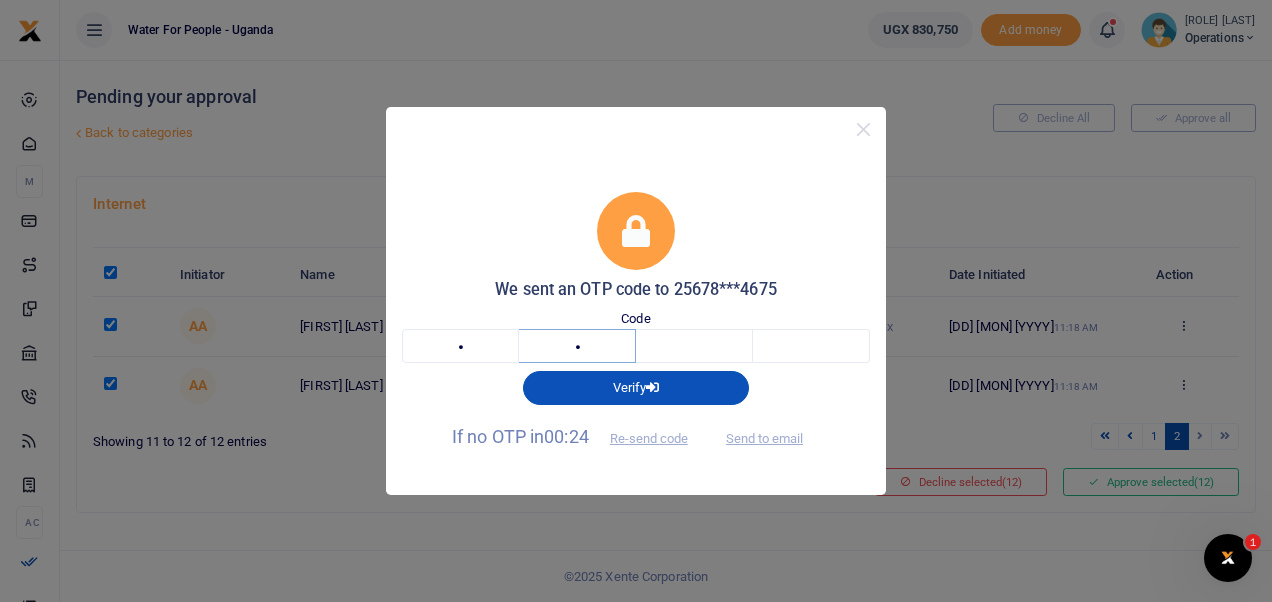 type on "2" 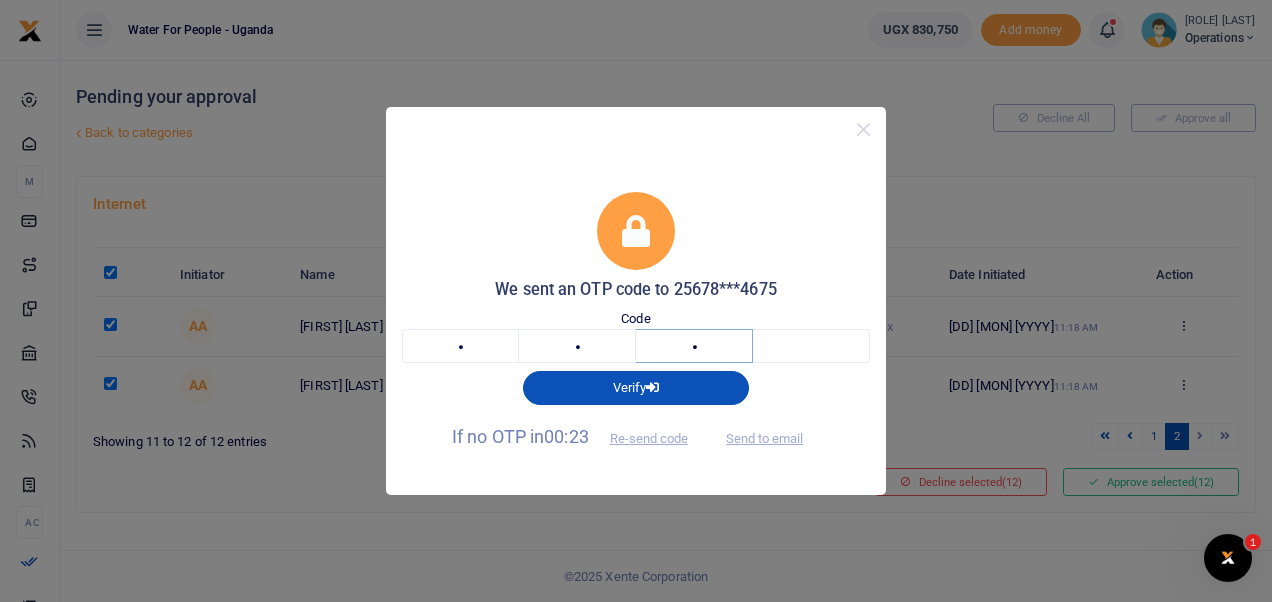 type on "6" 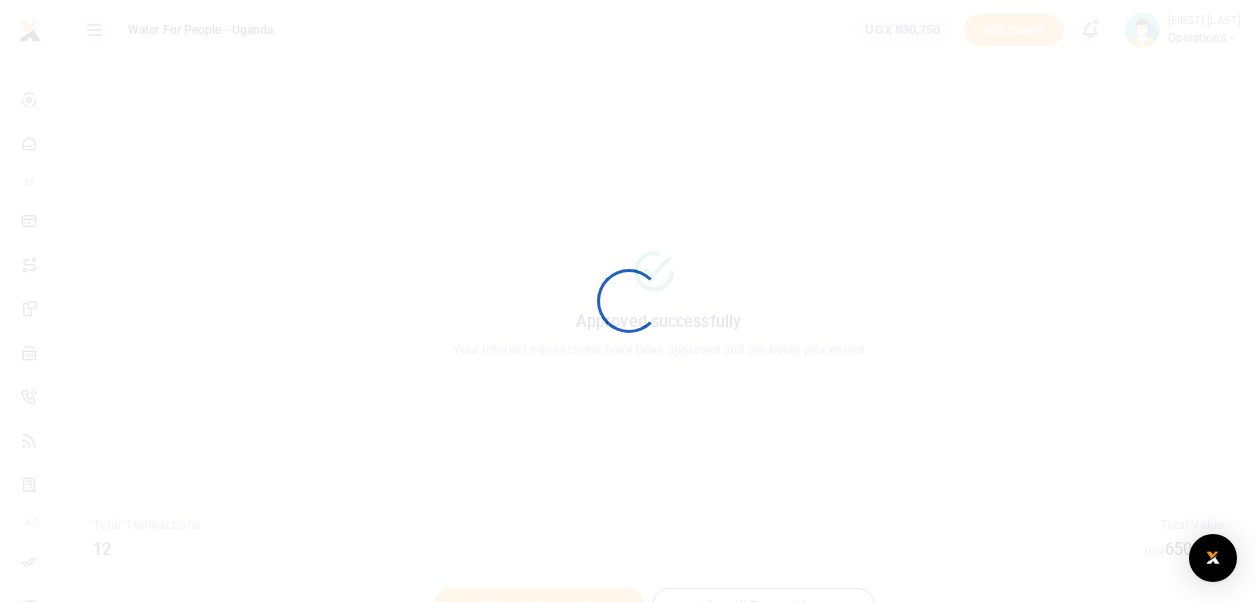 scroll, scrollTop: 0, scrollLeft: 0, axis: both 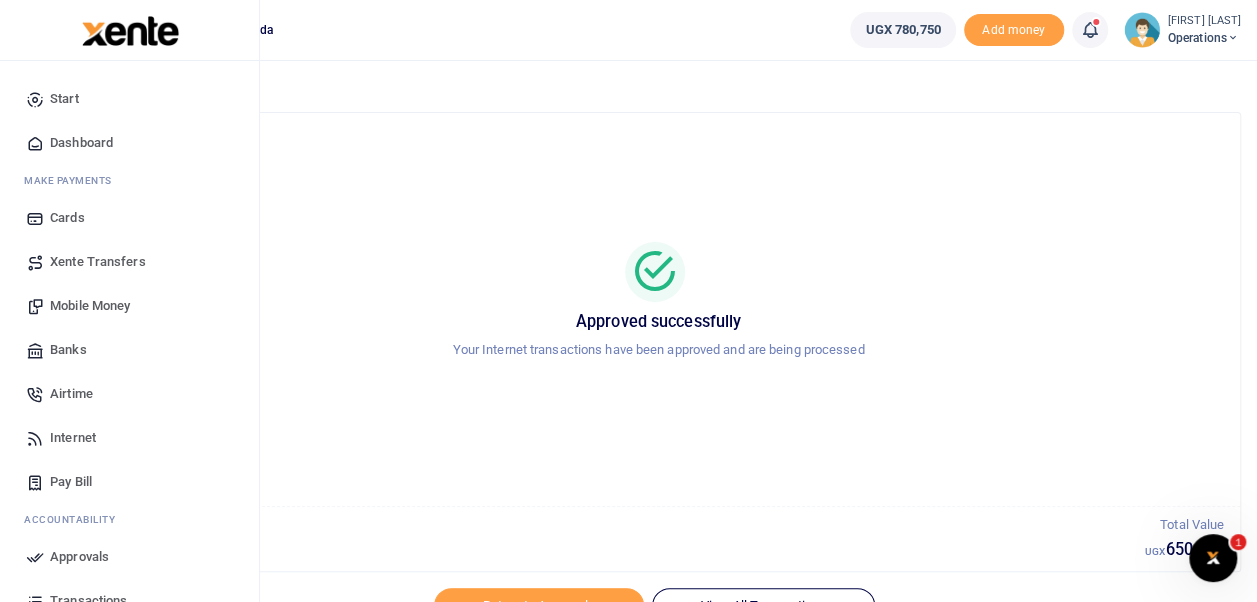 click on "Dashboard" at bounding box center [81, 143] 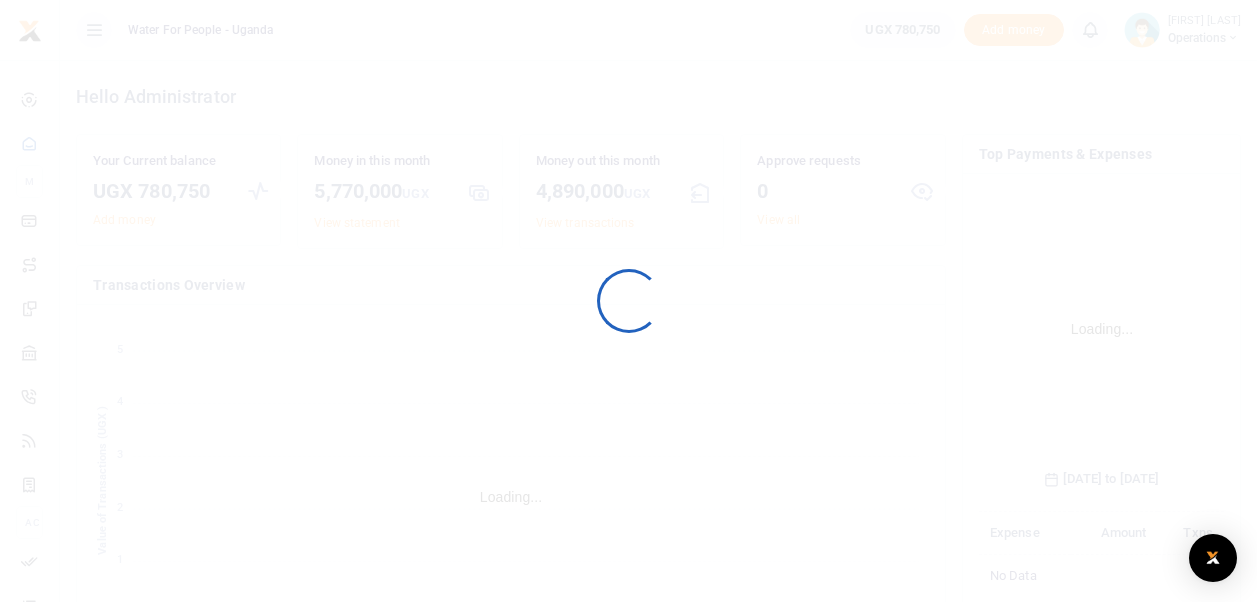 scroll, scrollTop: 0, scrollLeft: 0, axis: both 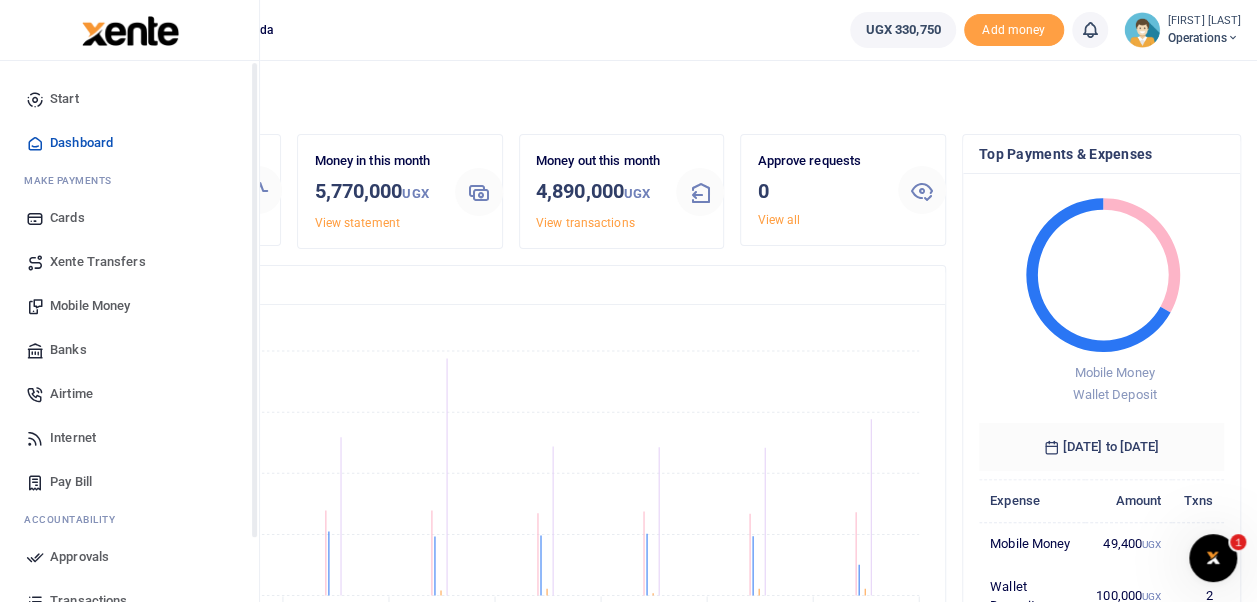click on "Dashboard" at bounding box center (129, 143) 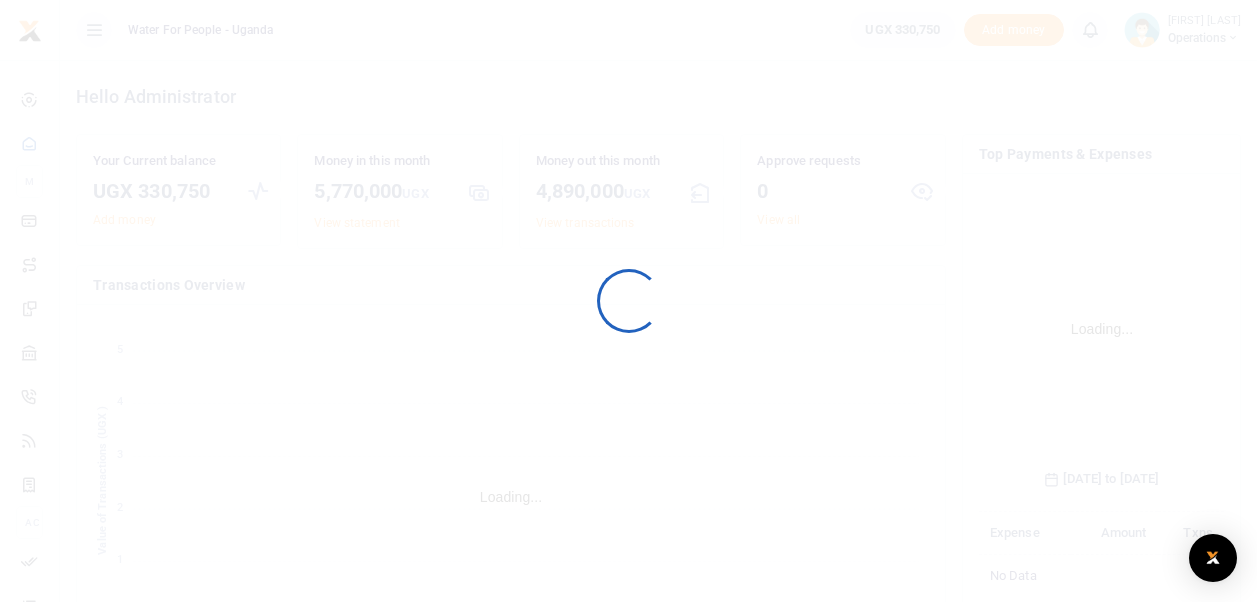 scroll, scrollTop: 0, scrollLeft: 0, axis: both 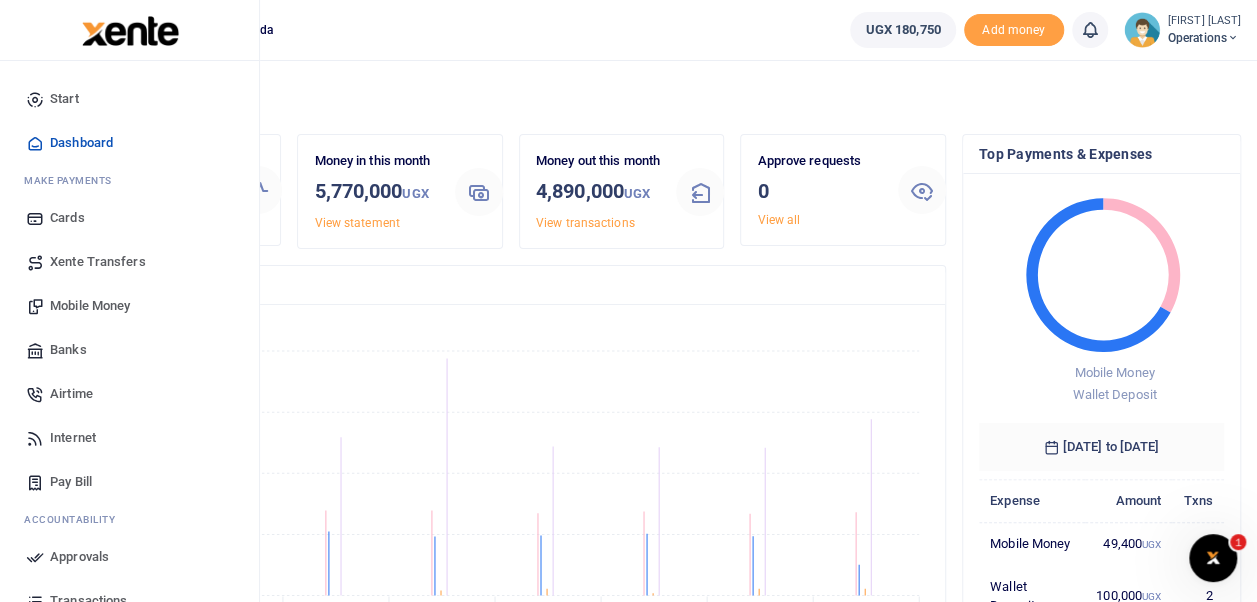 click on "Dashboard" at bounding box center [81, 143] 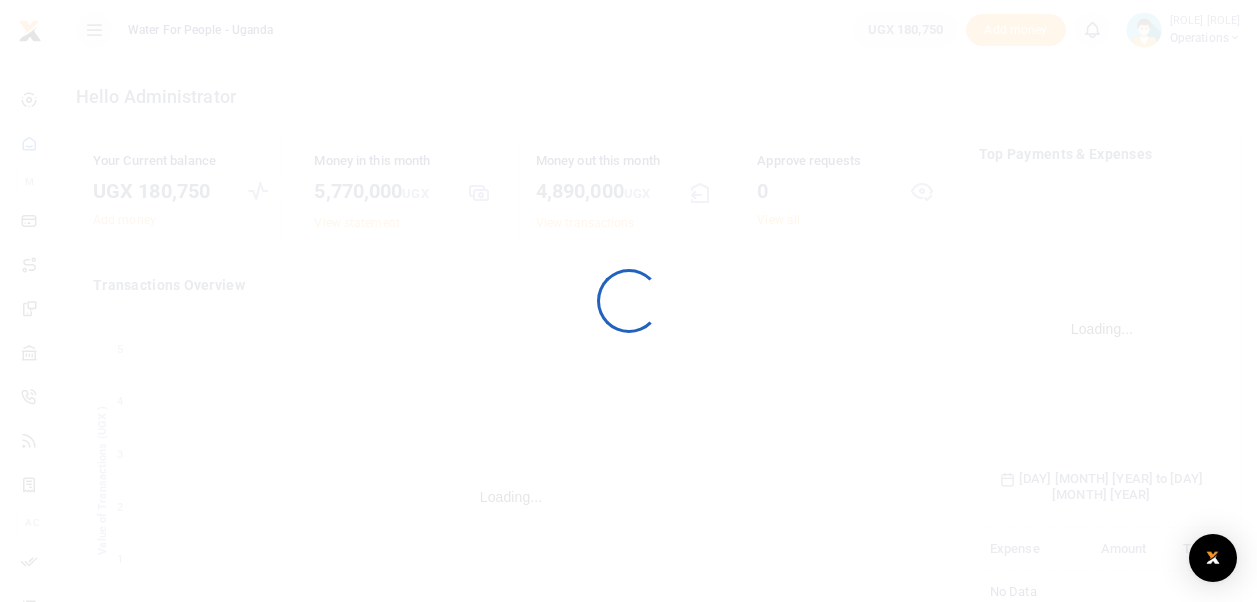 scroll, scrollTop: 0, scrollLeft: 0, axis: both 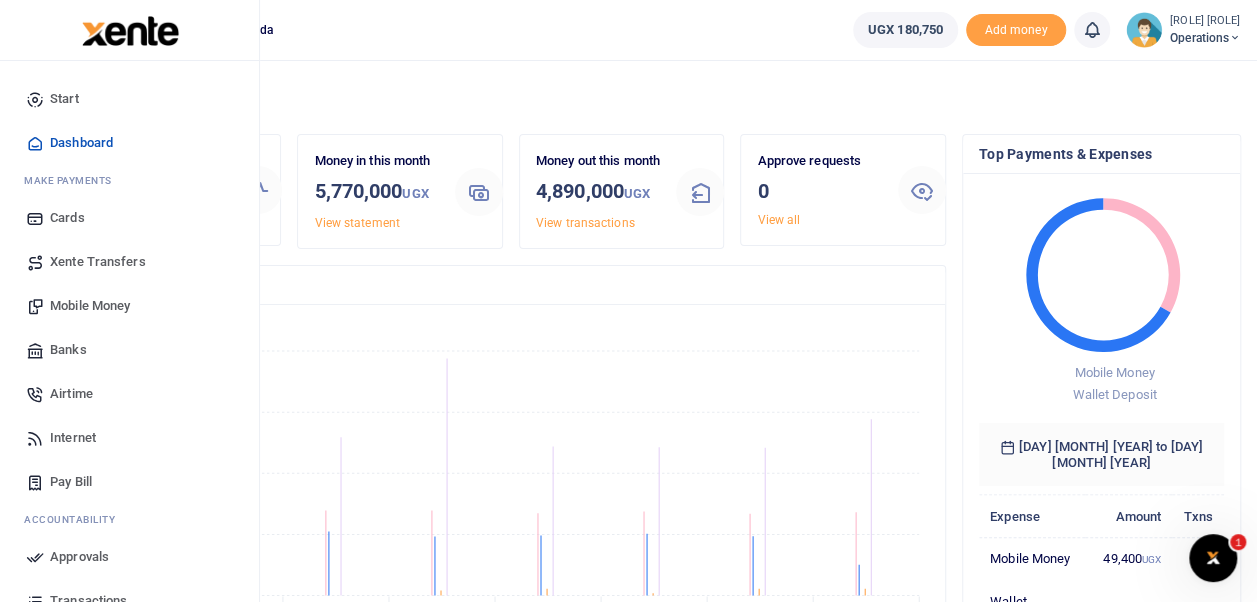 click on "Internet" at bounding box center [73, 438] 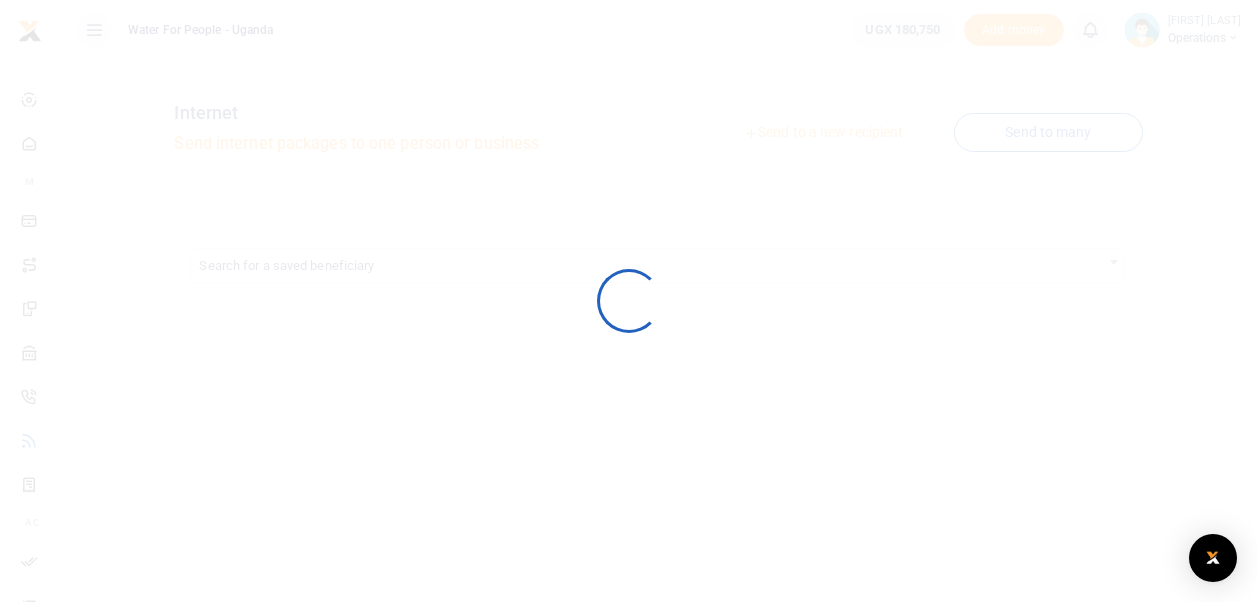 scroll, scrollTop: 0, scrollLeft: 0, axis: both 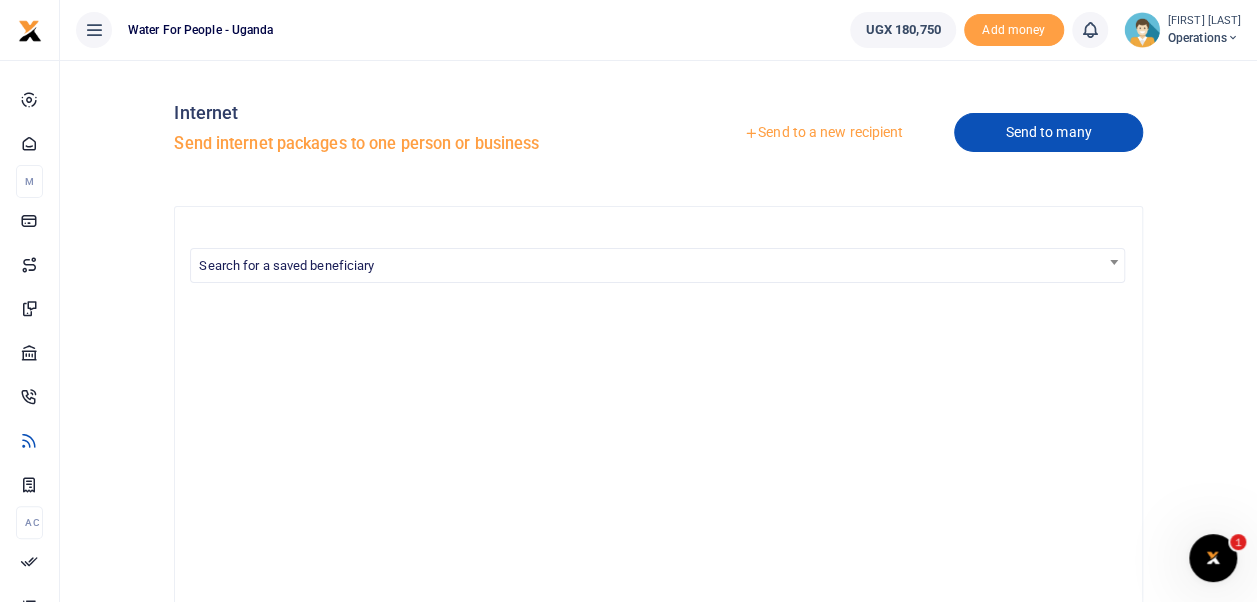 click on "Send to many" at bounding box center [1048, 132] 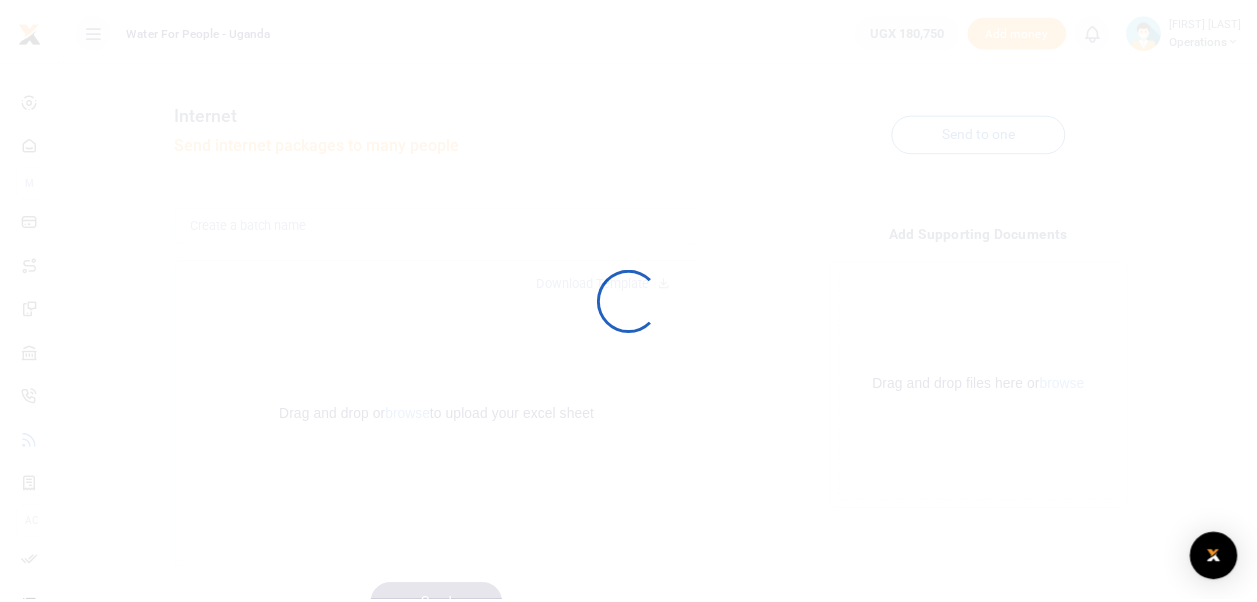 scroll, scrollTop: 0, scrollLeft: 0, axis: both 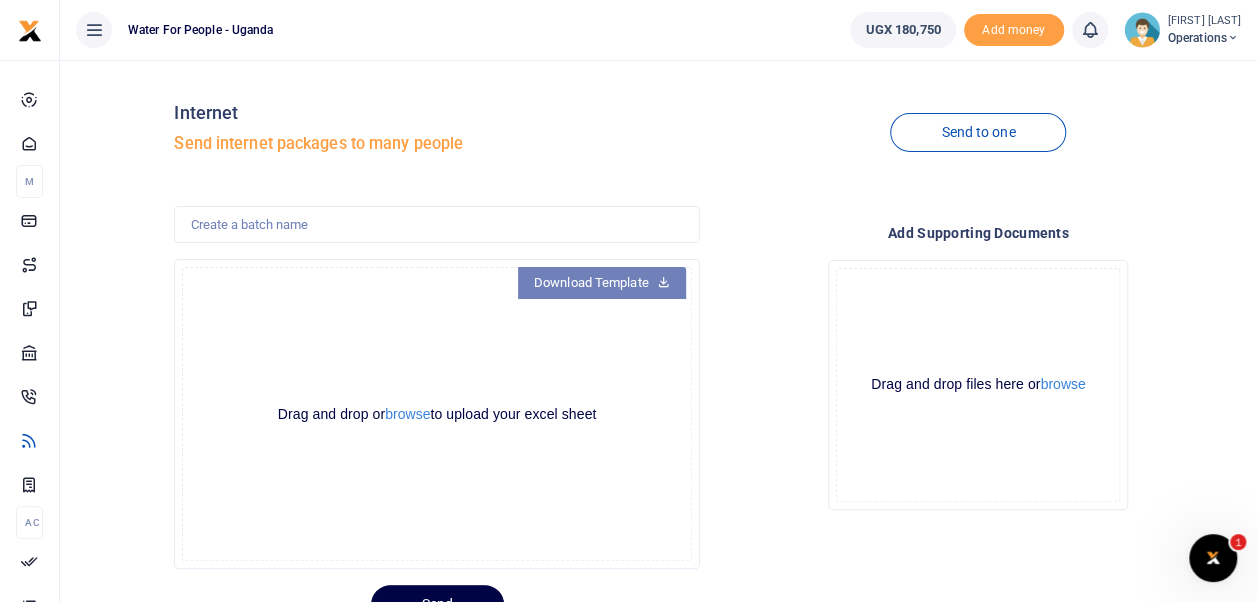 click on "Download Template" at bounding box center [602, 283] 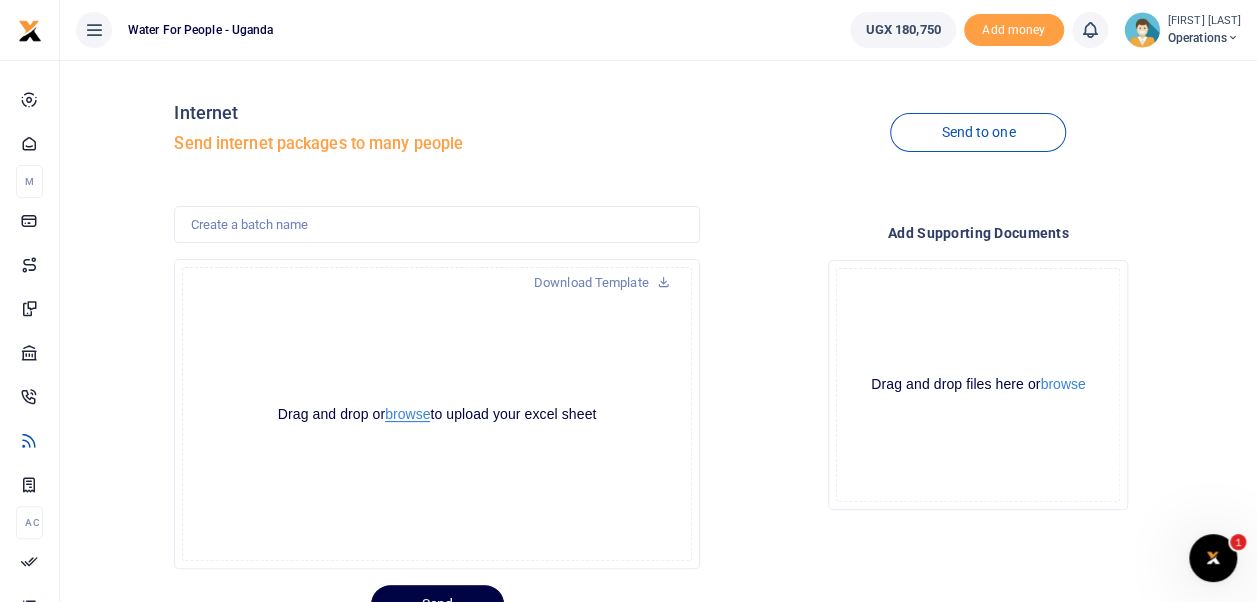 click on "browse" at bounding box center [407, 414] 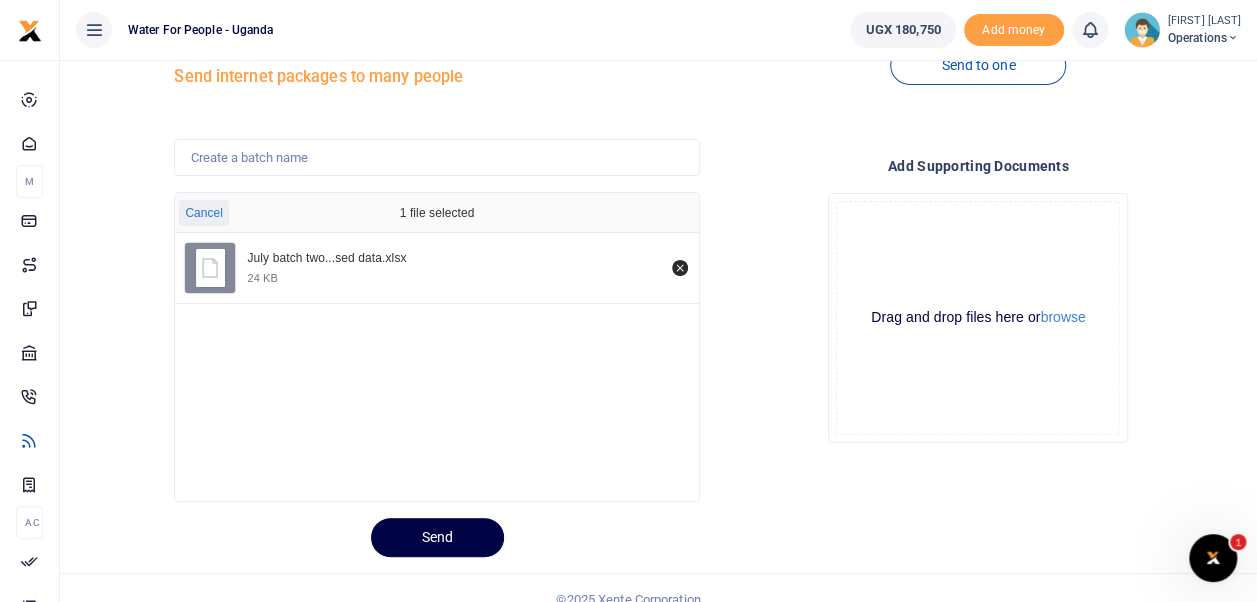 scroll, scrollTop: 89, scrollLeft: 0, axis: vertical 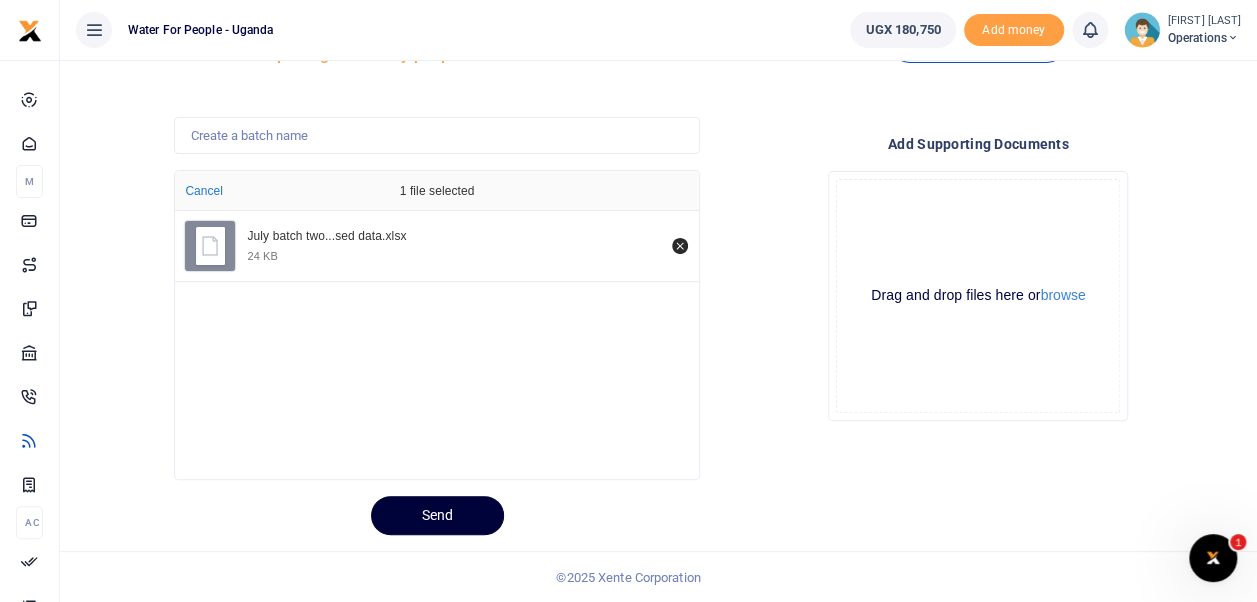 click on "Send" at bounding box center [437, 515] 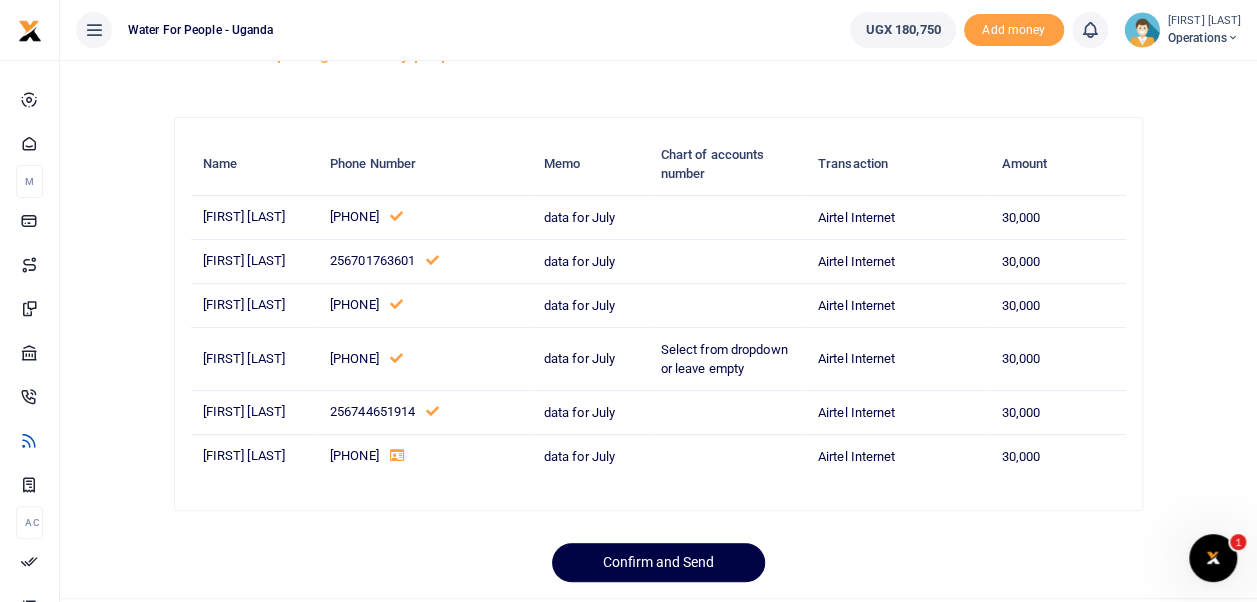click at bounding box center (629, 590) 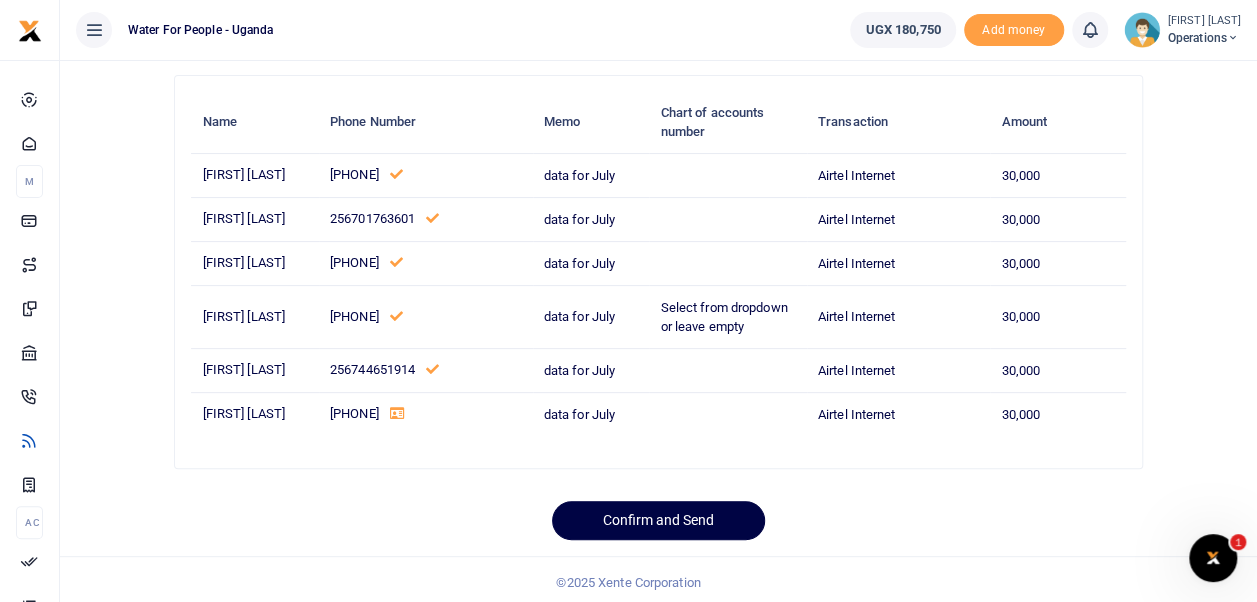scroll, scrollTop: 153, scrollLeft: 0, axis: vertical 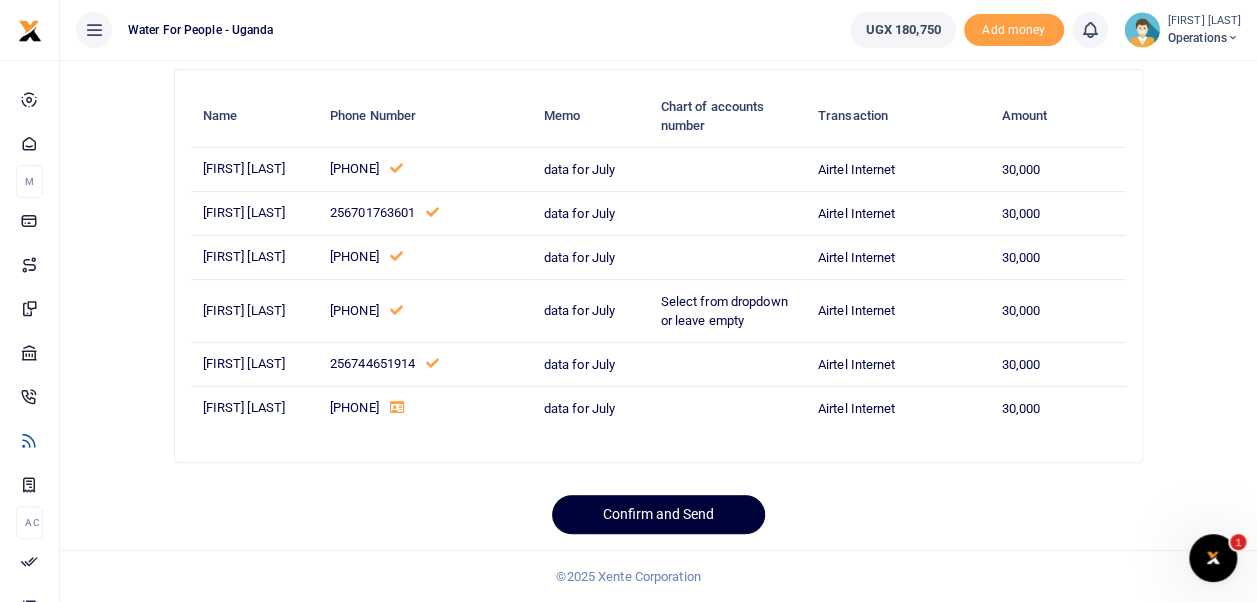 click on "Confirm and Send" at bounding box center (658, 514) 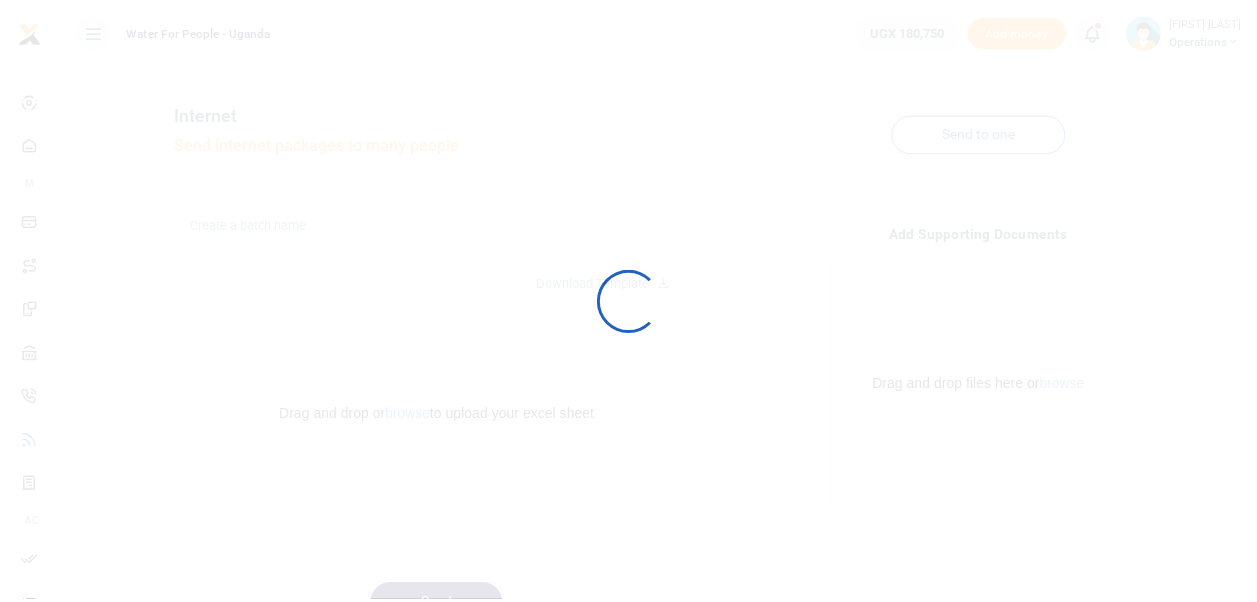 scroll, scrollTop: 89, scrollLeft: 0, axis: vertical 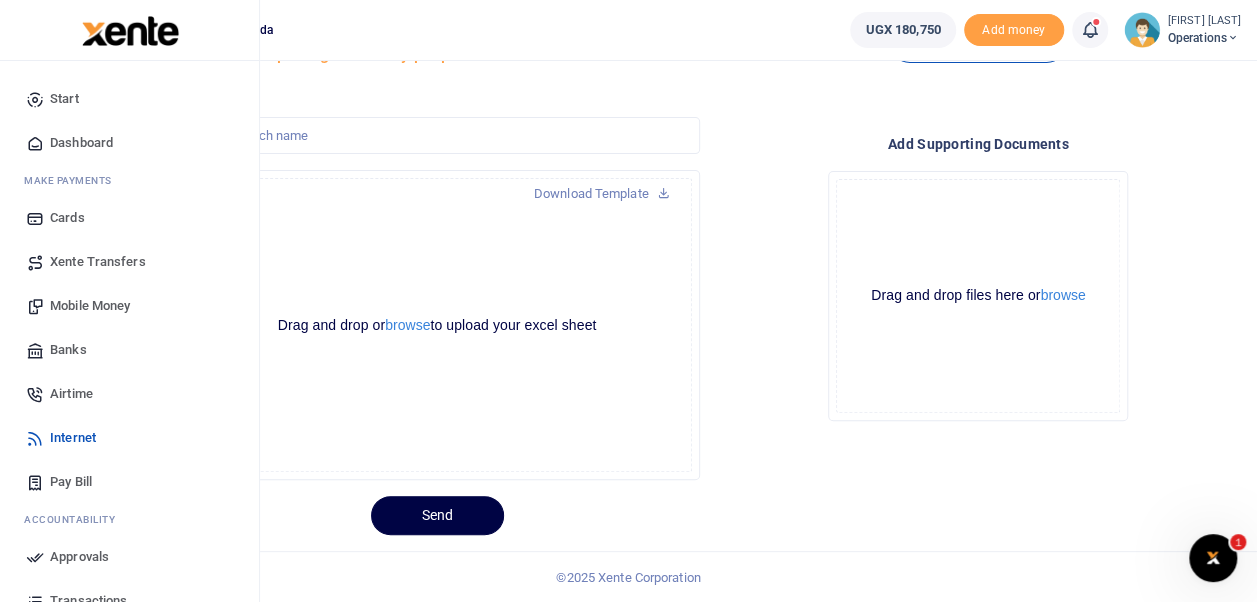 click on "Dashboard" at bounding box center (81, 143) 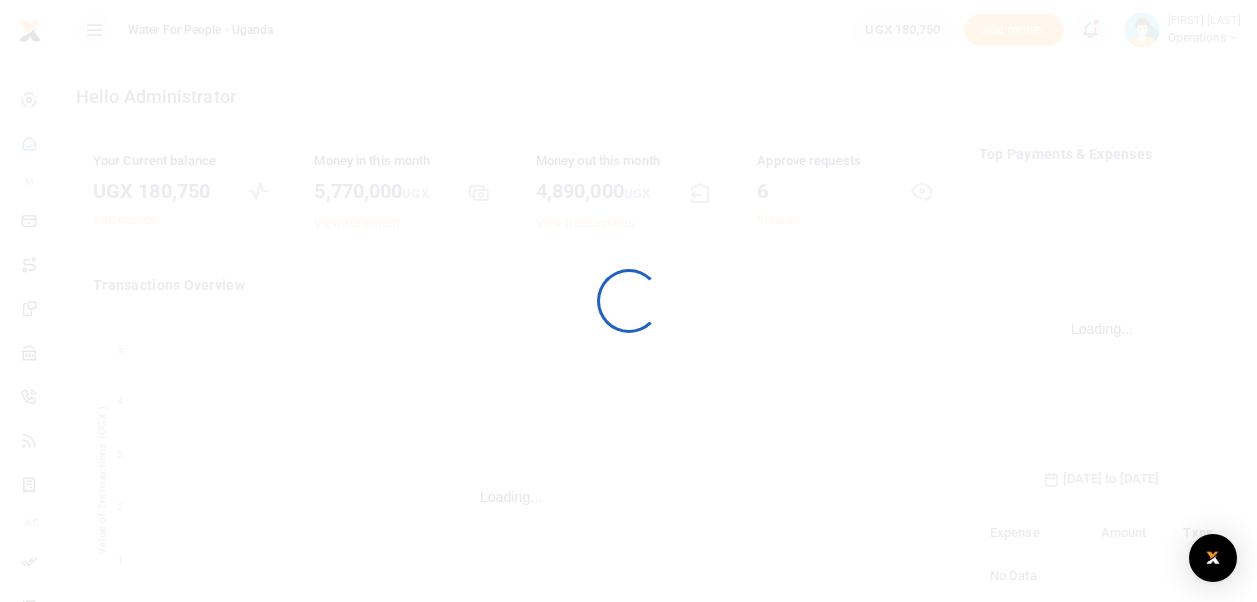 scroll, scrollTop: 0, scrollLeft: 0, axis: both 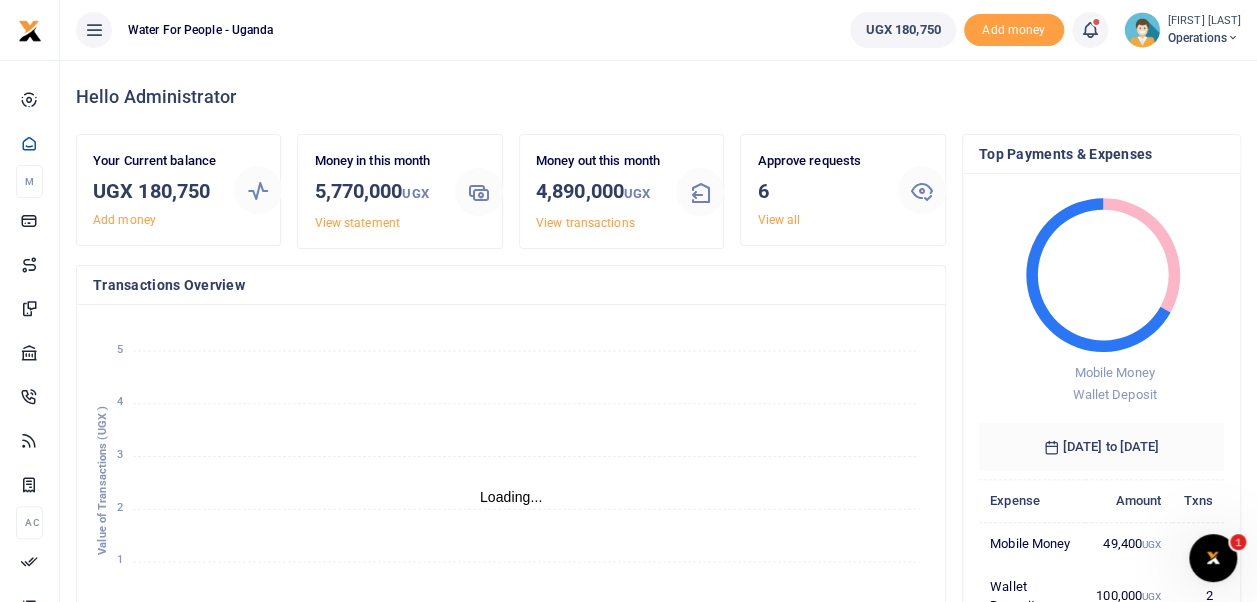 click at bounding box center [628, 301] 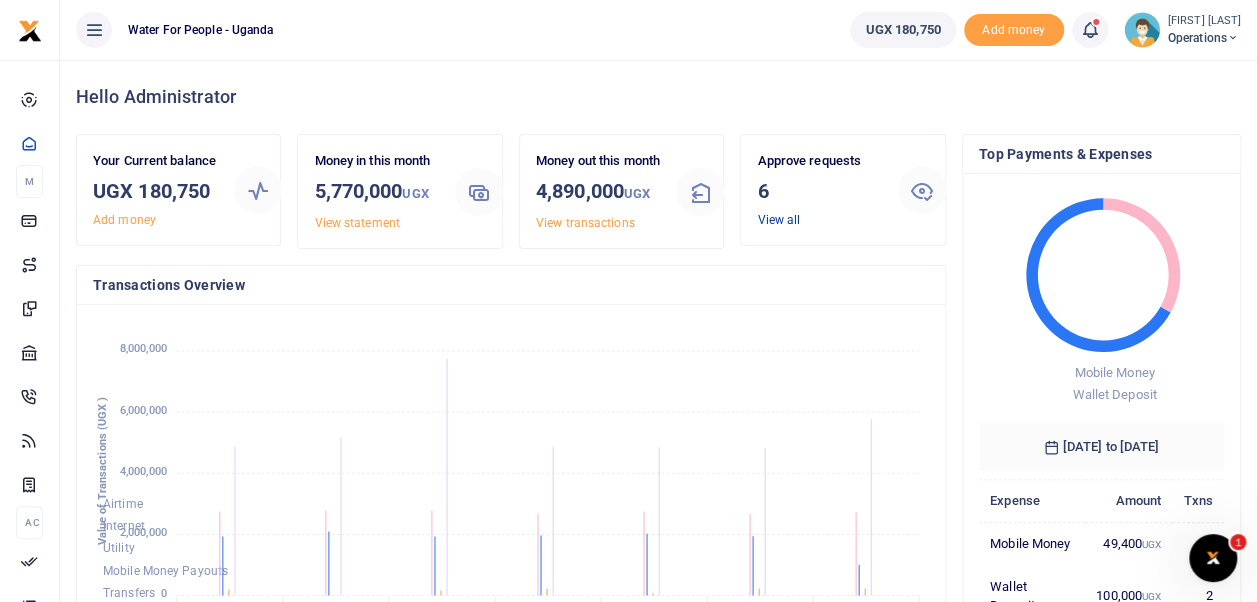click on "View all" at bounding box center (778, 220) 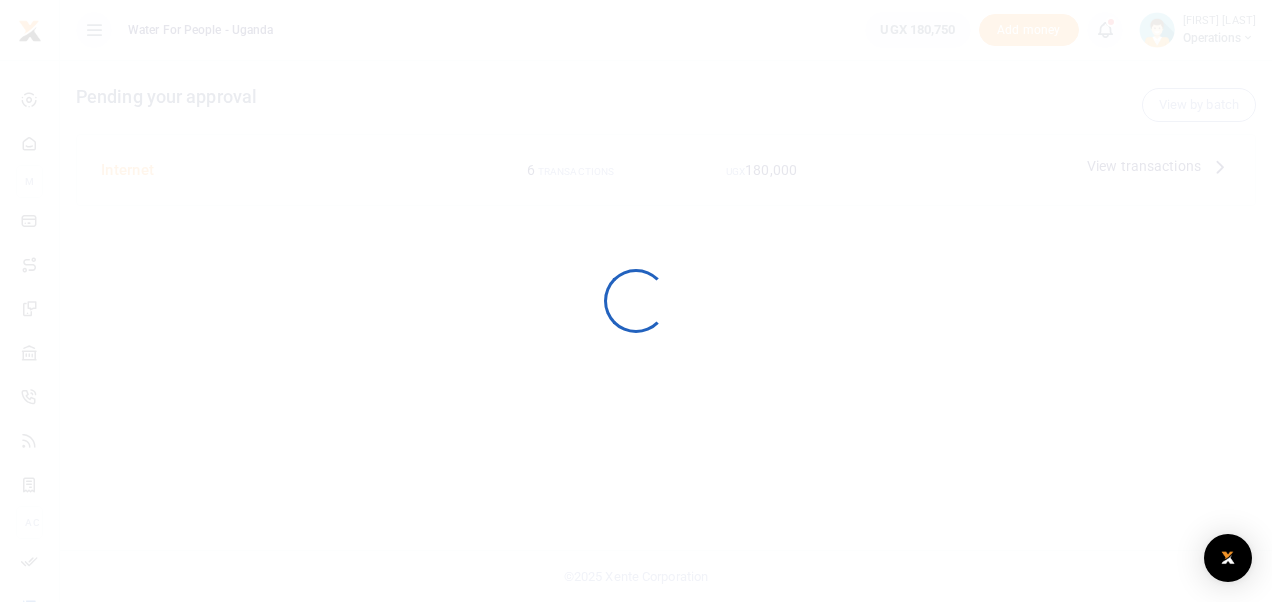 scroll, scrollTop: 0, scrollLeft: 0, axis: both 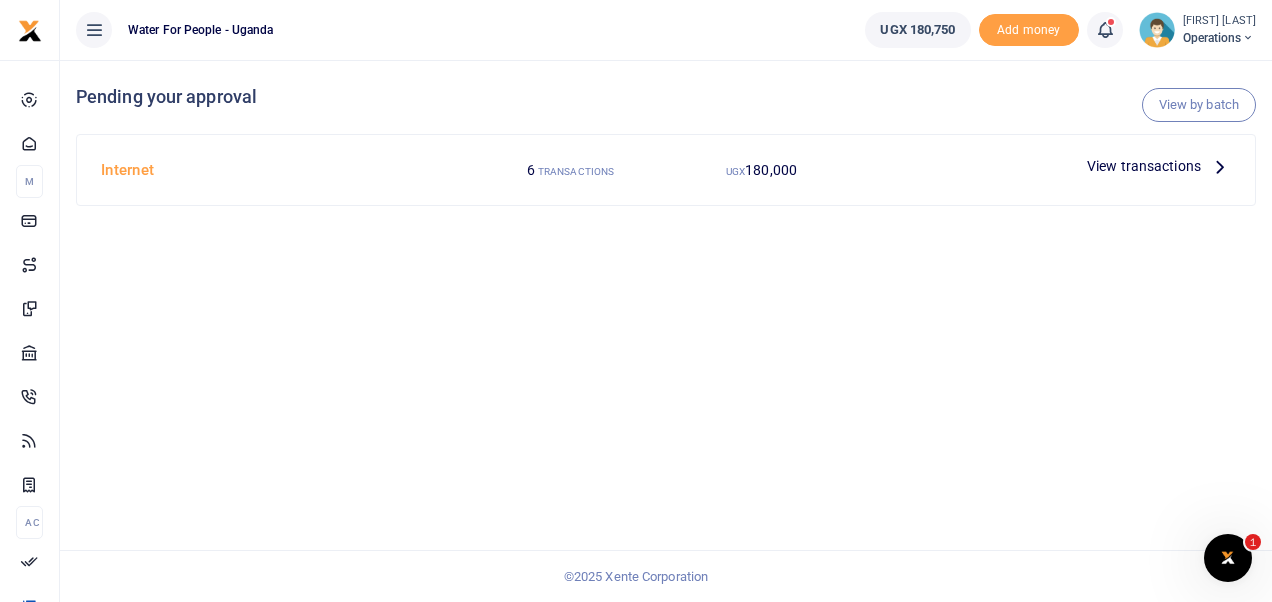 click at bounding box center (1220, 166) 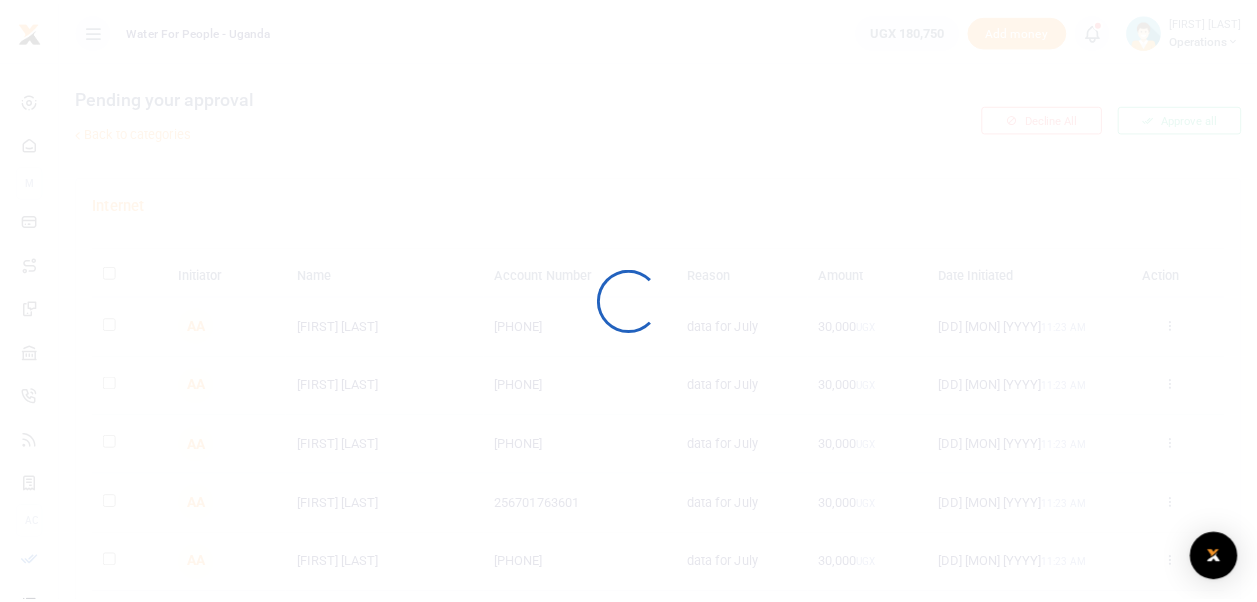 scroll, scrollTop: 0, scrollLeft: 0, axis: both 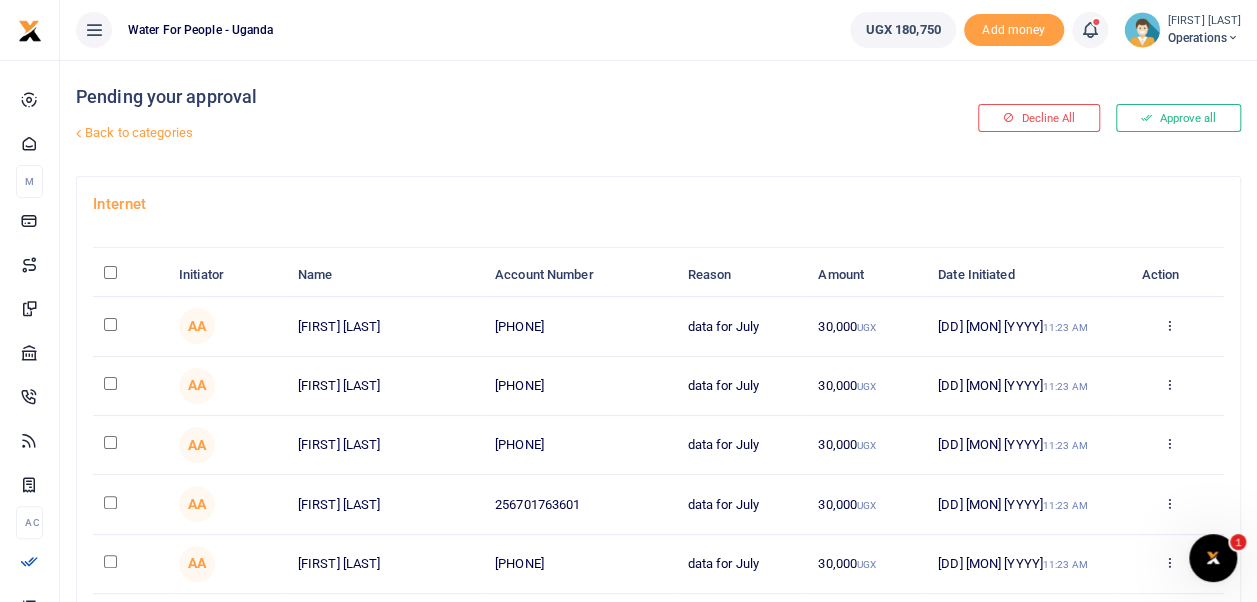 click at bounding box center (110, 272) 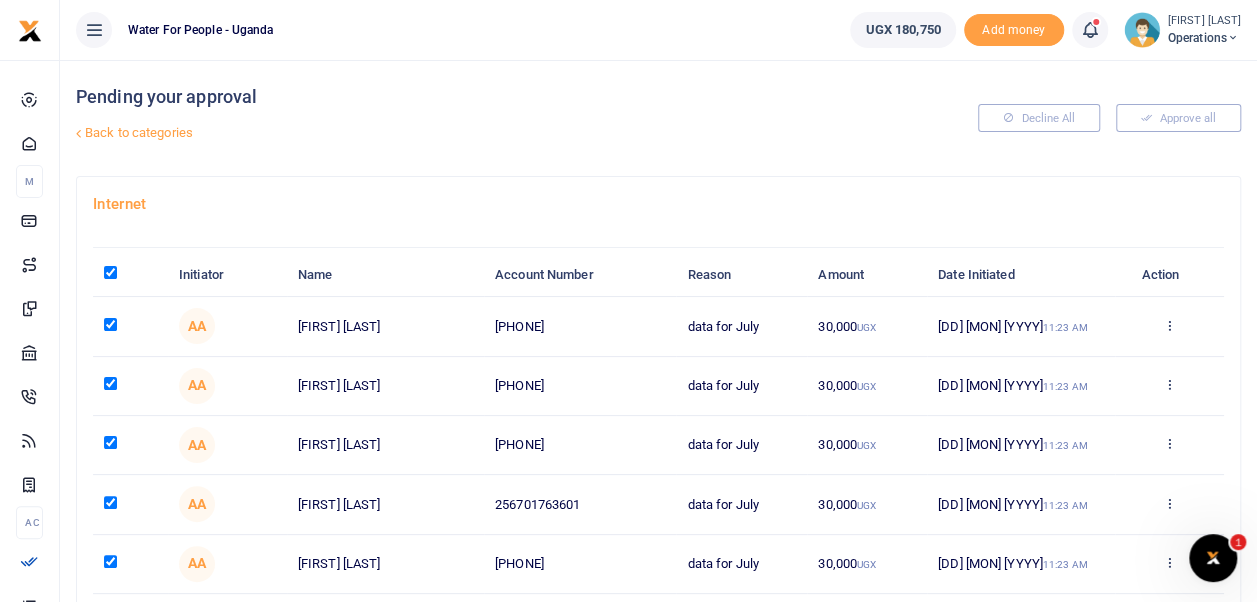 scroll, scrollTop: 211, scrollLeft: 0, axis: vertical 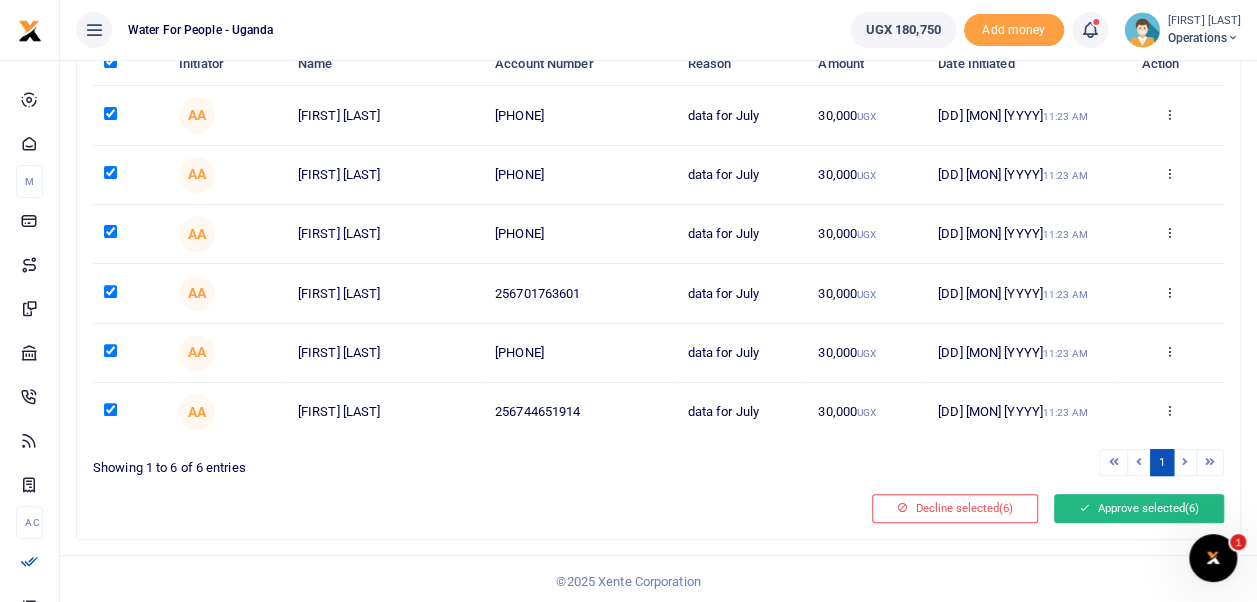 click on "Approve selected  (6)" at bounding box center [1139, 508] 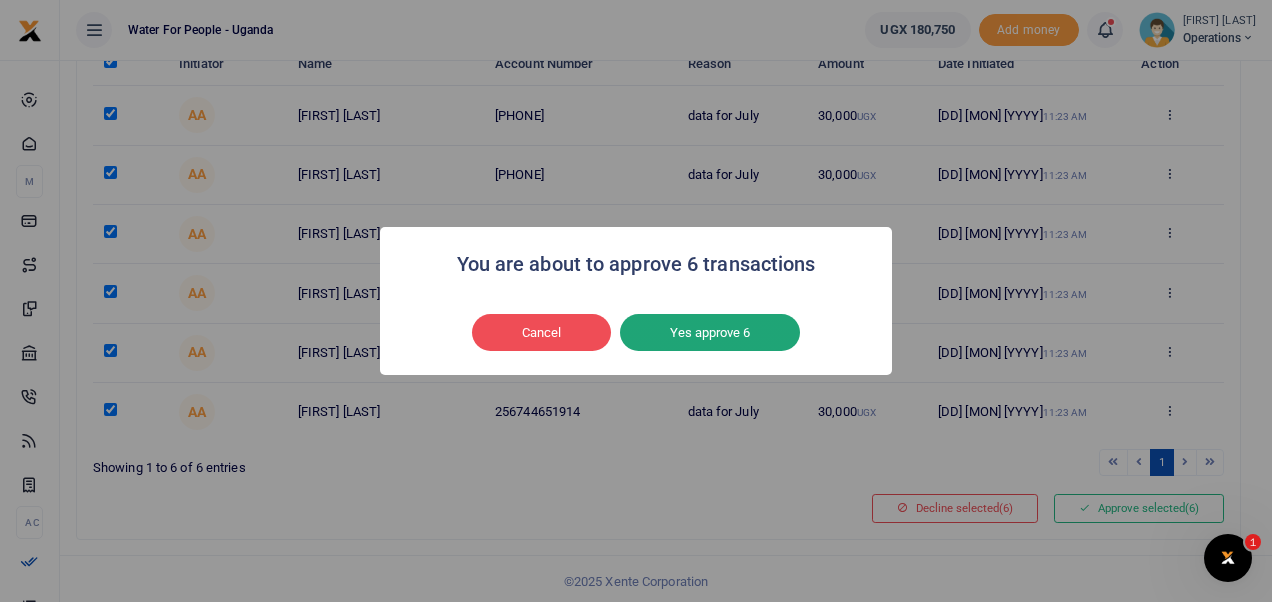 click on "Yes approve 6" at bounding box center (710, 333) 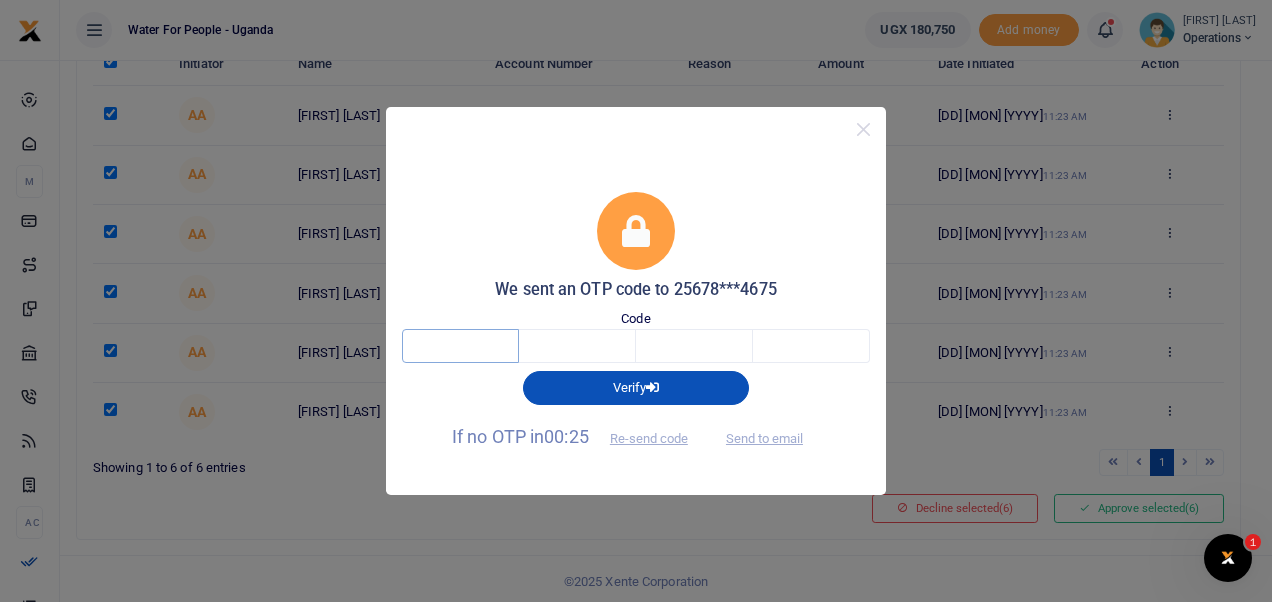 click at bounding box center (460, 346) 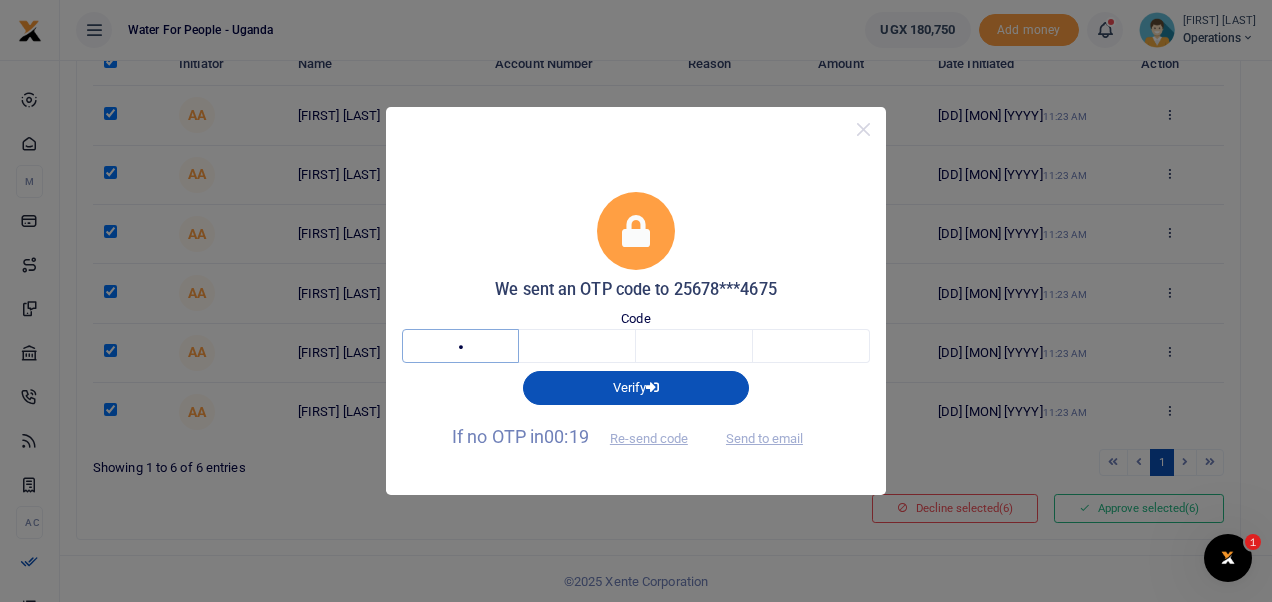 type on "7" 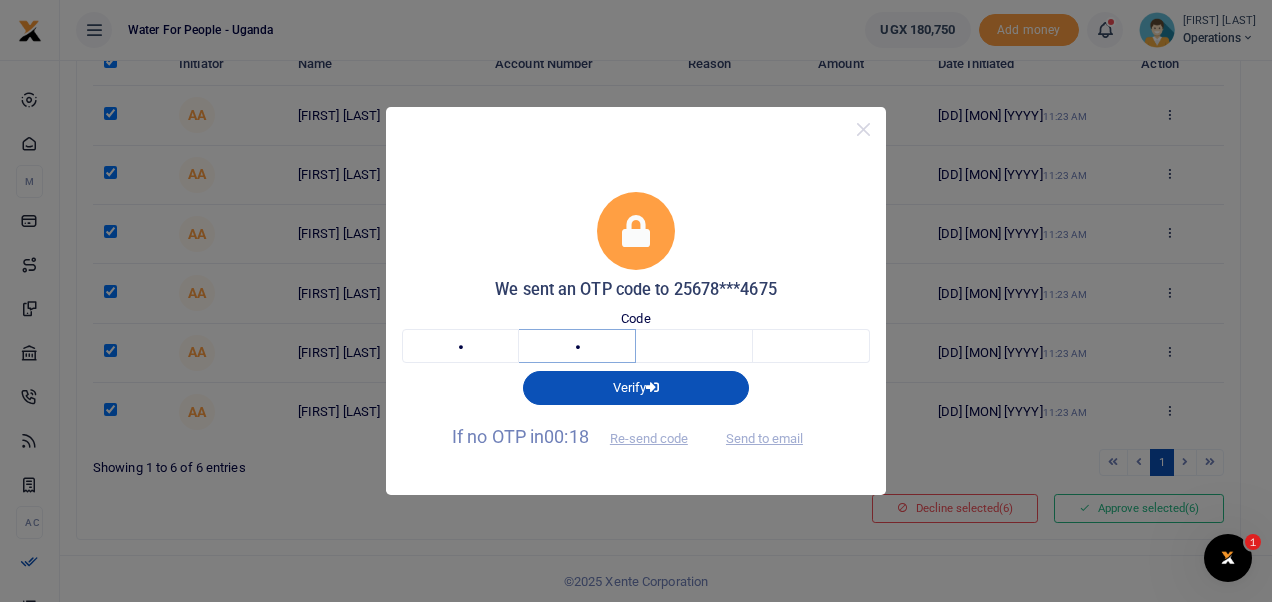 type on "5" 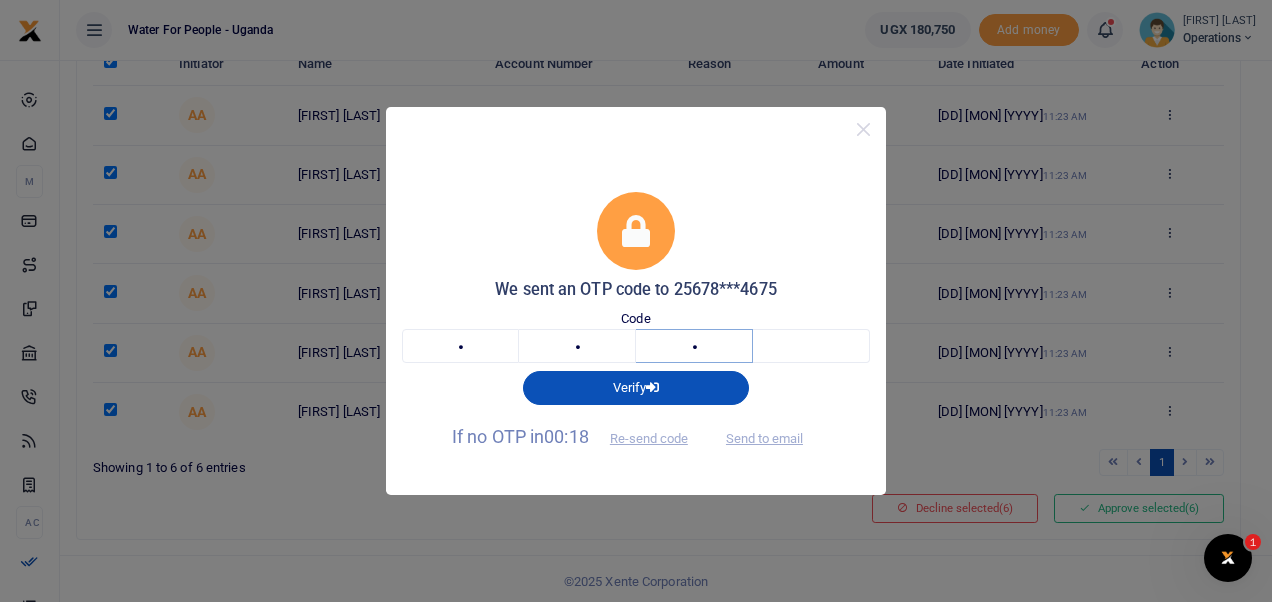 type on "6" 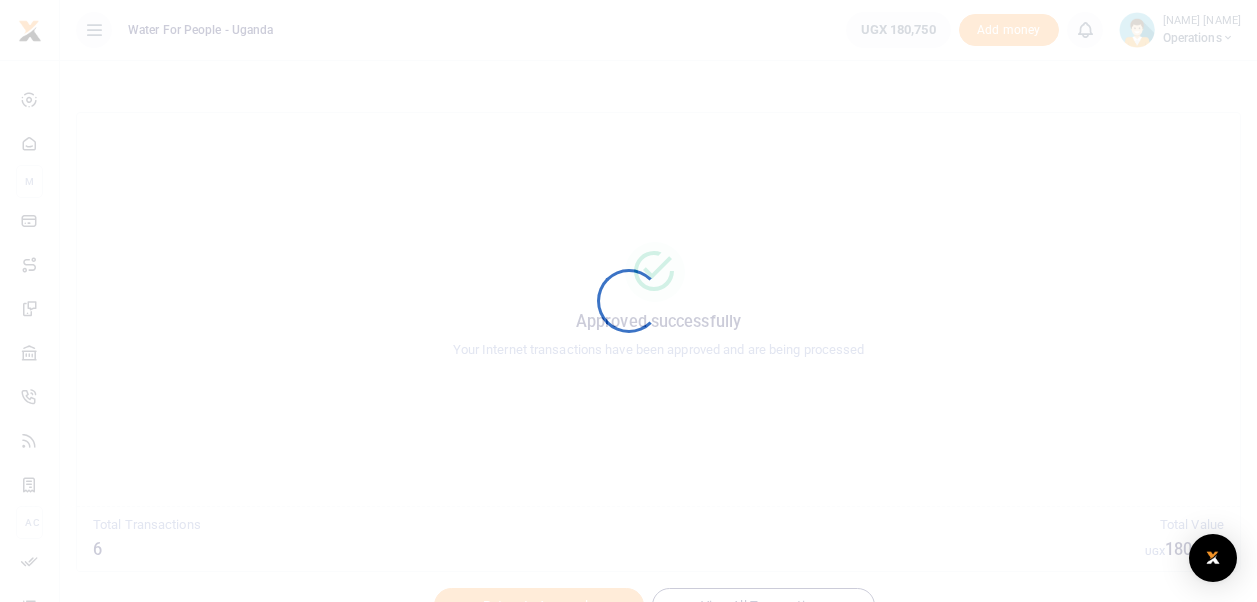 scroll, scrollTop: 0, scrollLeft: 0, axis: both 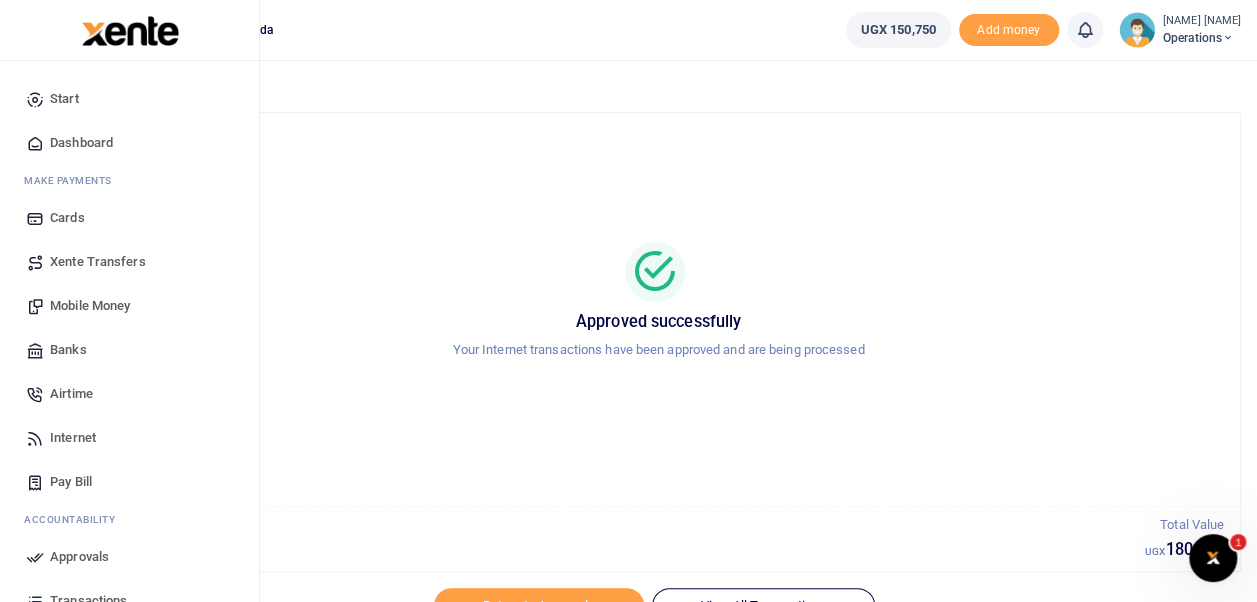click on "Dashboard" at bounding box center (81, 143) 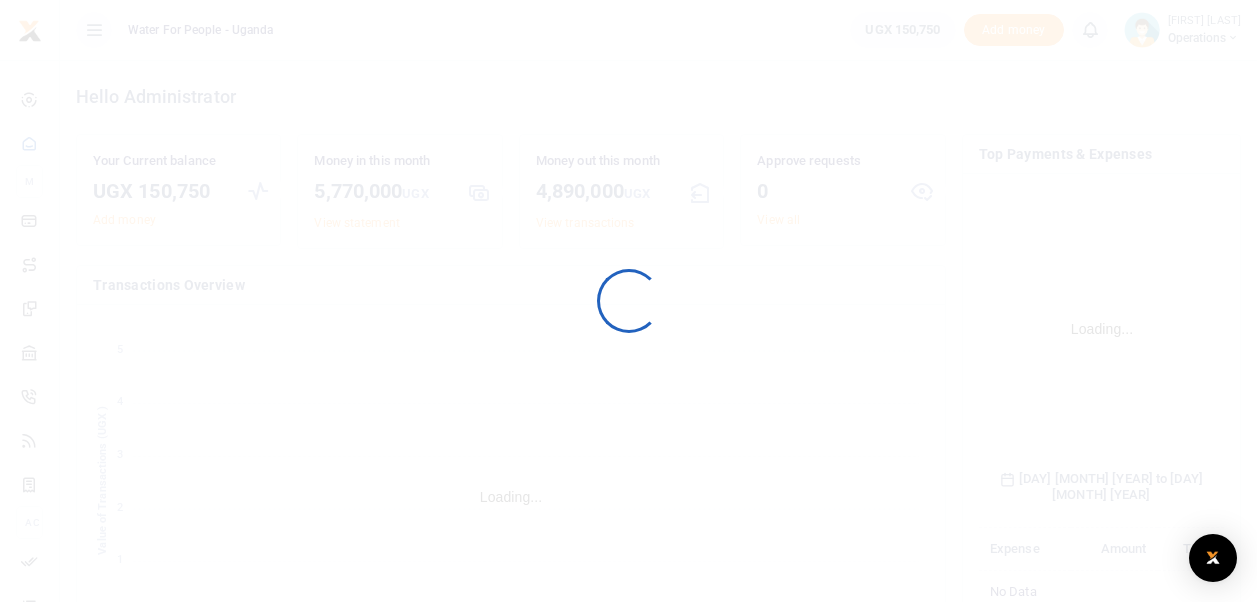 scroll, scrollTop: 0, scrollLeft: 0, axis: both 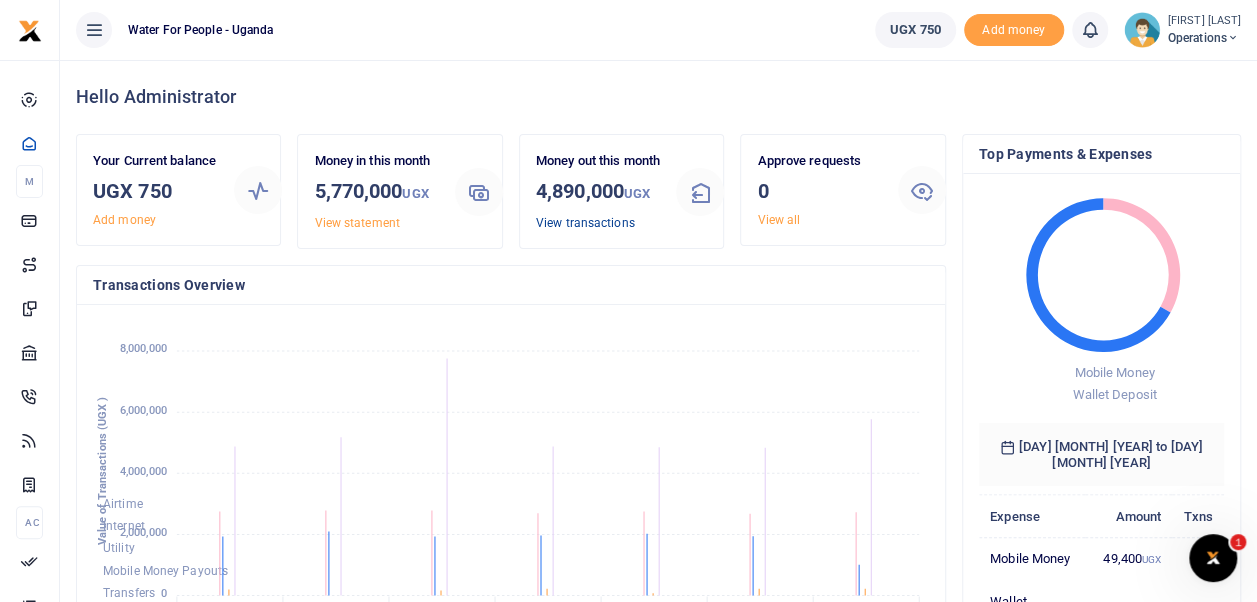 click on "View transactions" at bounding box center (585, 223) 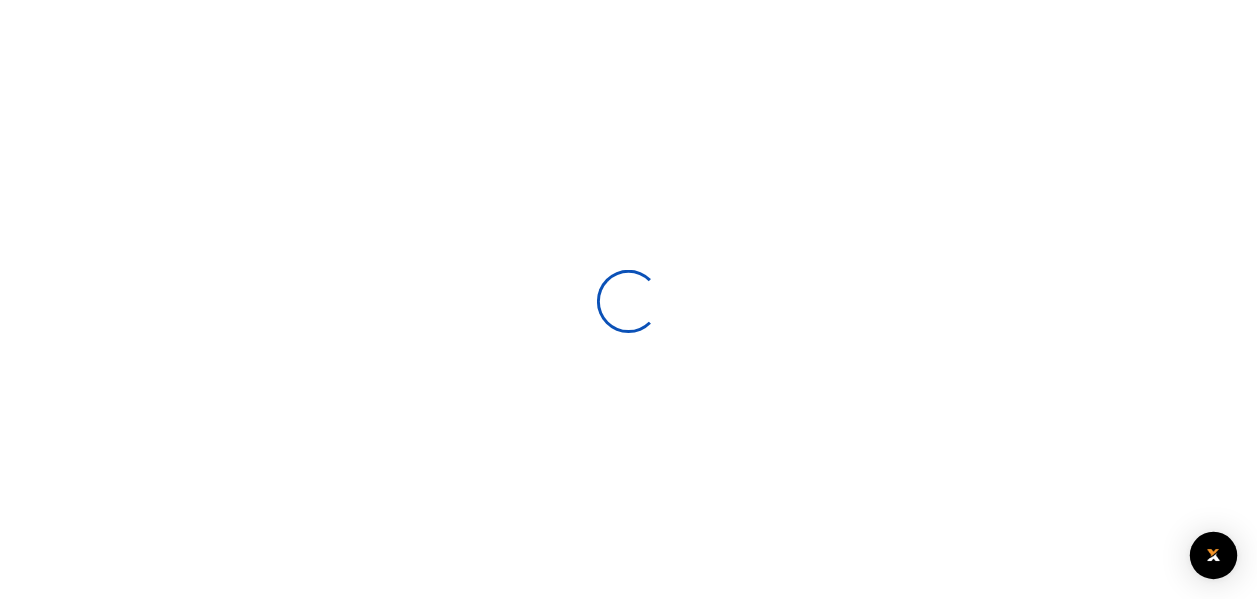 scroll, scrollTop: 0, scrollLeft: 0, axis: both 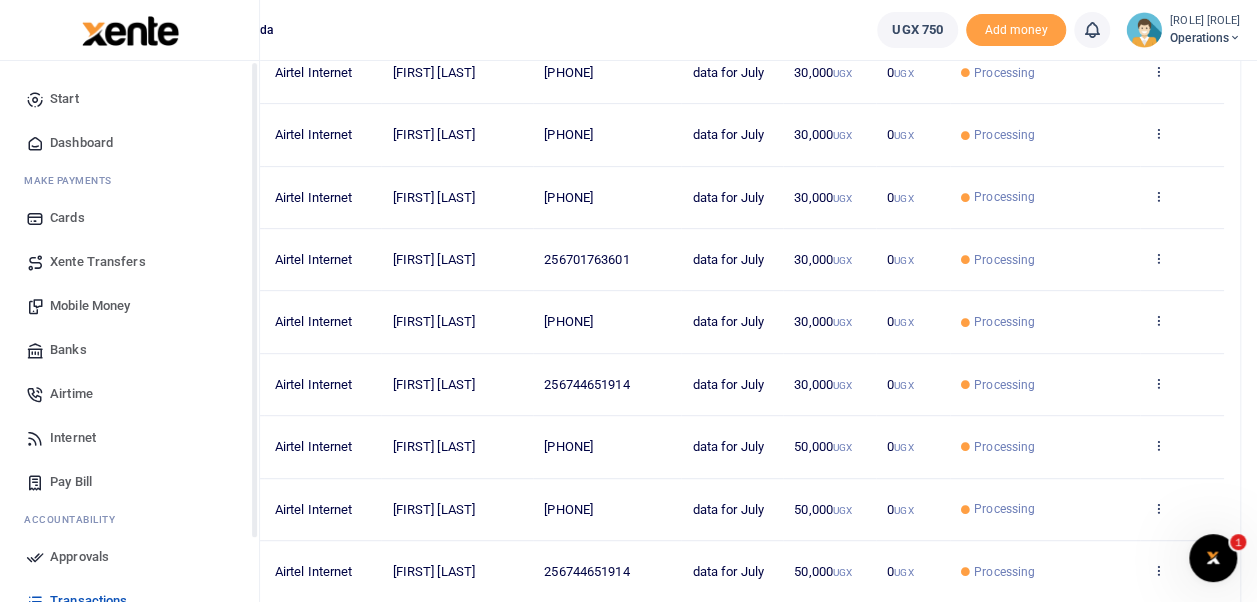 click on "Dashboard" at bounding box center (81, 143) 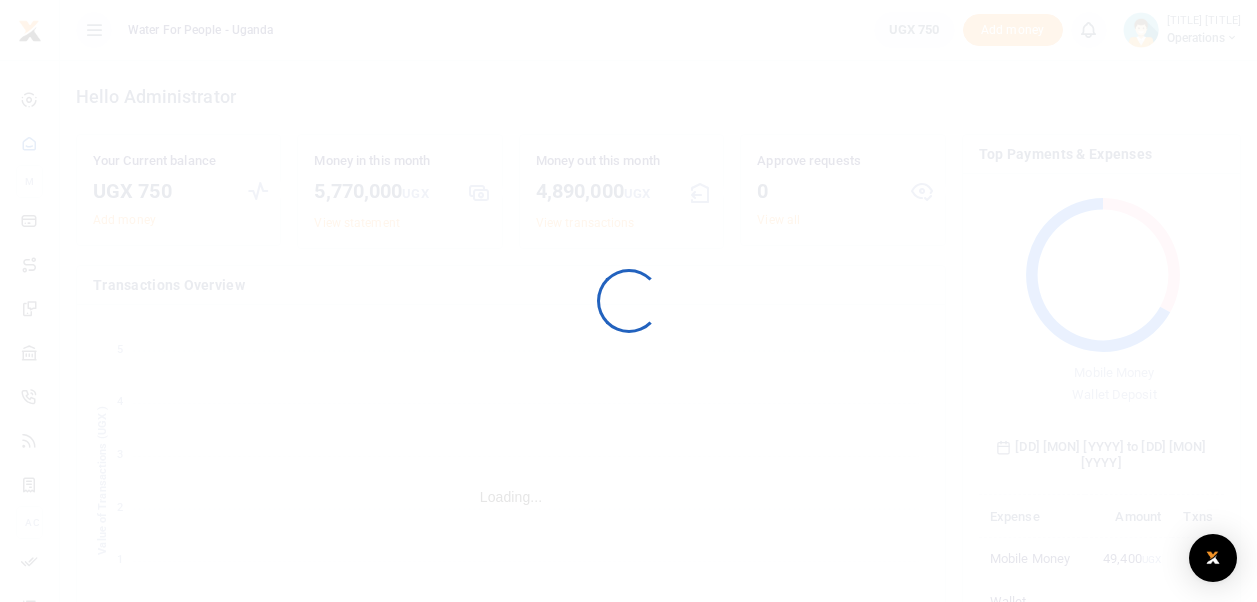 scroll, scrollTop: 0, scrollLeft: 0, axis: both 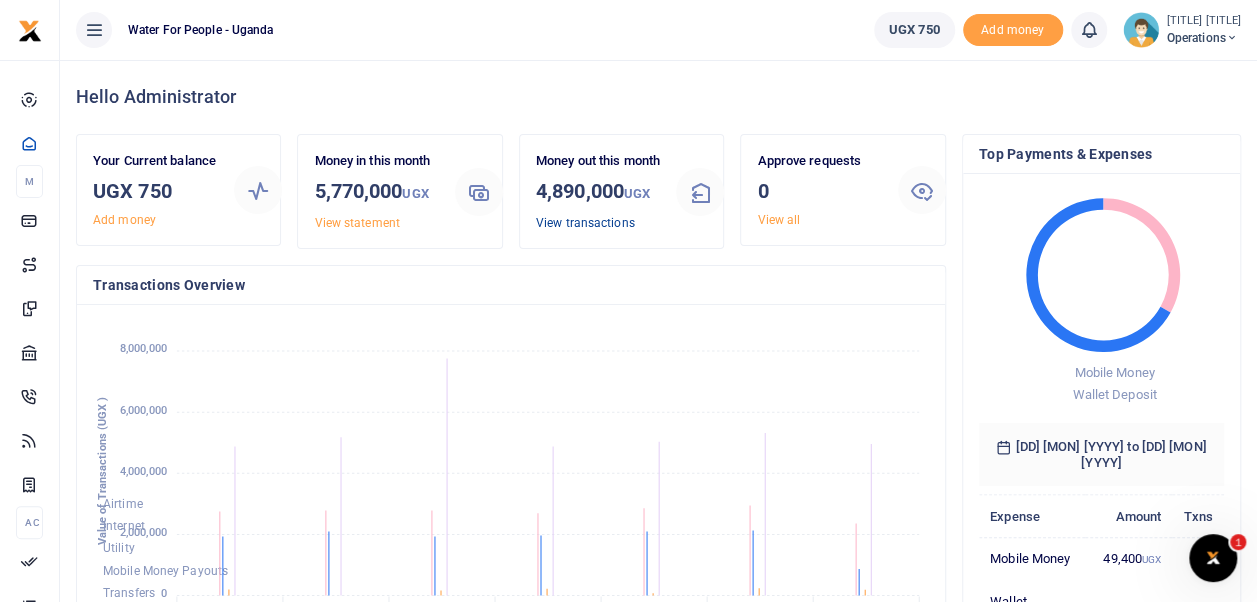 click on "View transactions" at bounding box center [585, 223] 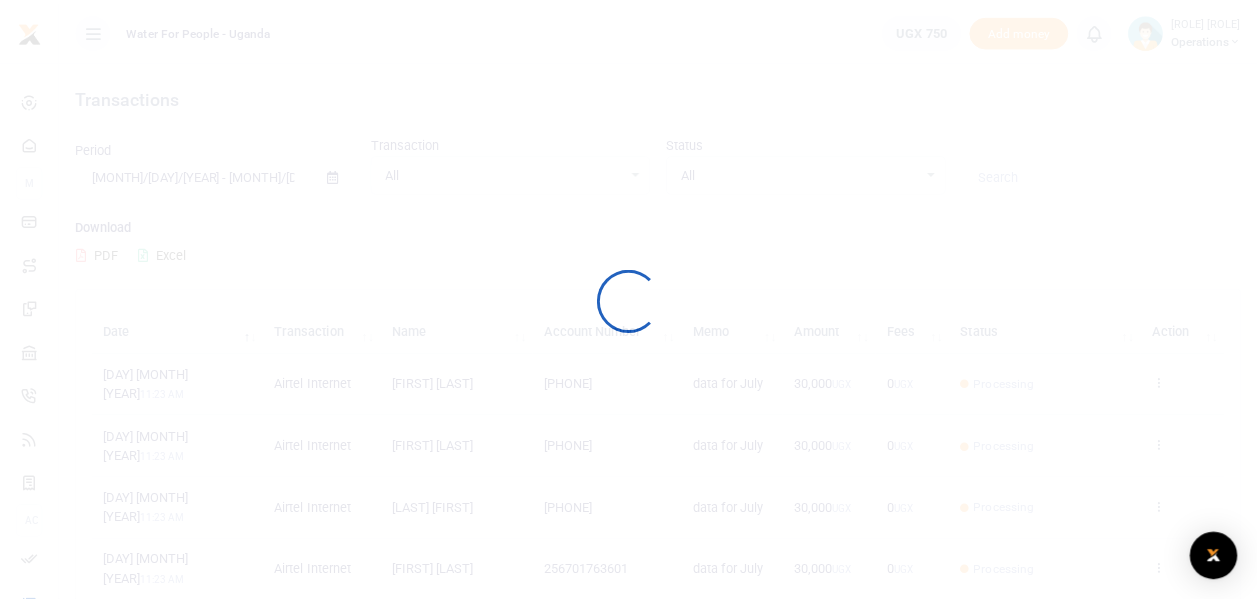 scroll, scrollTop: 0, scrollLeft: 0, axis: both 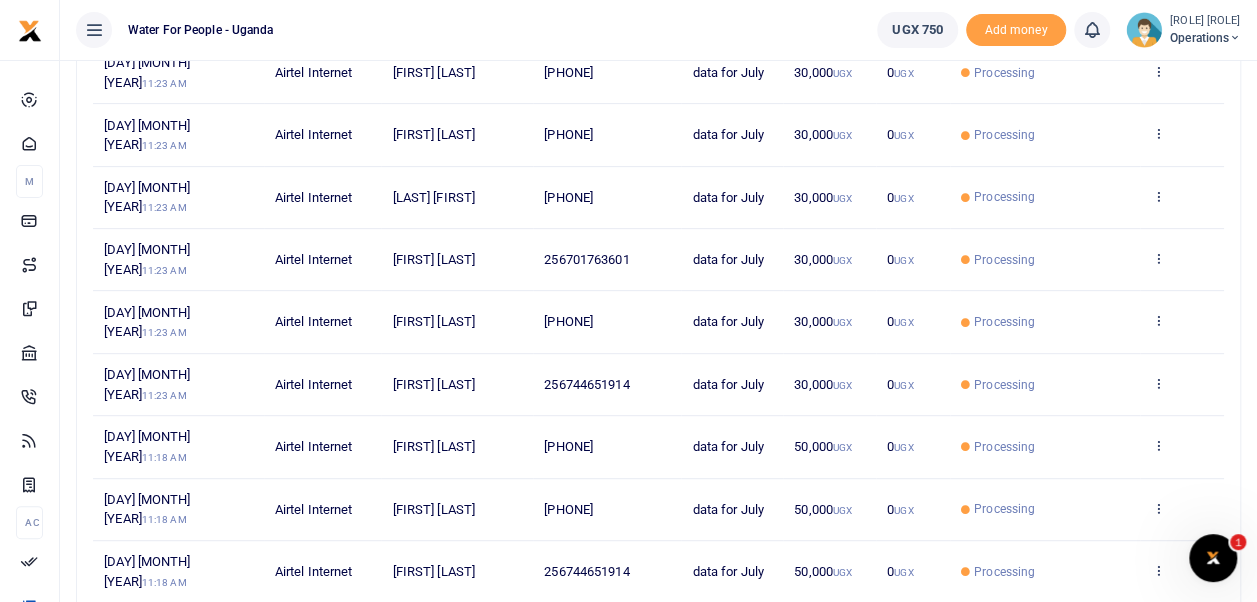 click on "2" at bounding box center (967, 686) 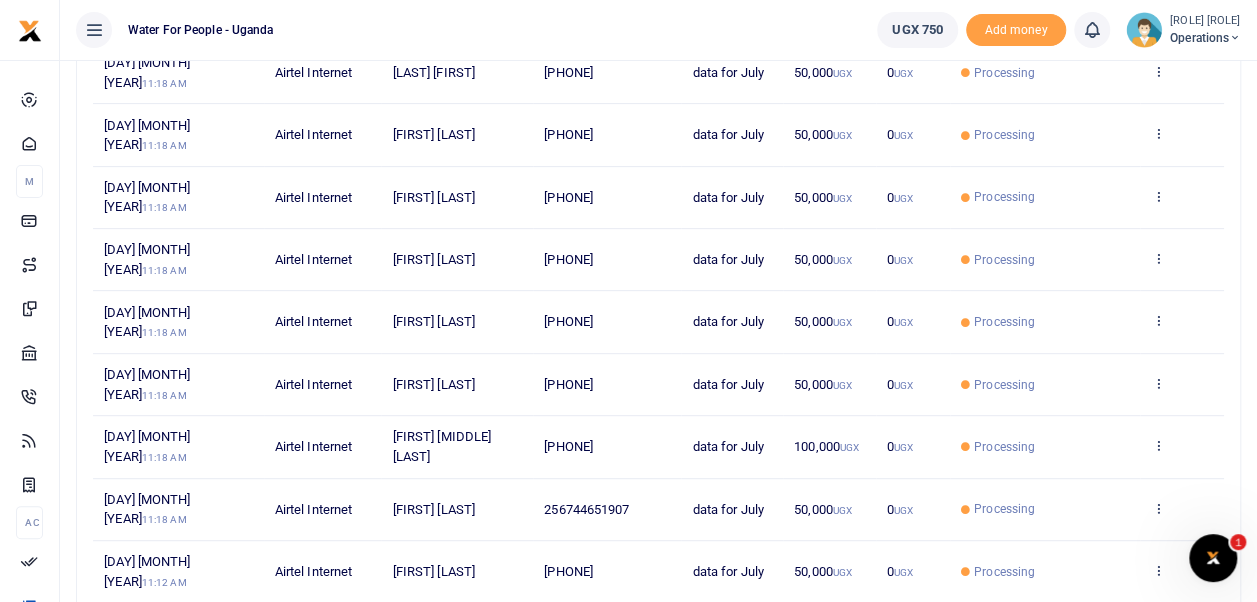 scroll, scrollTop: 0, scrollLeft: 0, axis: both 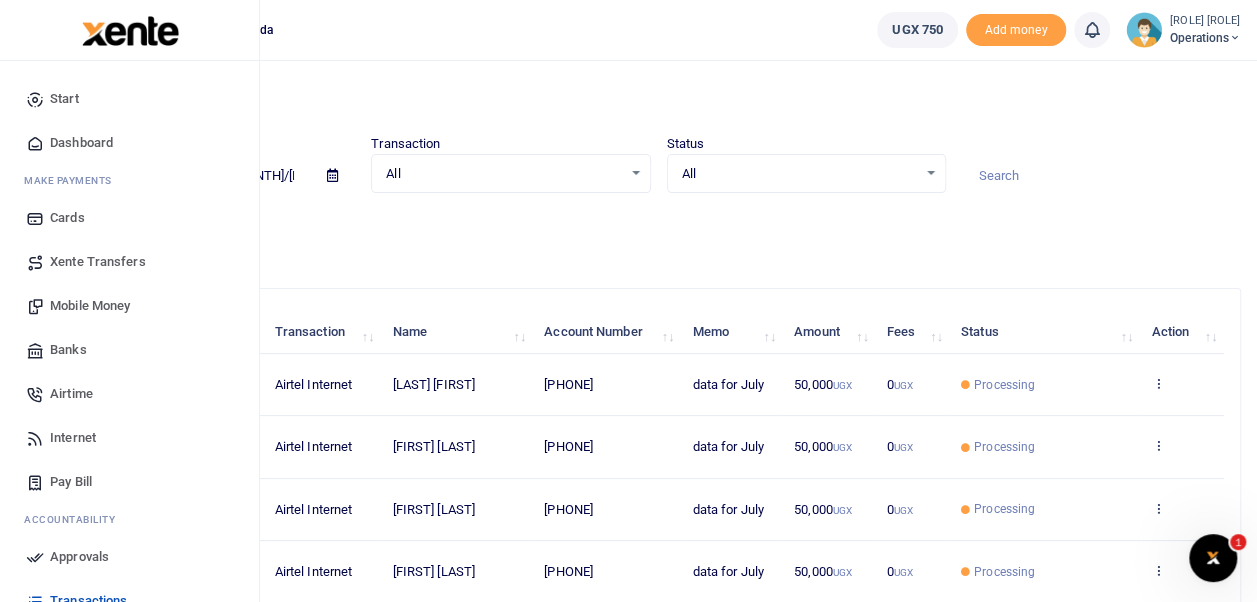 click on "Dashboard" at bounding box center (81, 143) 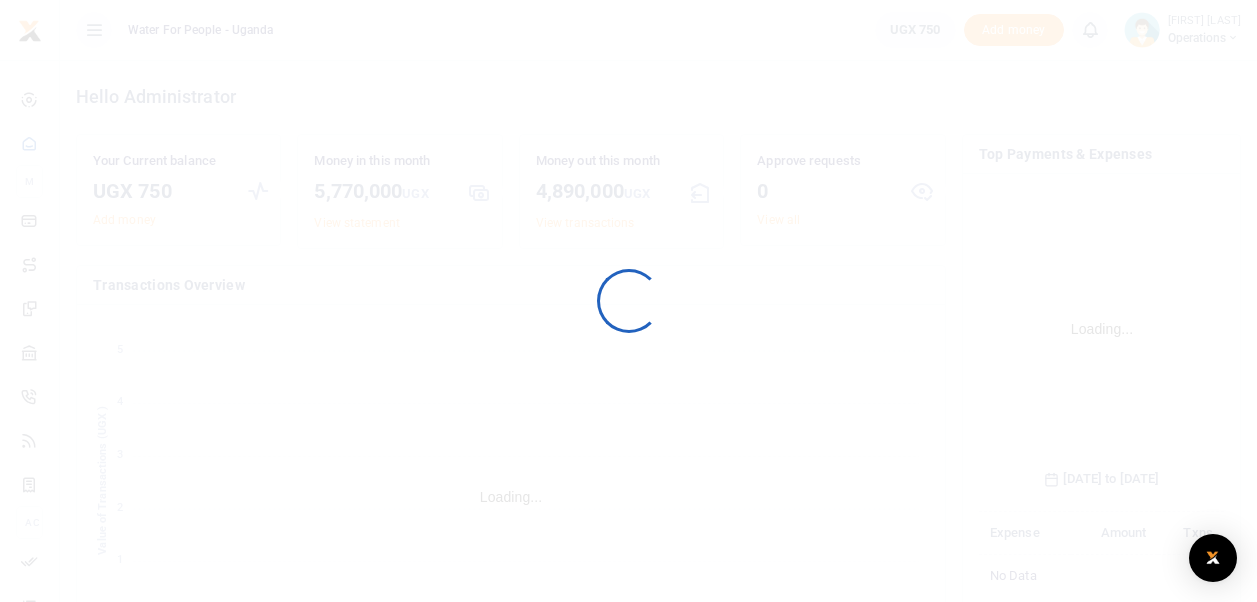 scroll, scrollTop: 0, scrollLeft: 0, axis: both 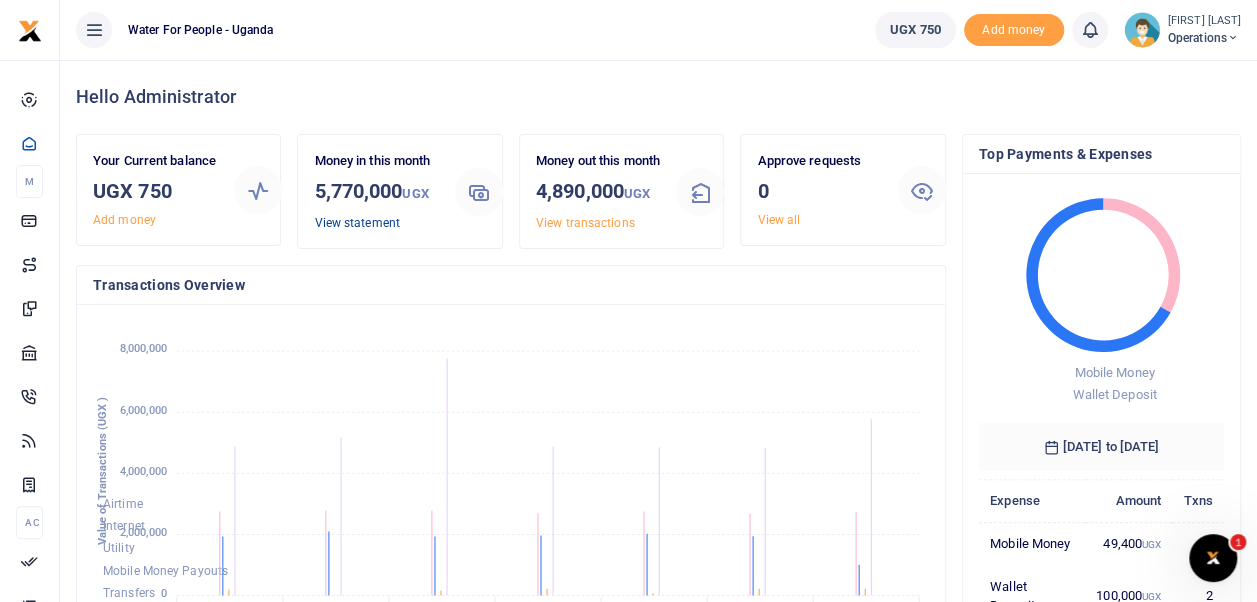 click on "View statement" at bounding box center [356, 223] 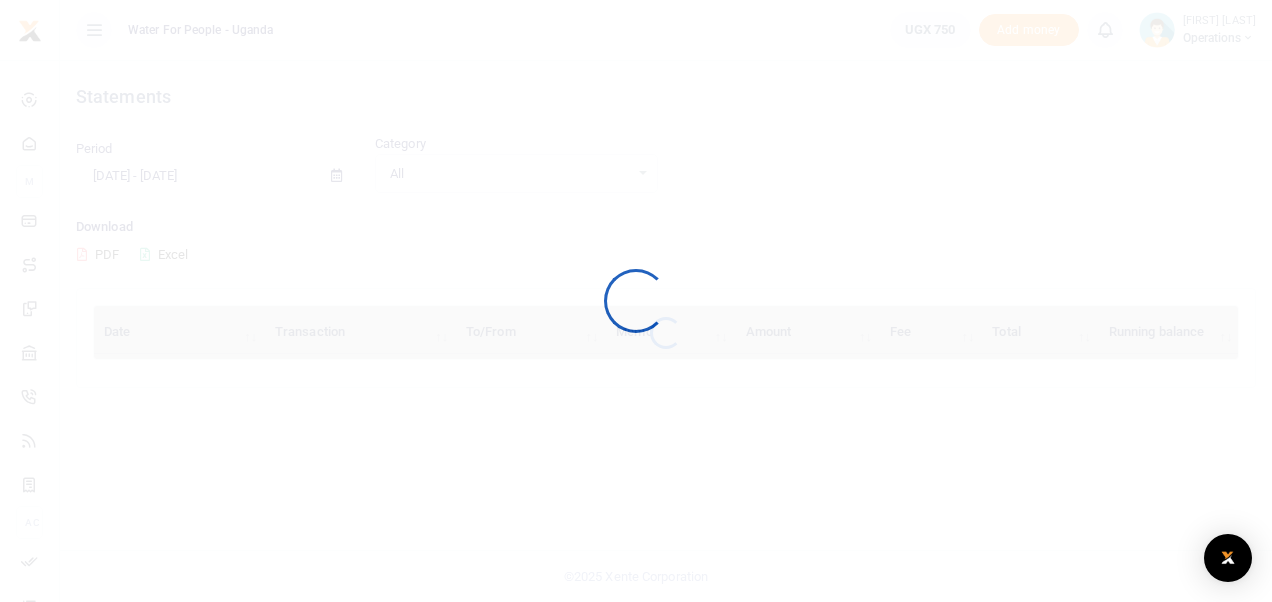 scroll, scrollTop: 0, scrollLeft: 0, axis: both 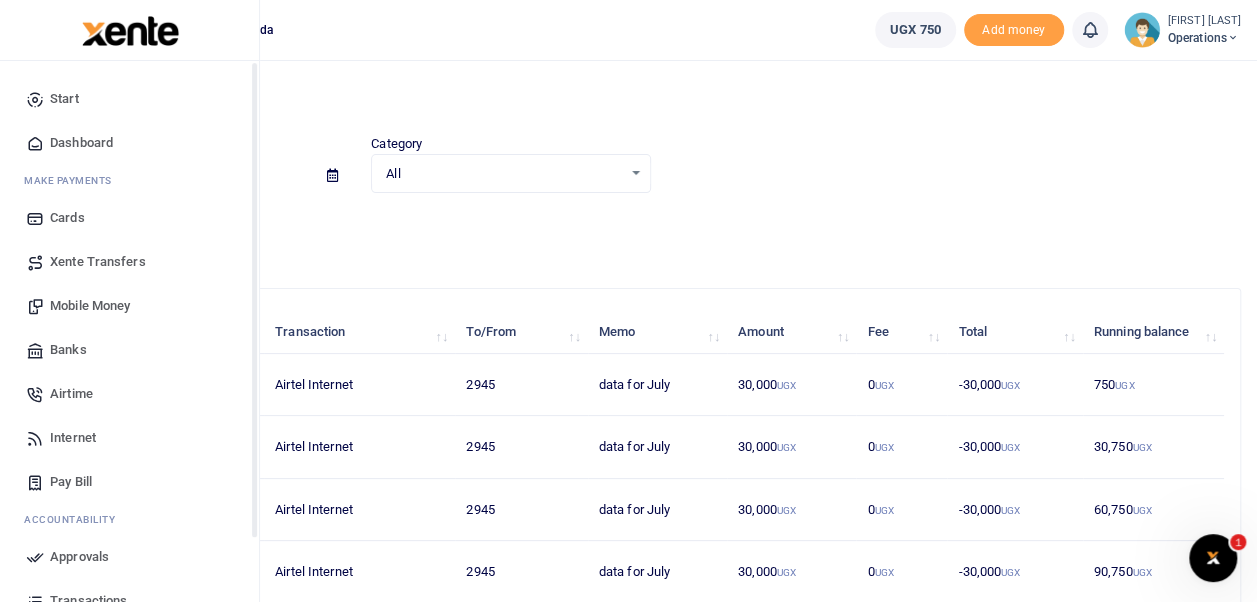 click on "Dashboard" at bounding box center (81, 143) 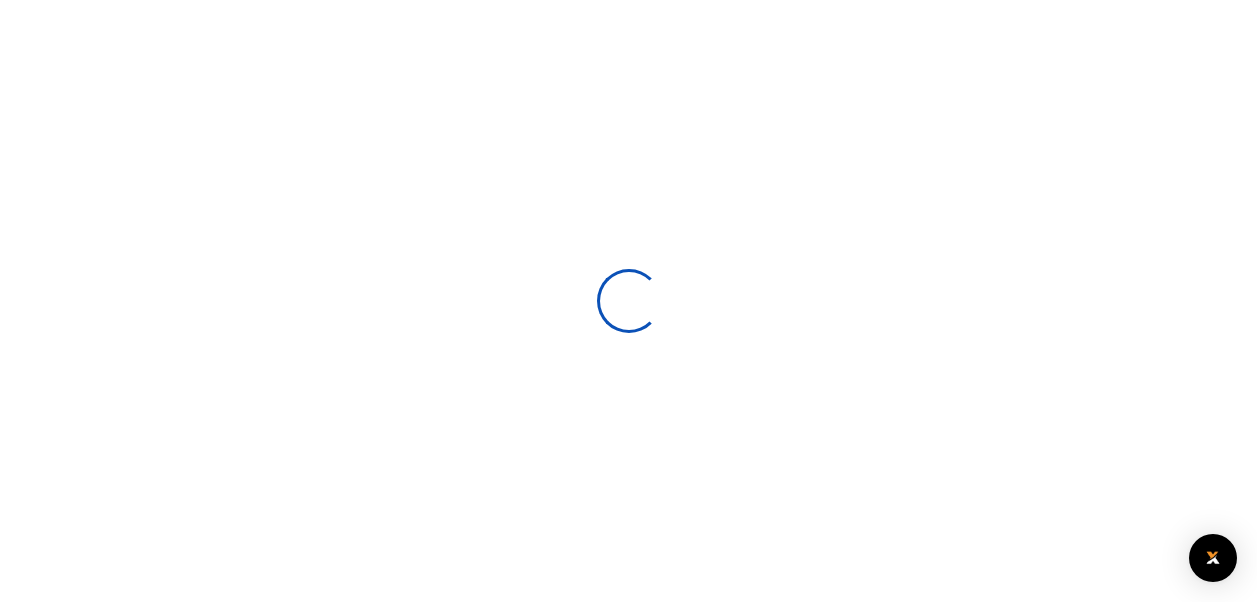 scroll, scrollTop: 0, scrollLeft: 0, axis: both 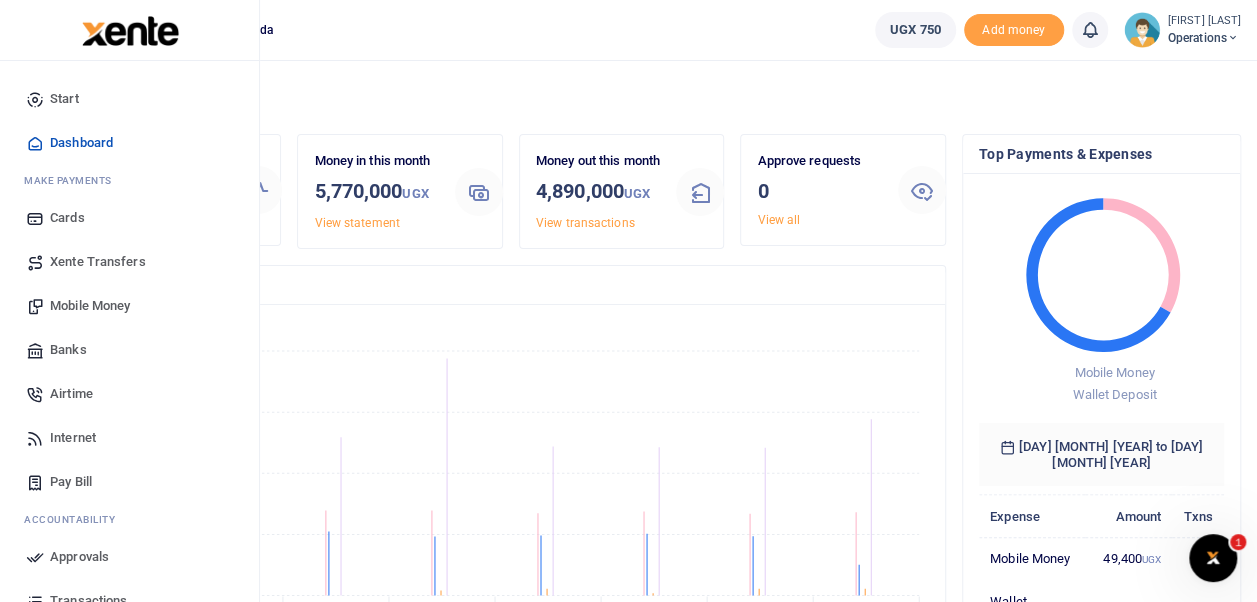 click on "Dashboard" at bounding box center (81, 143) 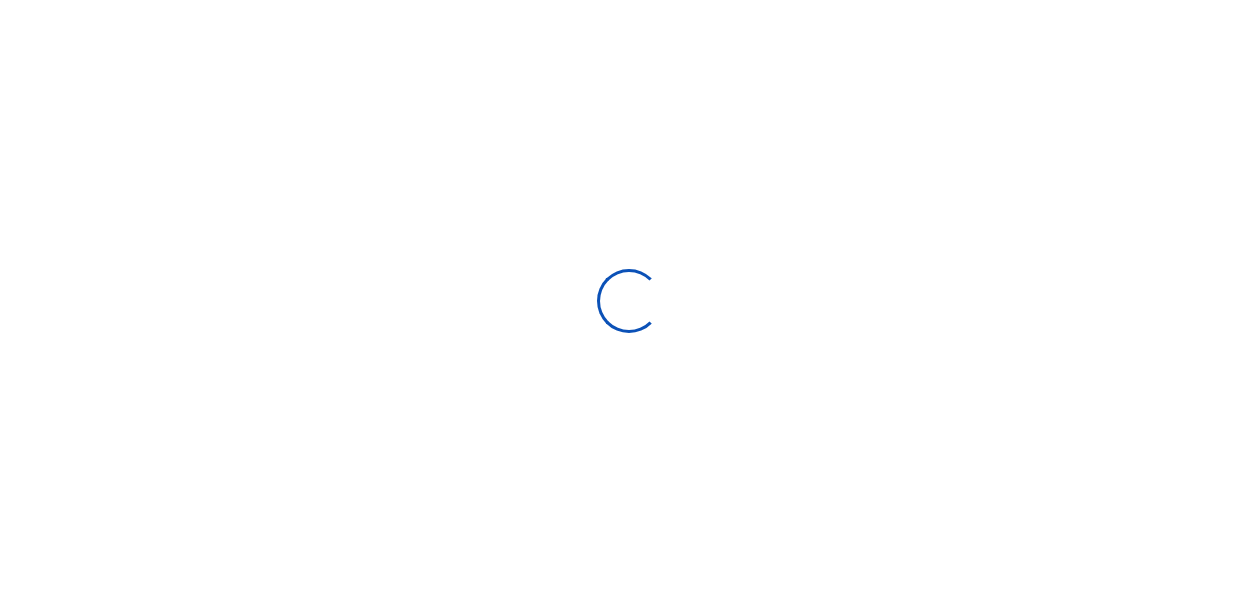 scroll, scrollTop: 0, scrollLeft: 0, axis: both 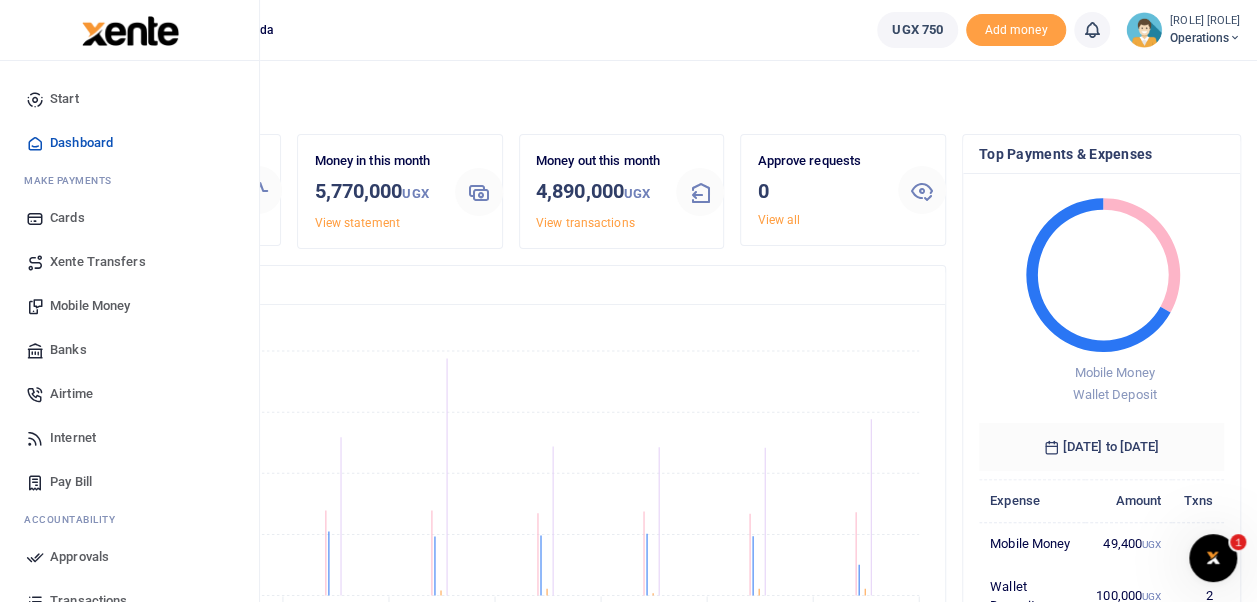click on "Dashboard" at bounding box center (81, 143) 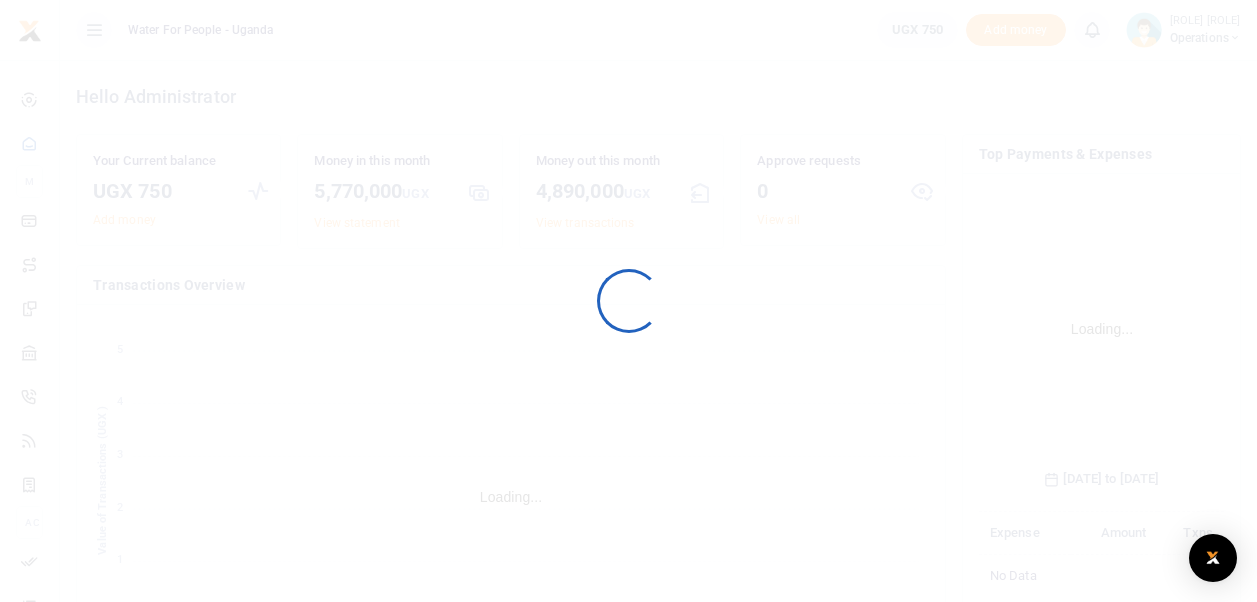 scroll, scrollTop: 0, scrollLeft: 0, axis: both 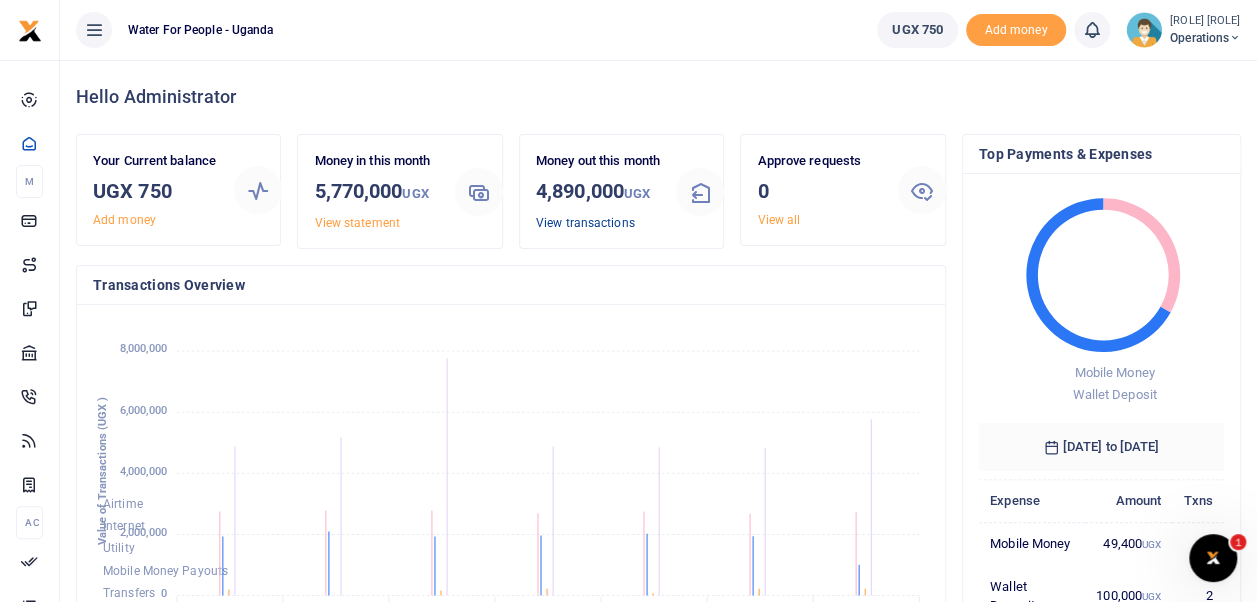 click on "View transactions" at bounding box center [585, 223] 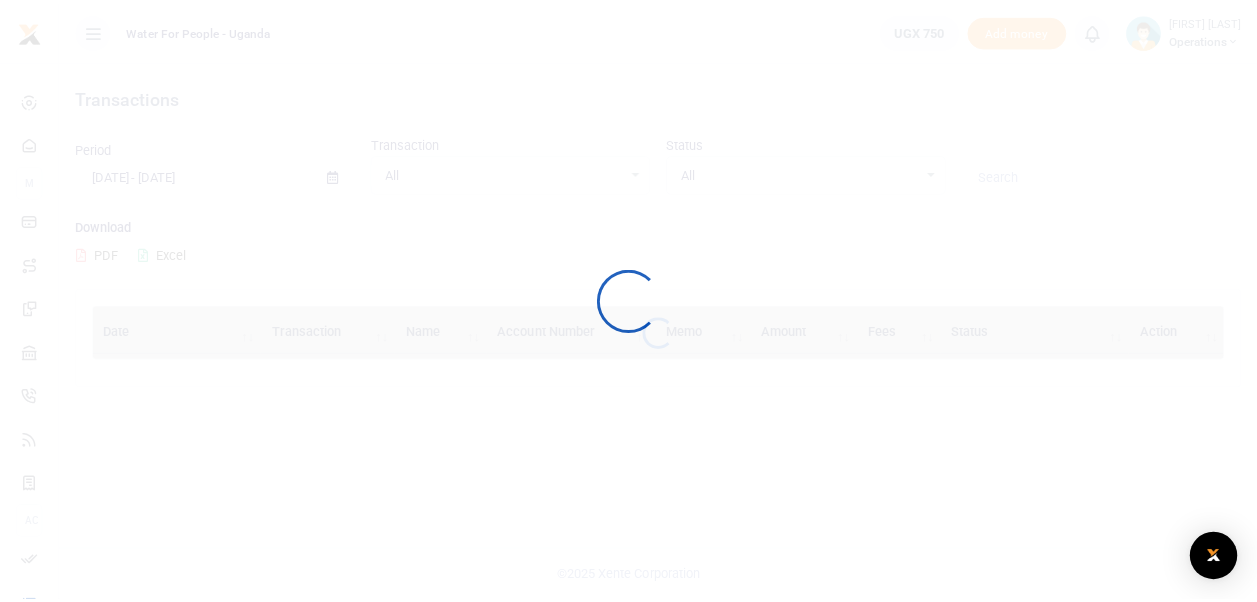 scroll, scrollTop: 0, scrollLeft: 0, axis: both 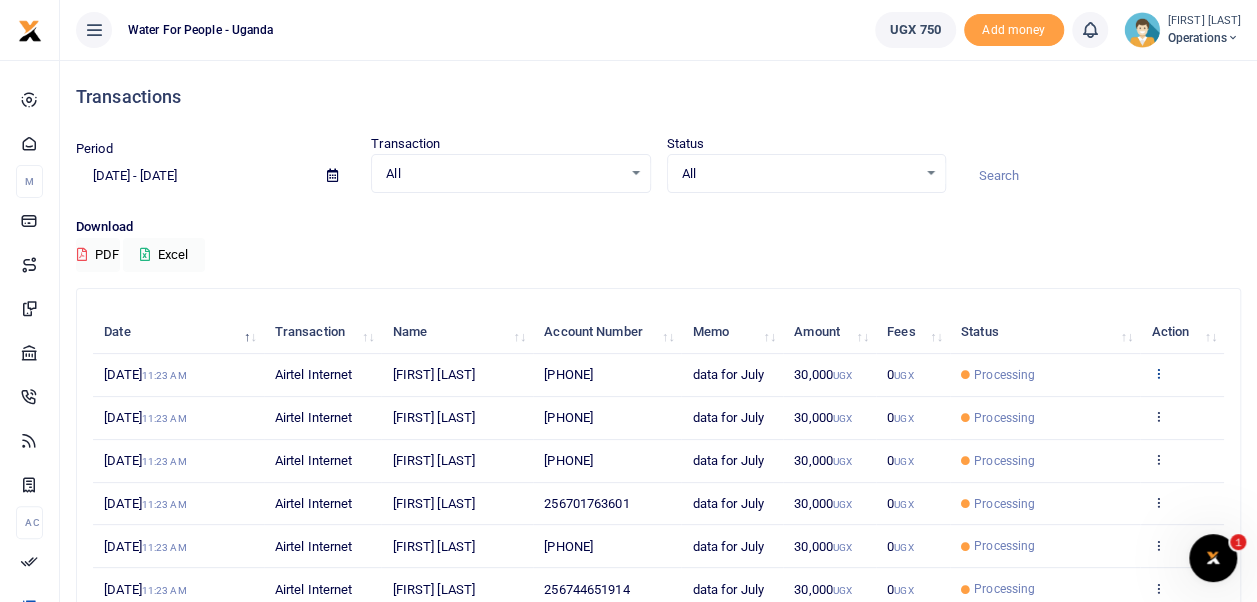 click at bounding box center [1157, 373] 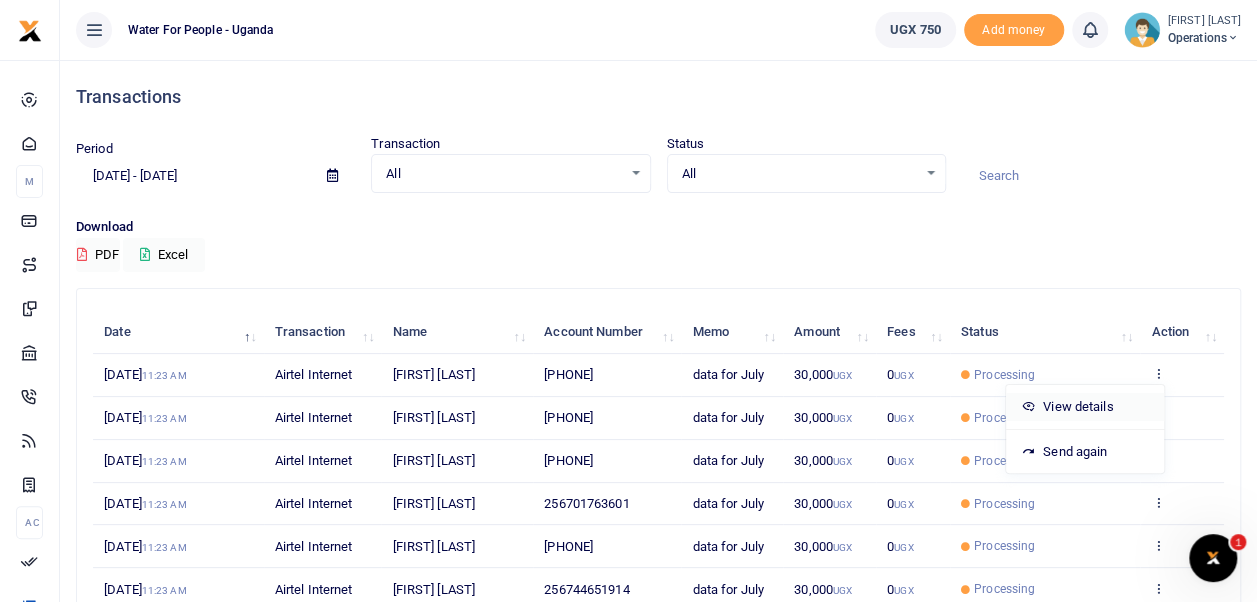 click on "View details" at bounding box center (1085, 407) 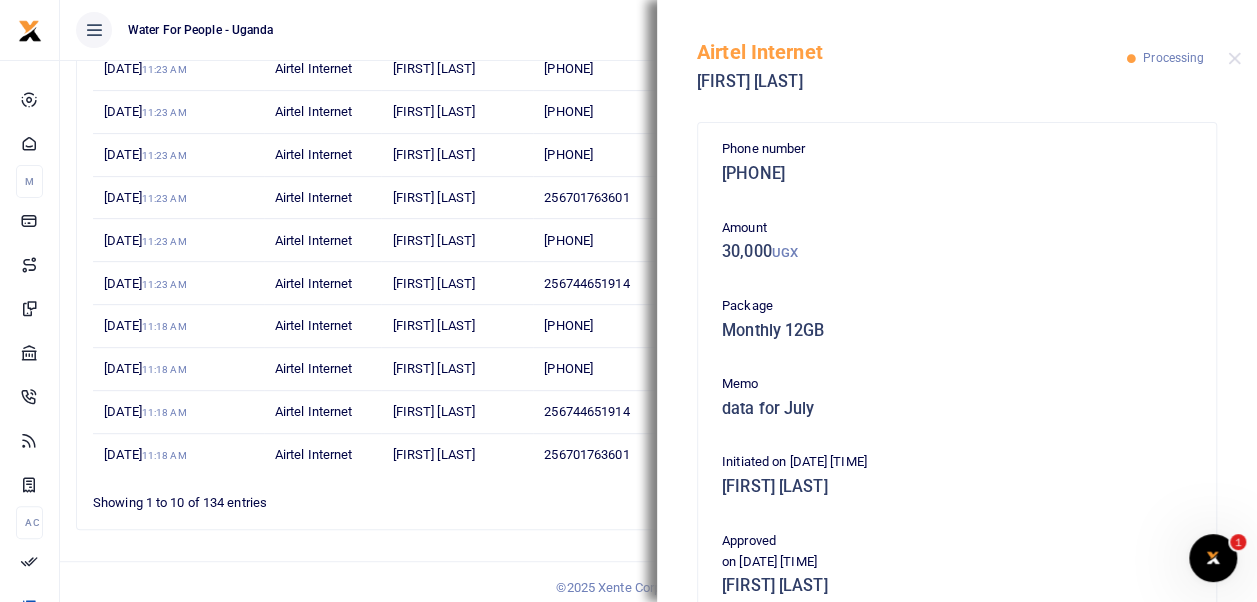 scroll, scrollTop: 312, scrollLeft: 0, axis: vertical 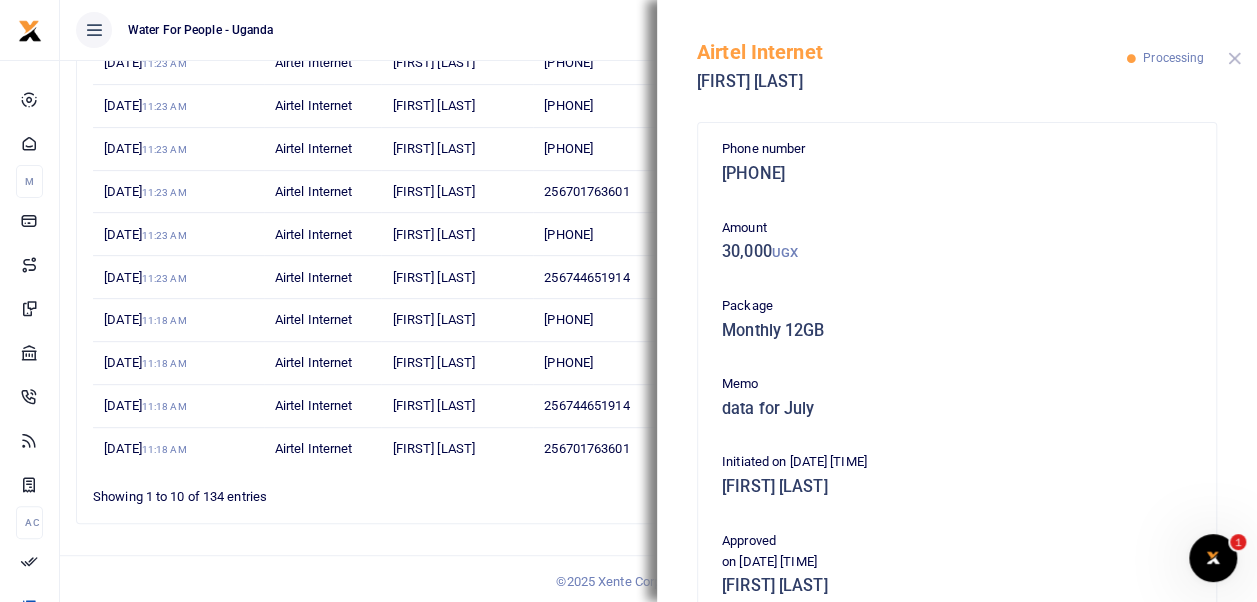 click at bounding box center [1234, 58] 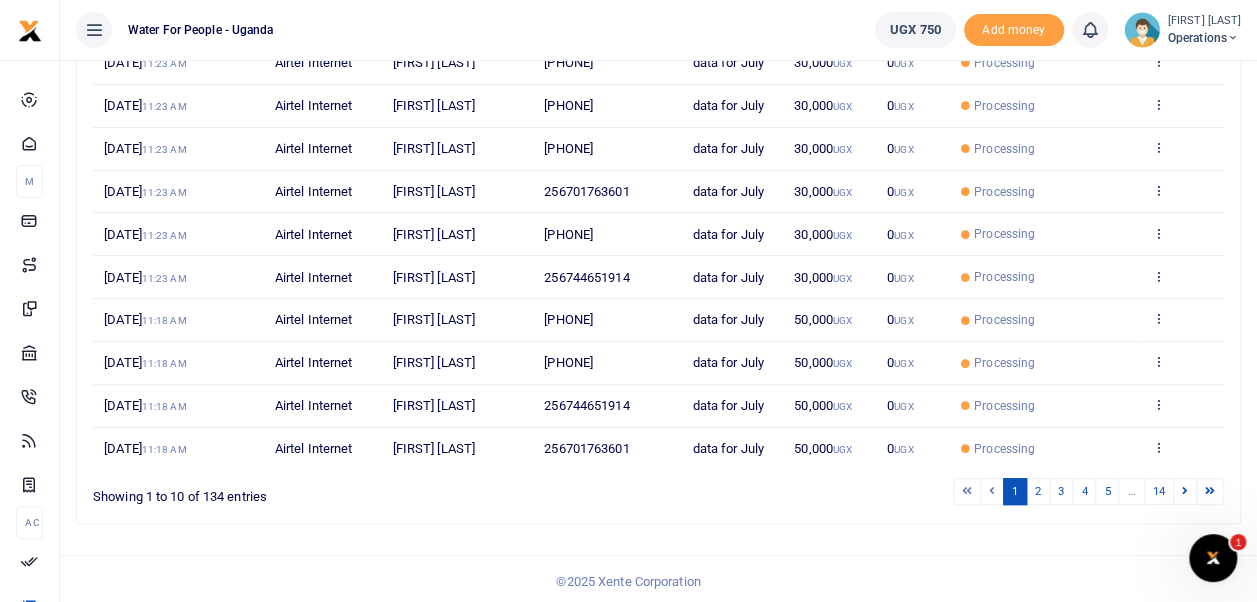 scroll, scrollTop: 0, scrollLeft: 0, axis: both 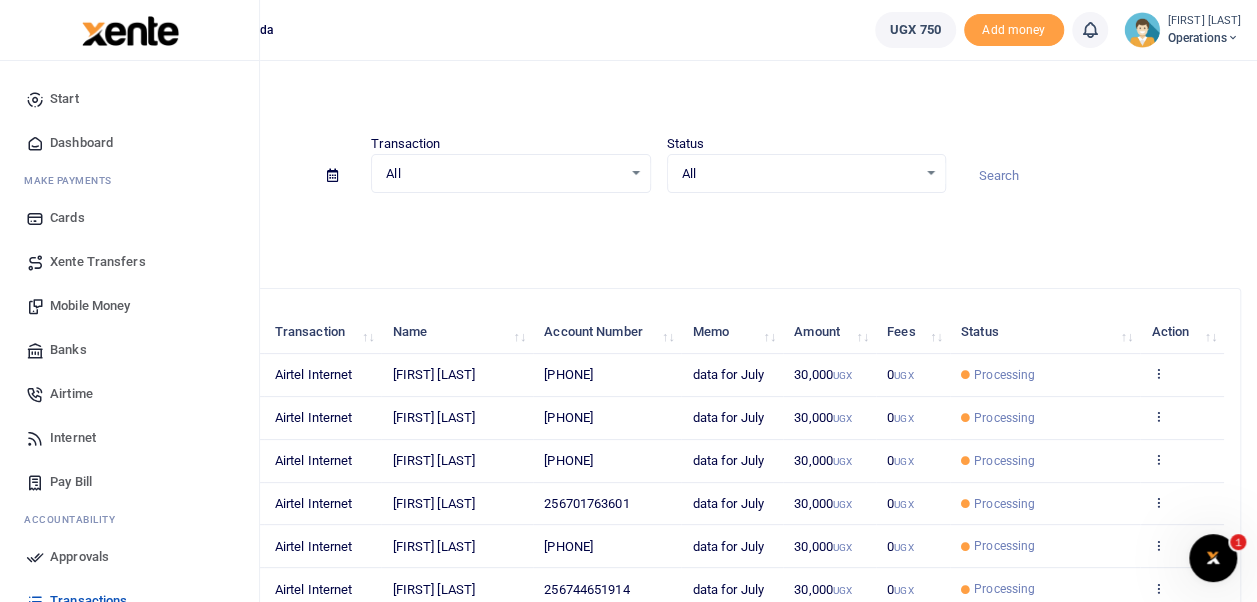 click on "Dashboard" at bounding box center [81, 143] 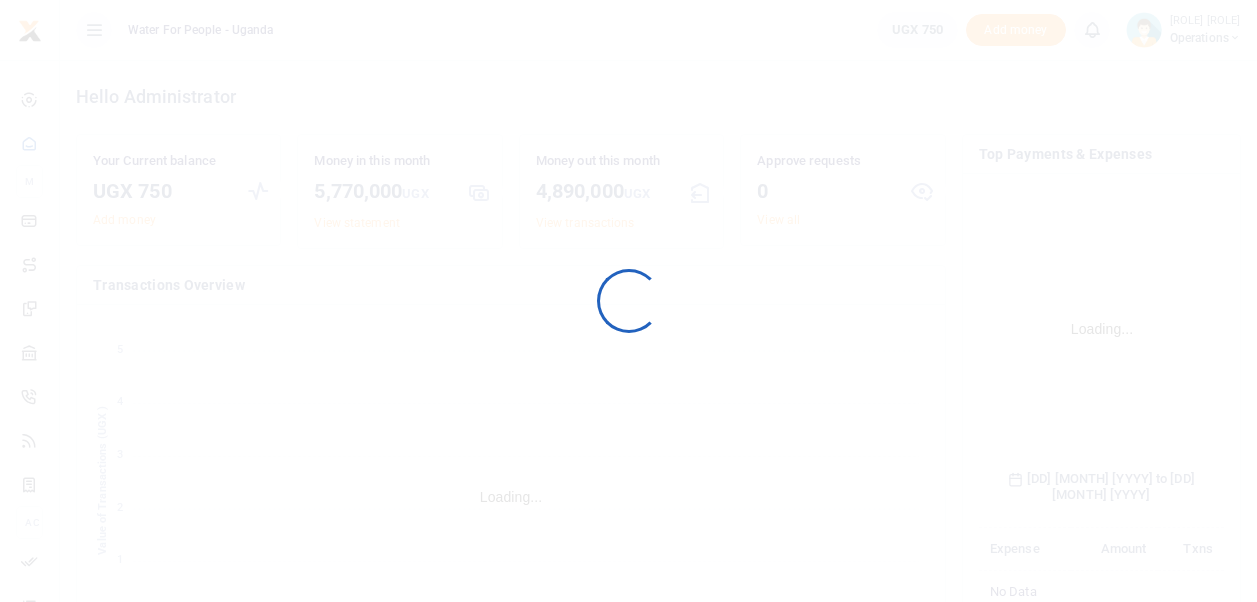 scroll, scrollTop: 0, scrollLeft: 0, axis: both 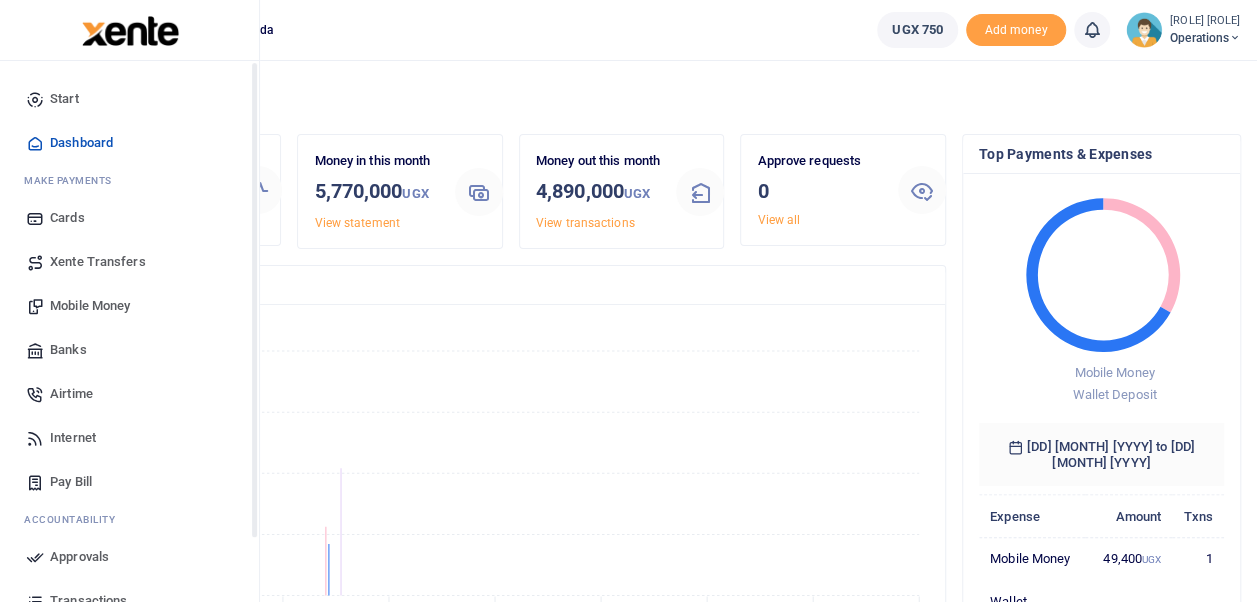 click on "Dashboard" at bounding box center [81, 143] 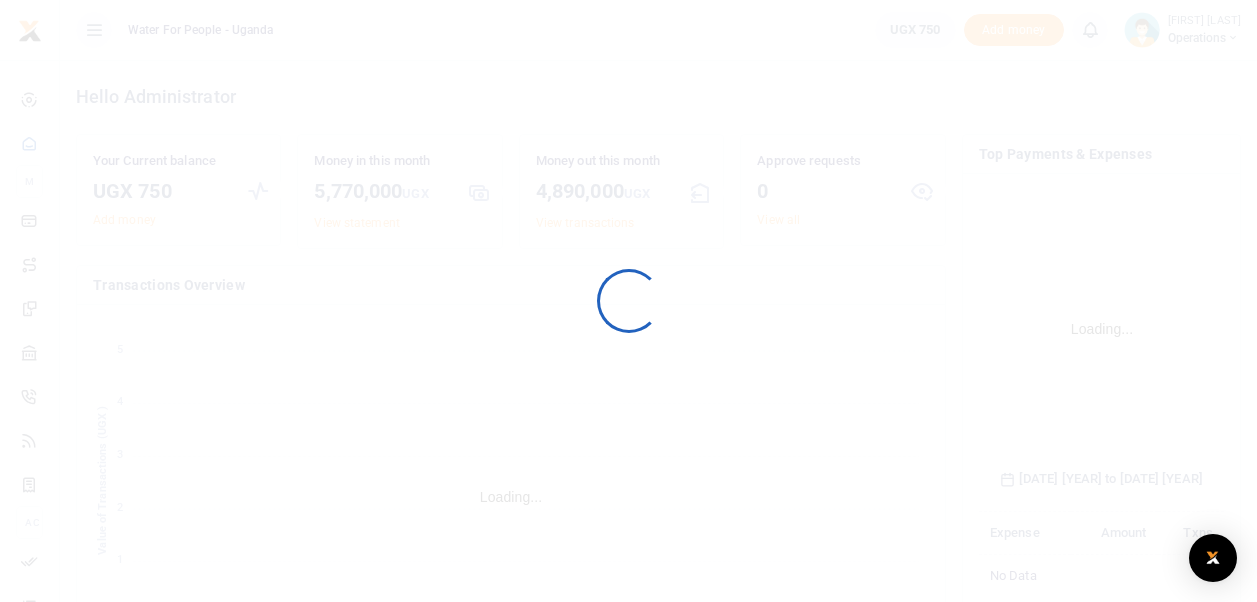 scroll, scrollTop: 0, scrollLeft: 0, axis: both 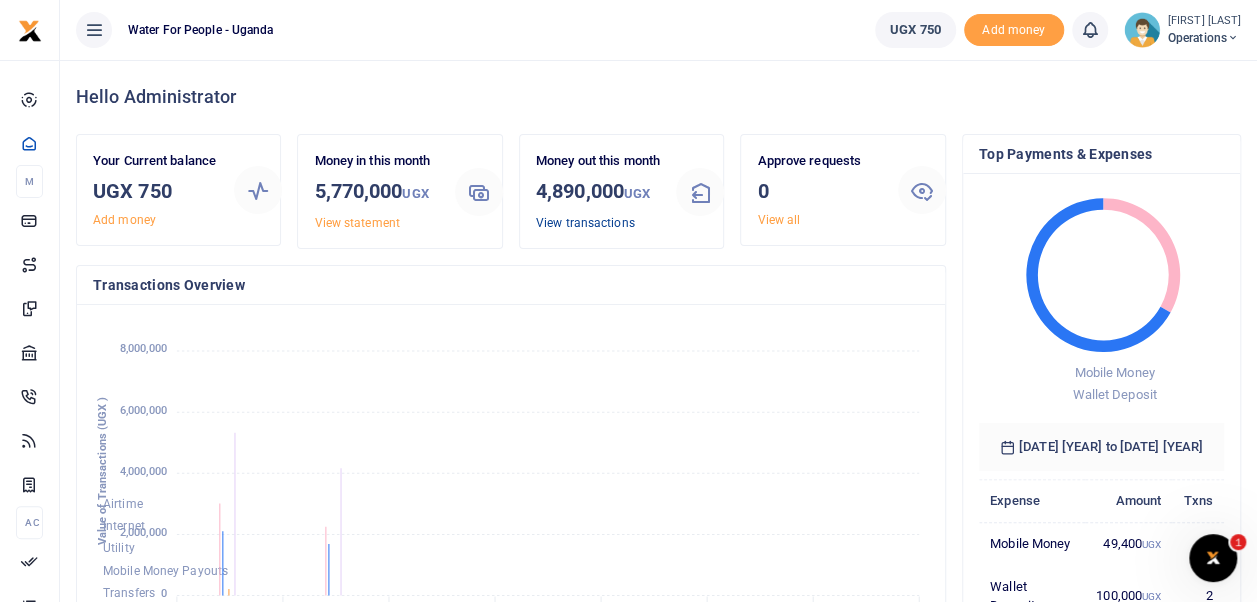 click on "View transactions" at bounding box center (585, 223) 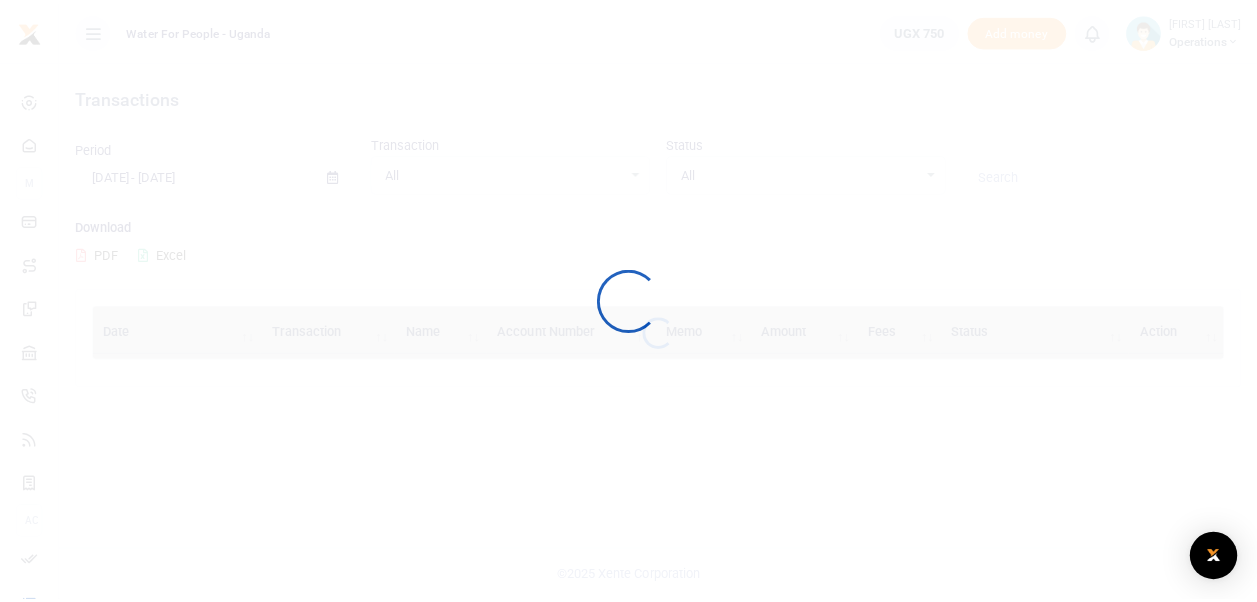 scroll, scrollTop: 0, scrollLeft: 0, axis: both 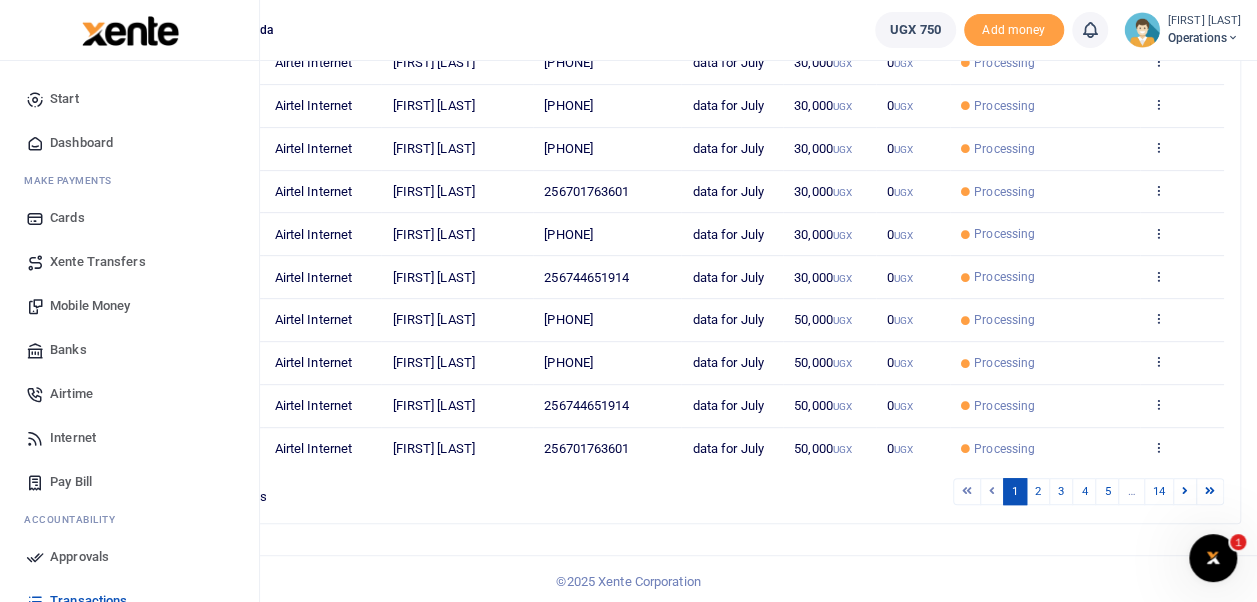 click on "Dashboard" at bounding box center (81, 143) 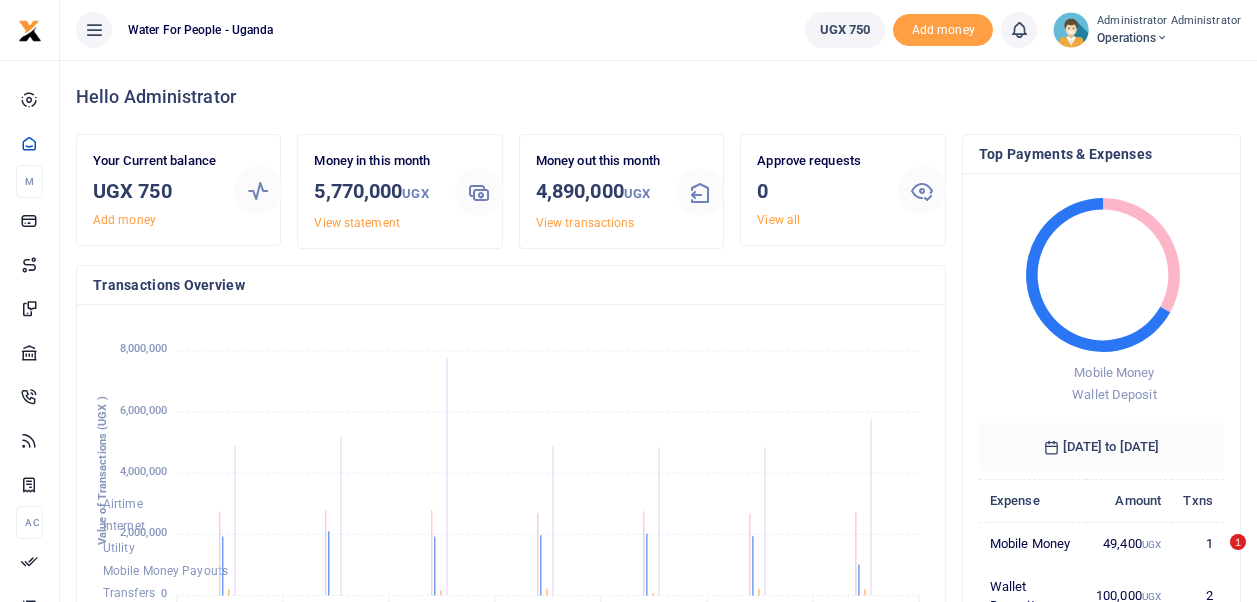 scroll, scrollTop: 0, scrollLeft: 0, axis: both 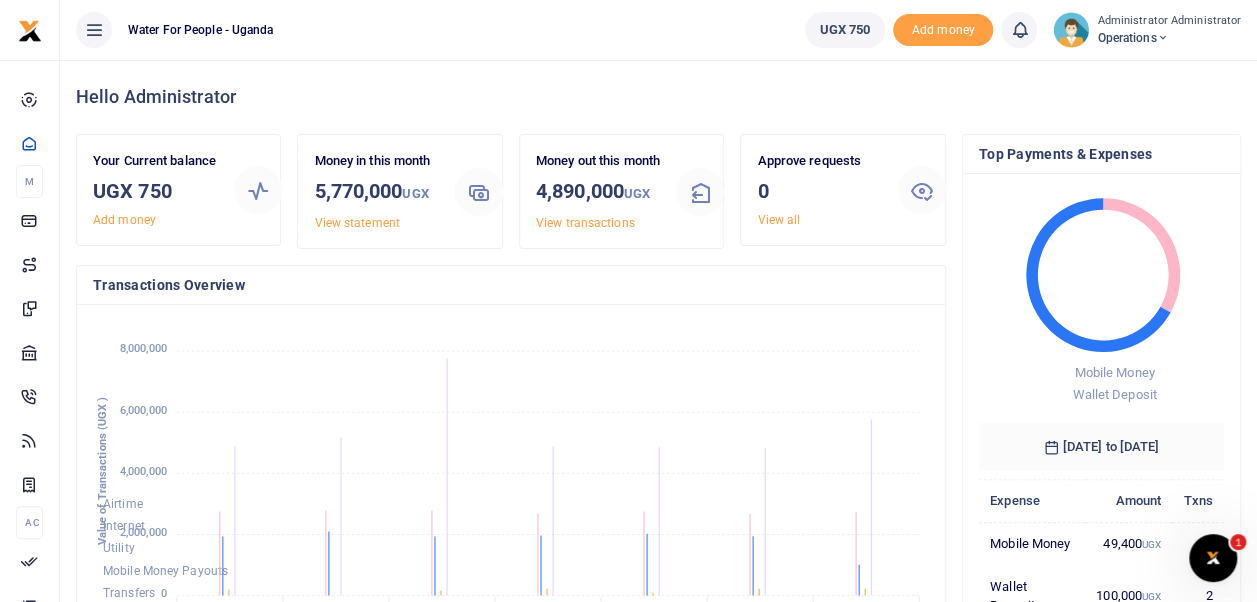click on "Administrator Administrator" at bounding box center [1169, 21] 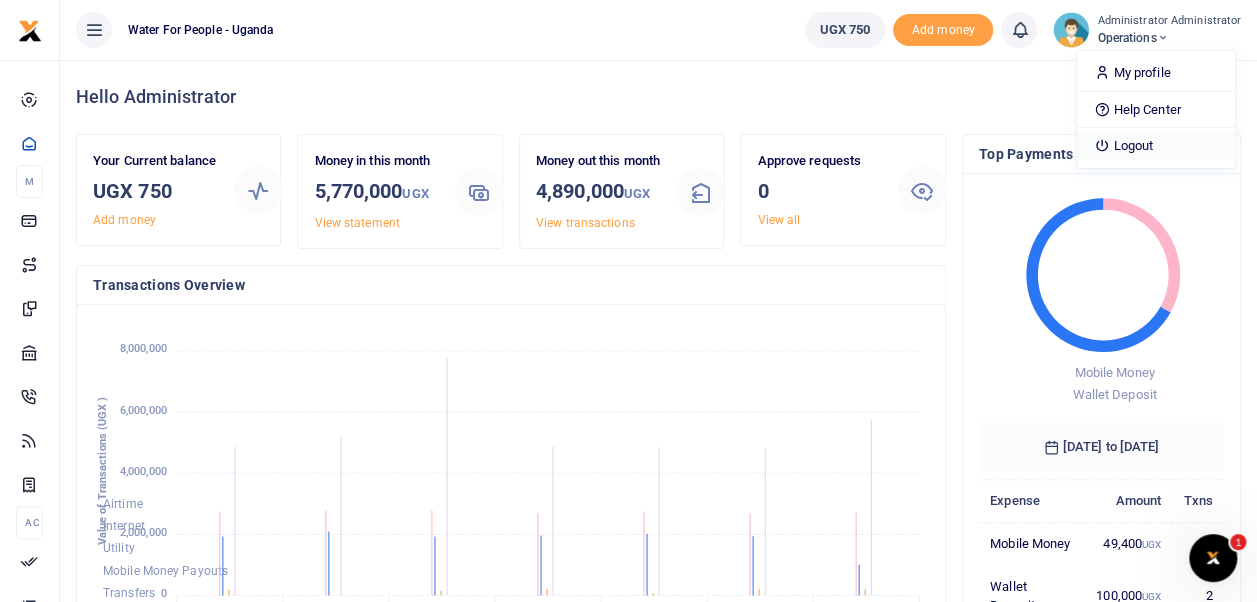 click on "Logout" at bounding box center (1156, 146) 